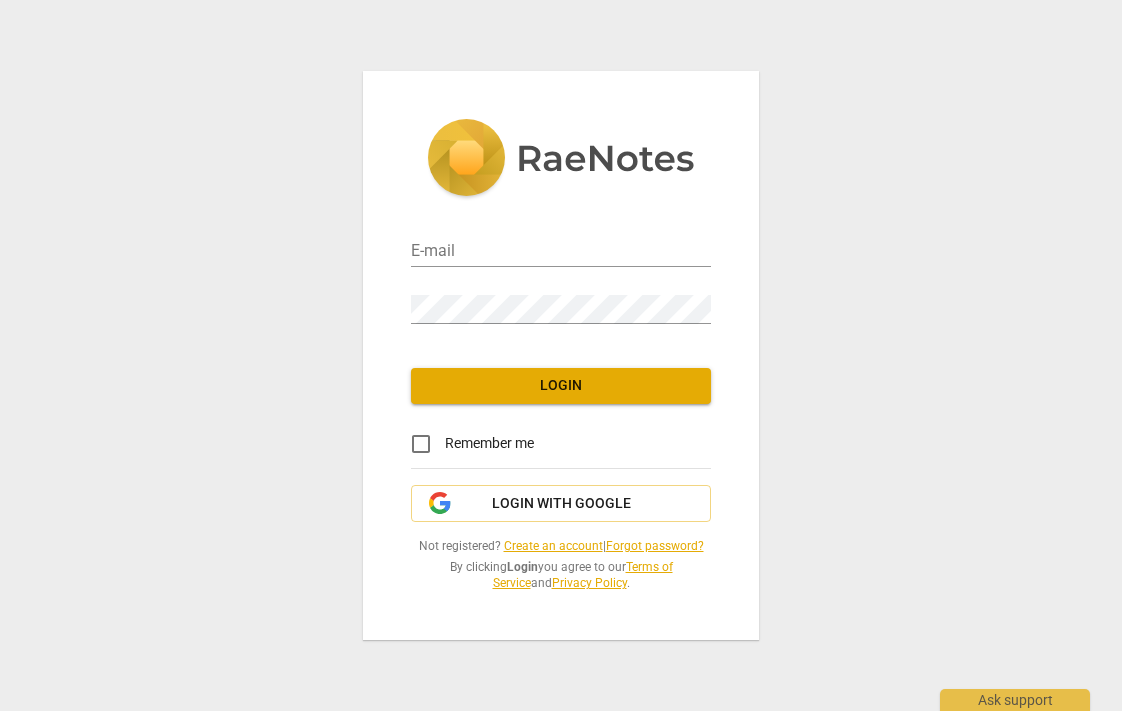 scroll, scrollTop: 0, scrollLeft: 0, axis: both 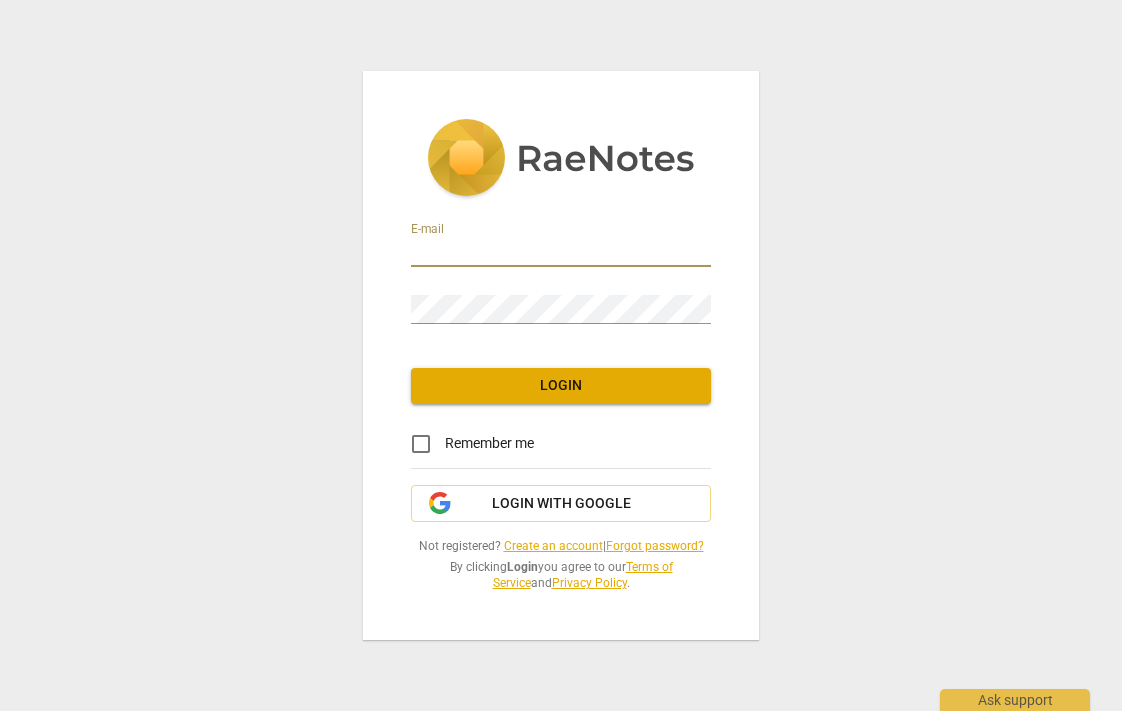 type on "[EMAIL_ADDRESS][DOMAIN_NAME]" 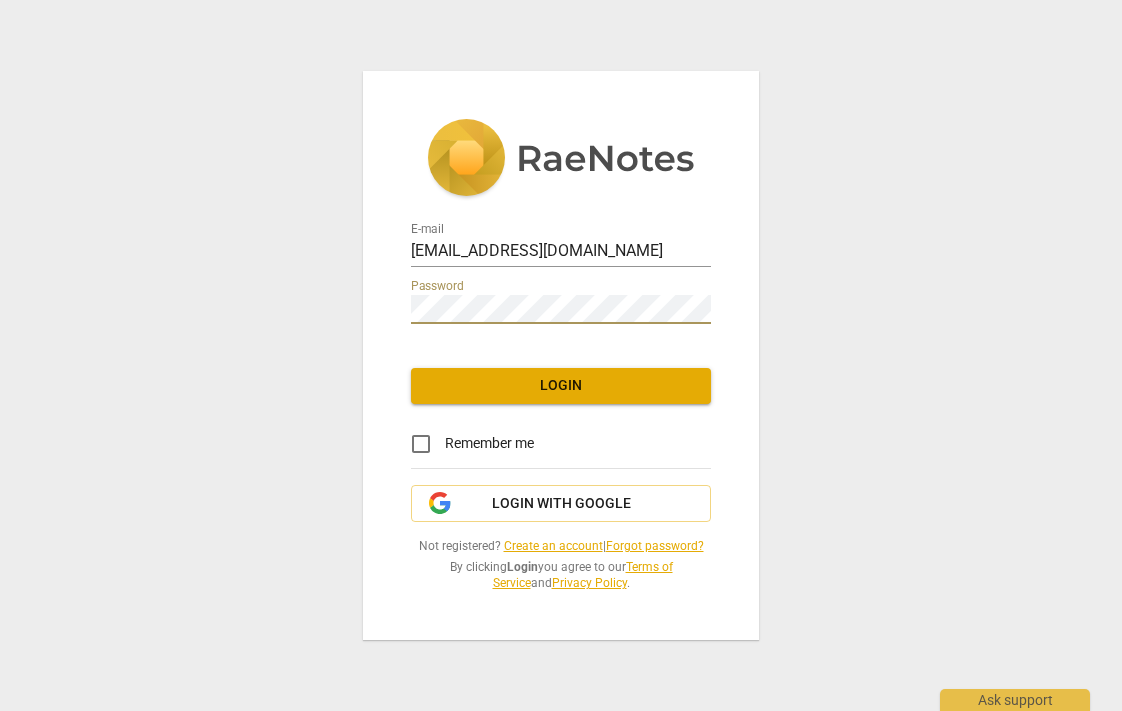 click on "Remember me" at bounding box center [421, 444] 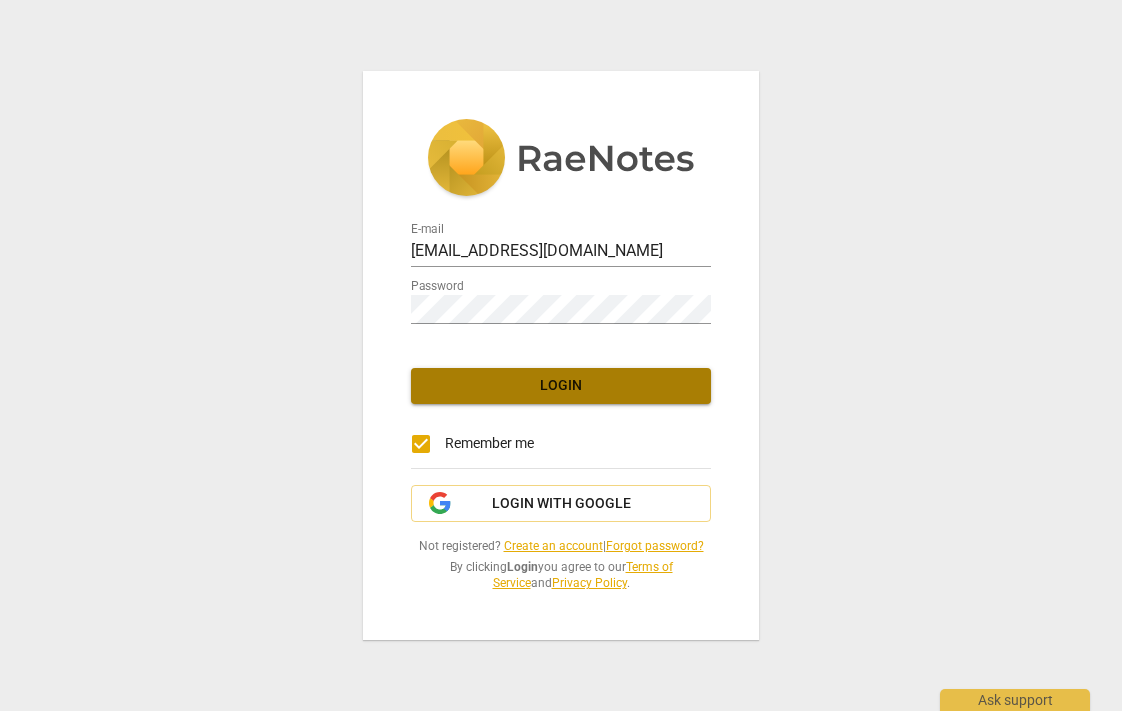 click on "Login" at bounding box center (561, 386) 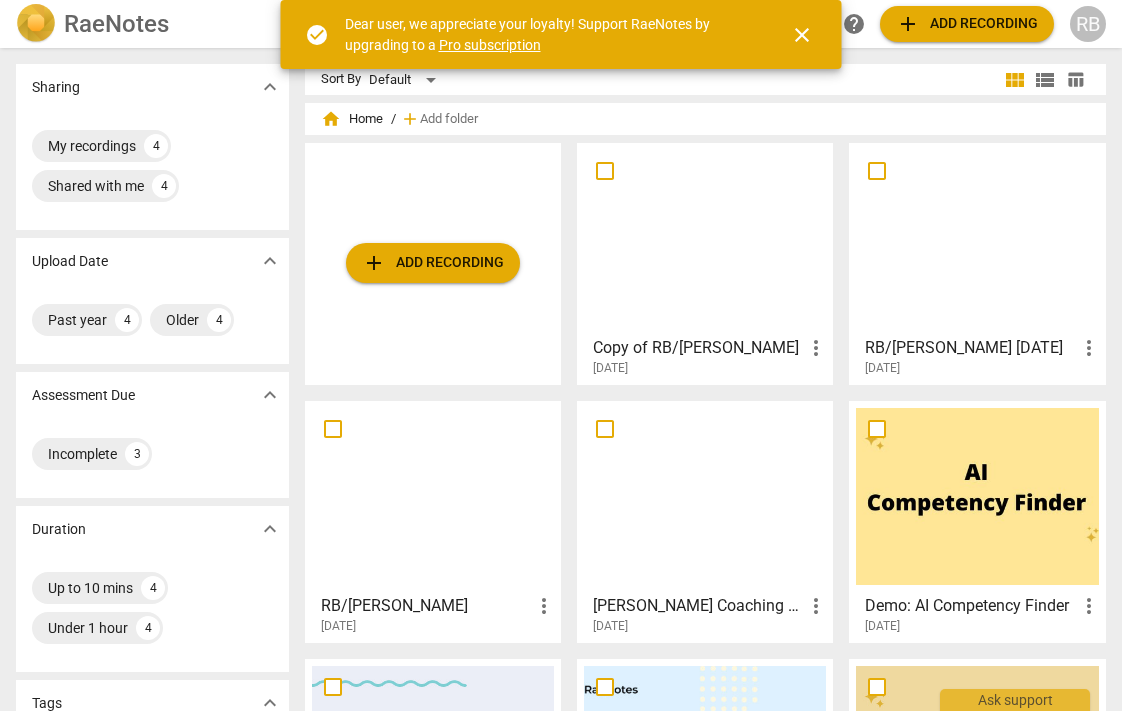 scroll, scrollTop: 0, scrollLeft: 0, axis: both 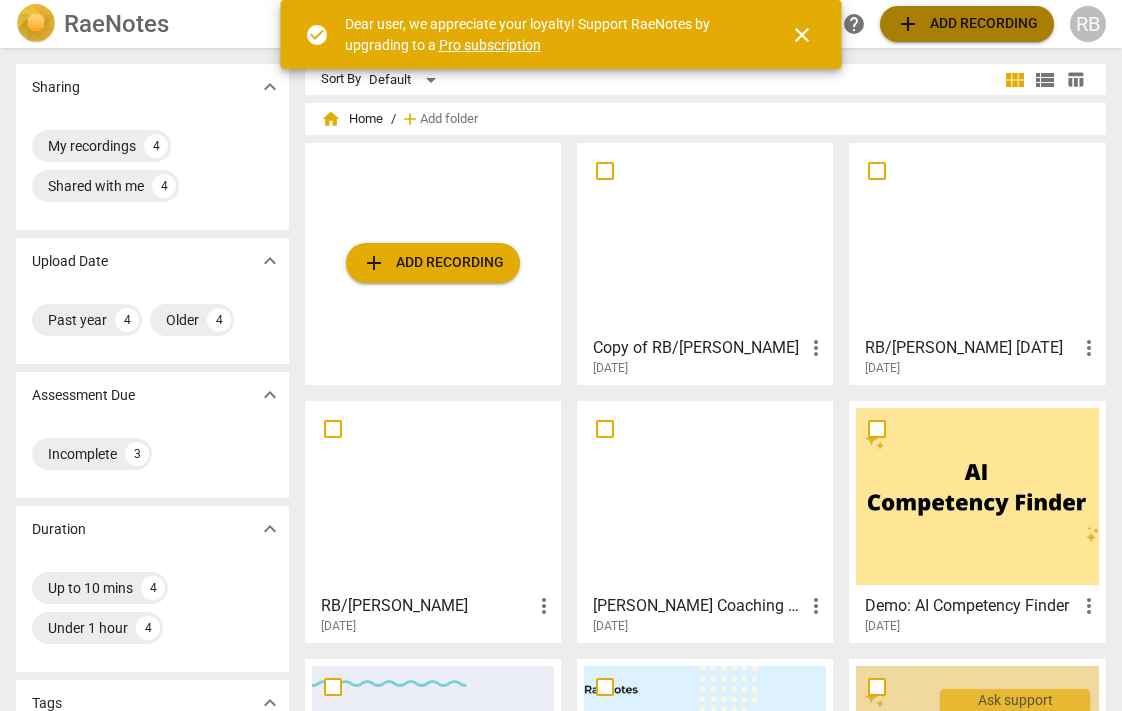 click on "add   Add recording" at bounding box center [967, 24] 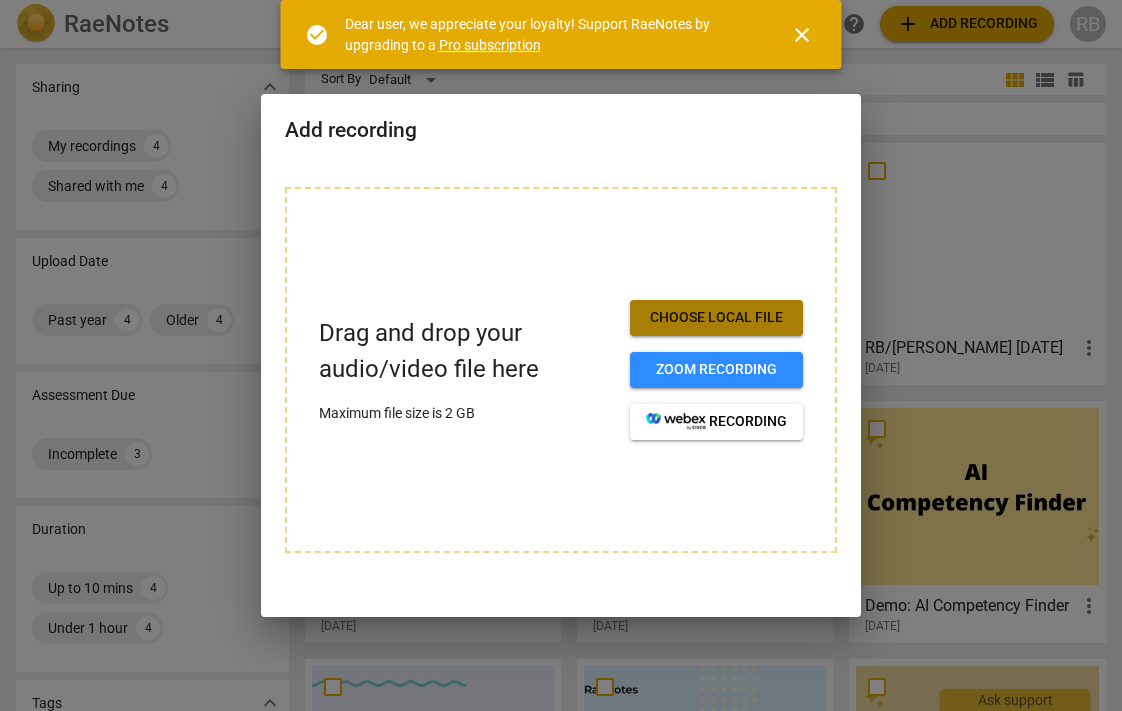 click on "Choose local file" at bounding box center [716, 318] 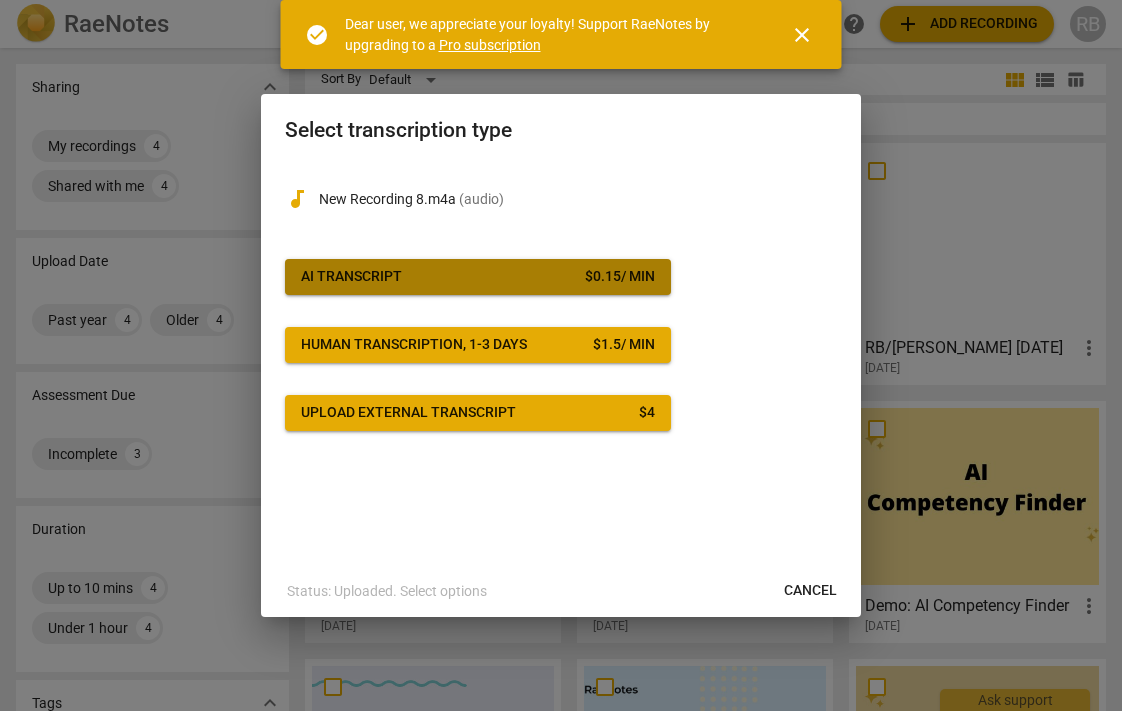 click on "AI Transcript" at bounding box center (351, 277) 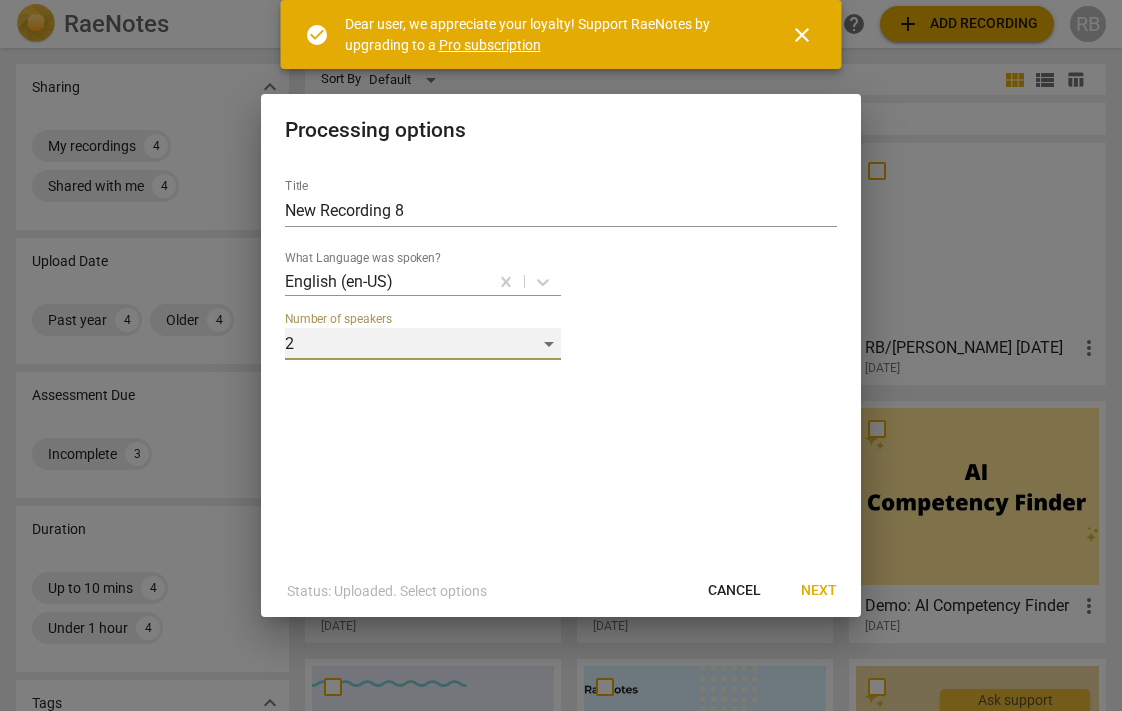 click on "2" at bounding box center [423, 344] 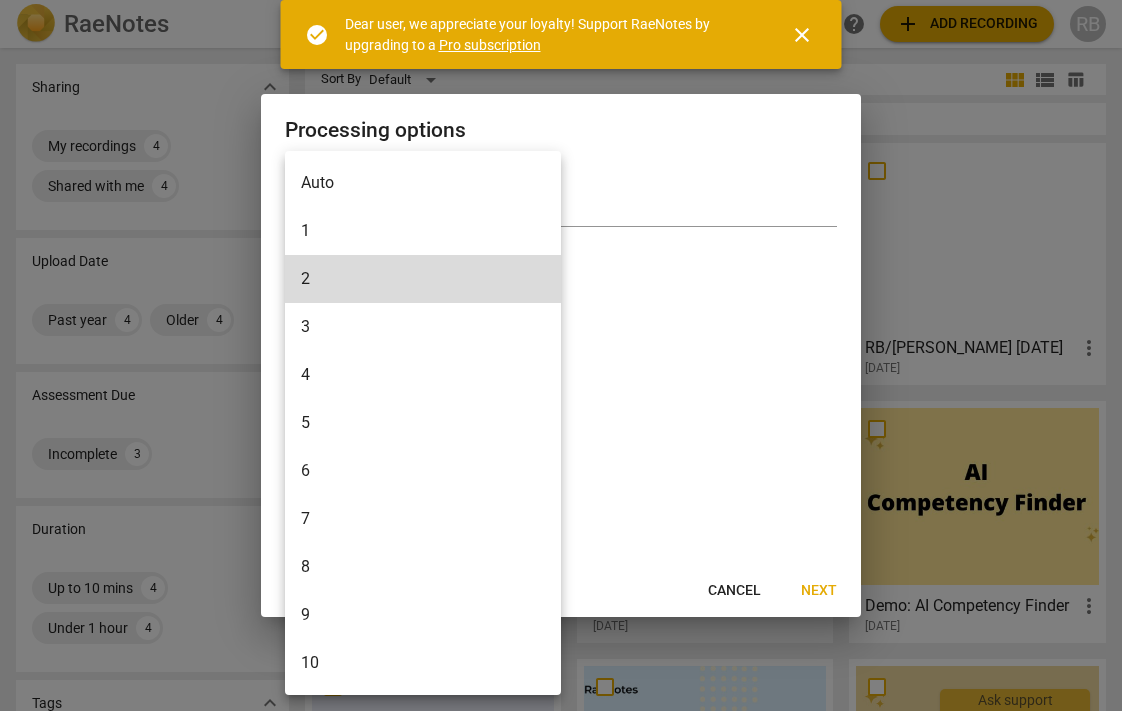 click on "7" at bounding box center (423, 519) 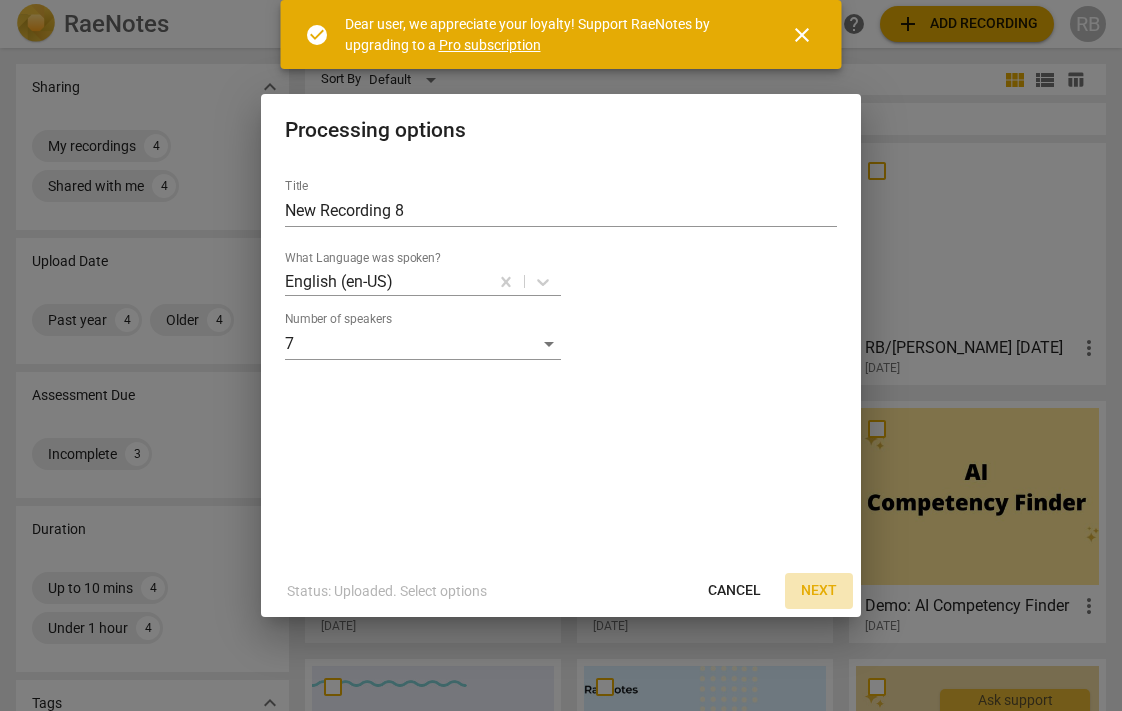 click on "Next" at bounding box center [819, 591] 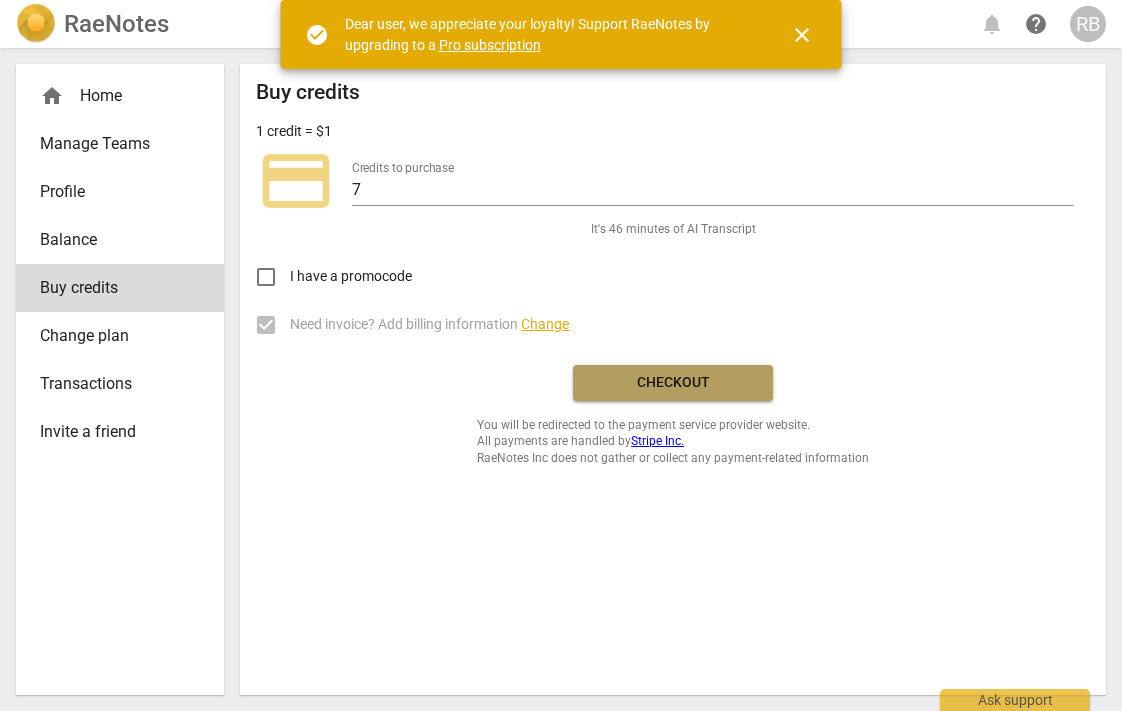 click on "Checkout" at bounding box center (673, 383) 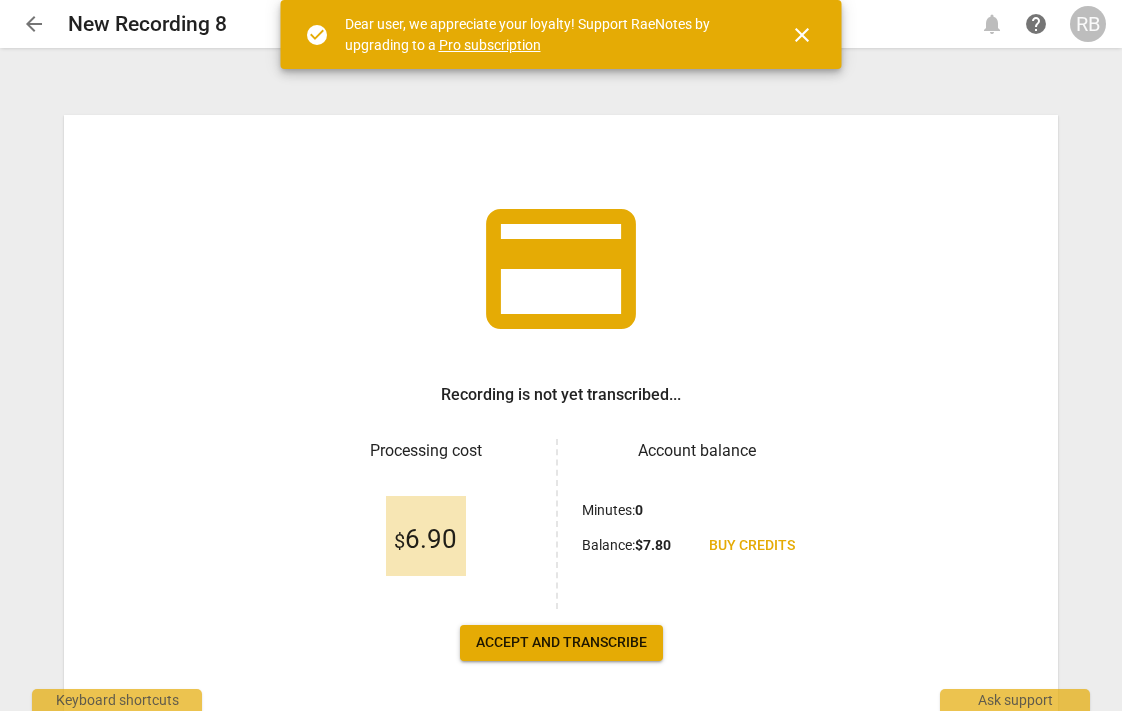 scroll, scrollTop: 0, scrollLeft: 0, axis: both 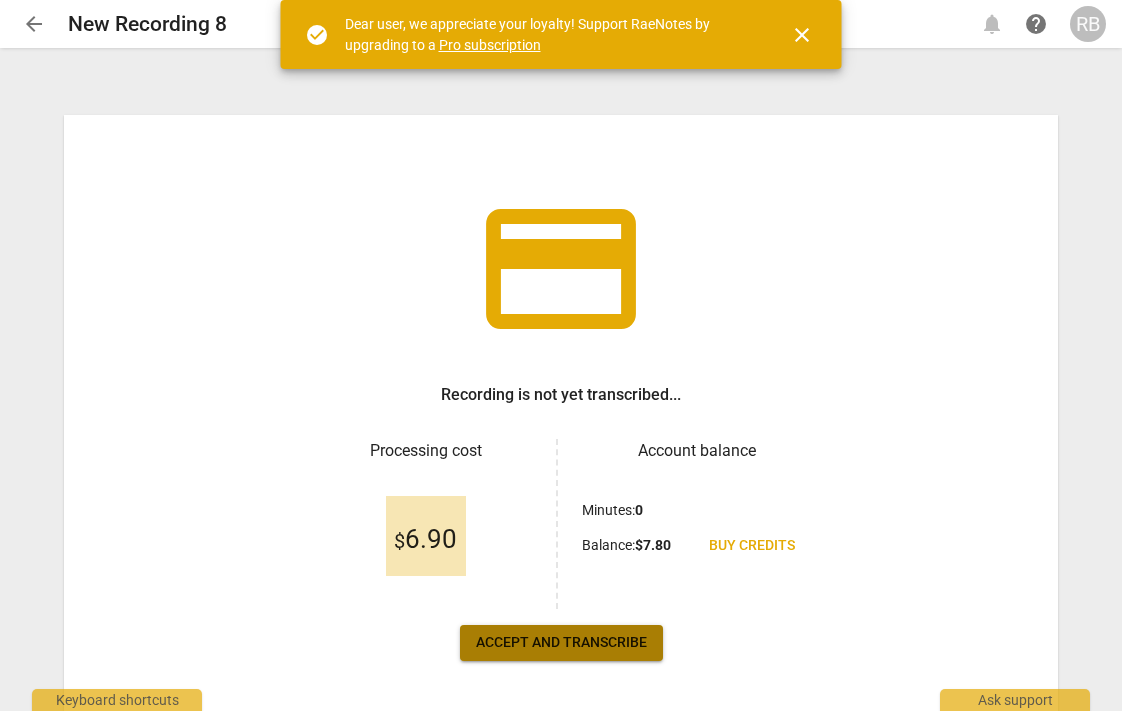 click on "Accept and transcribe" at bounding box center [561, 643] 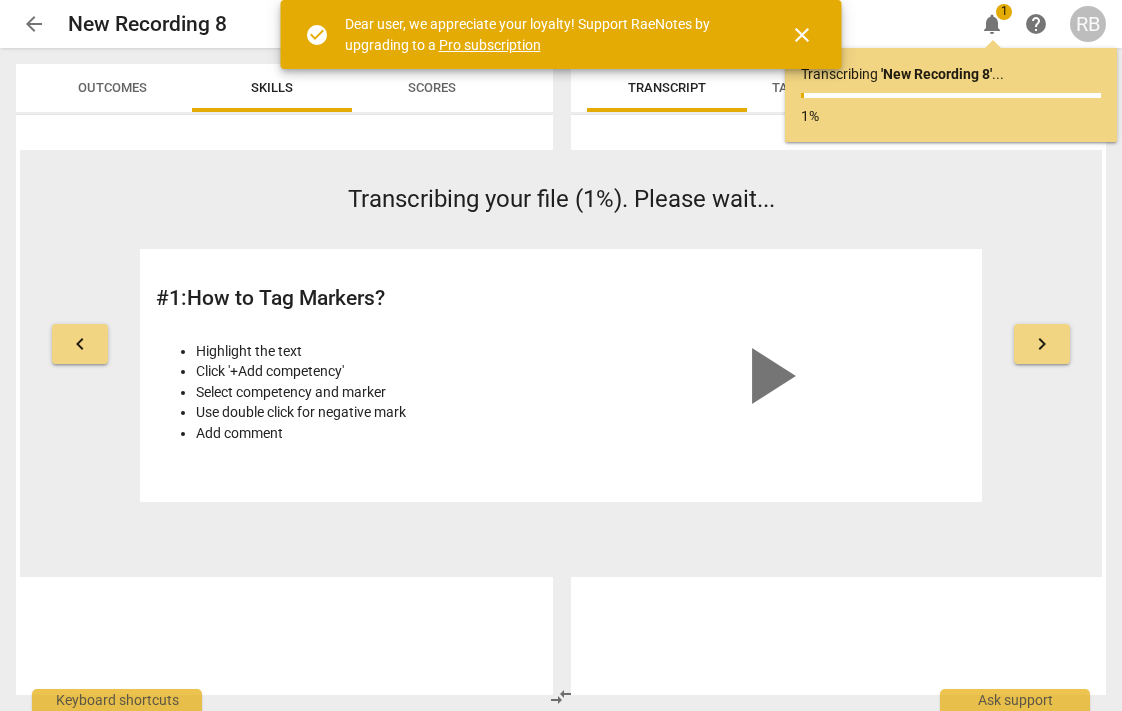 scroll, scrollTop: 0, scrollLeft: 0, axis: both 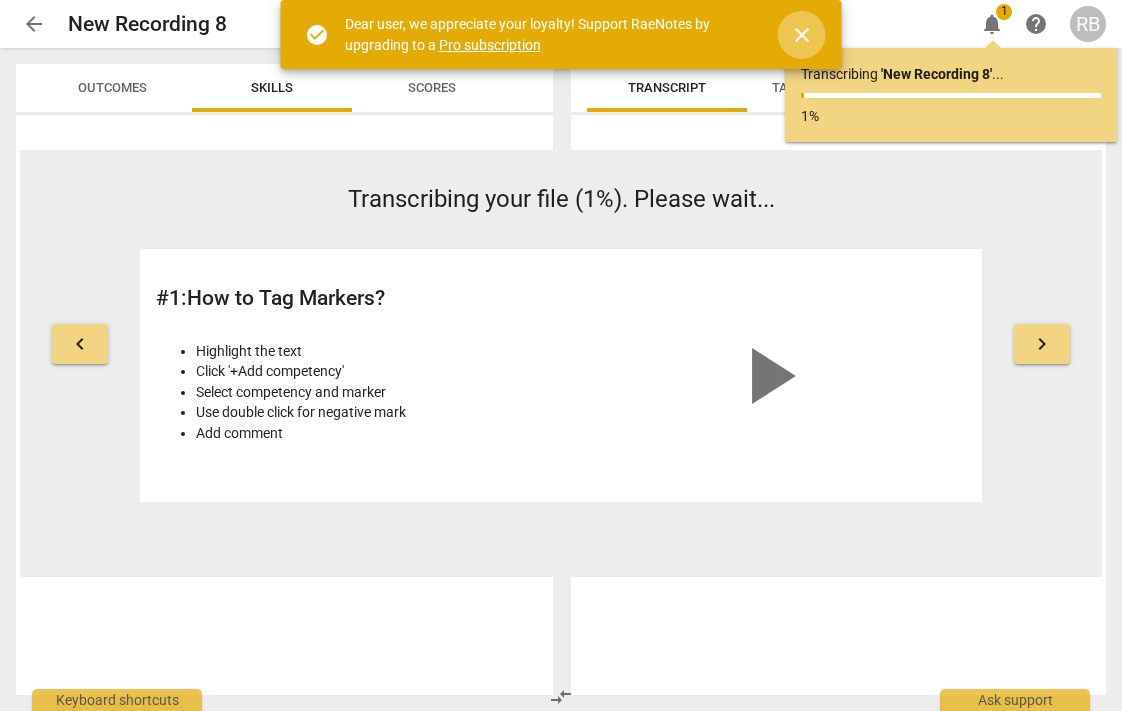 click on "close" at bounding box center [802, 35] 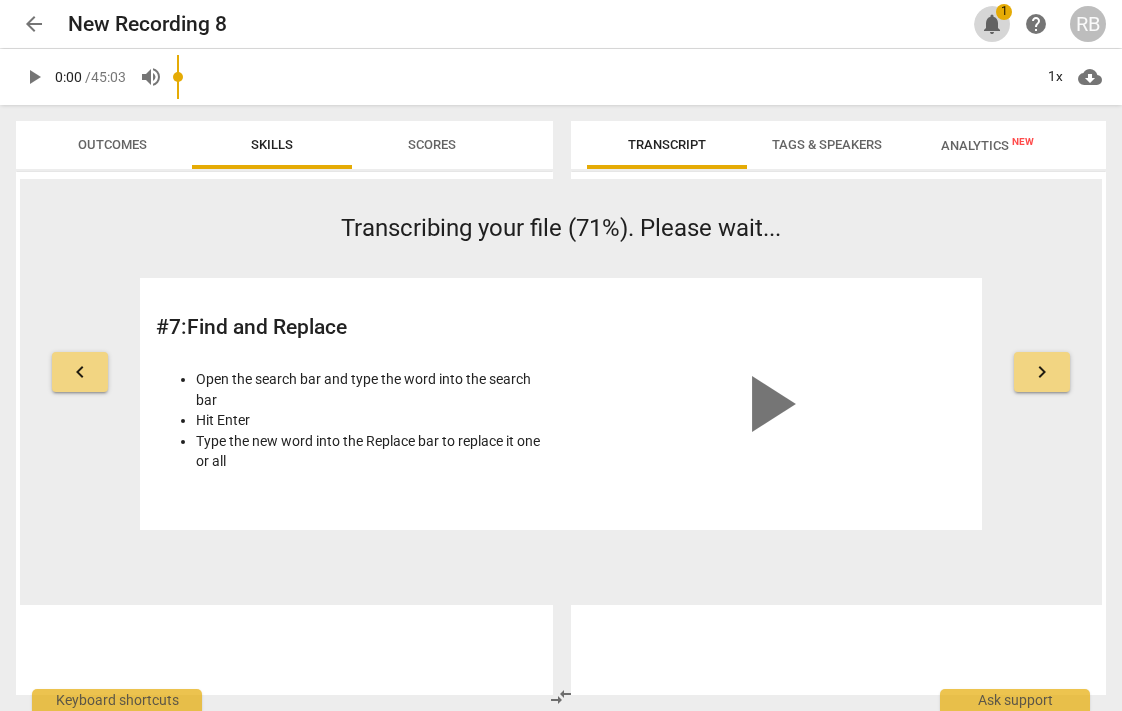 click on "notifications" at bounding box center [992, 24] 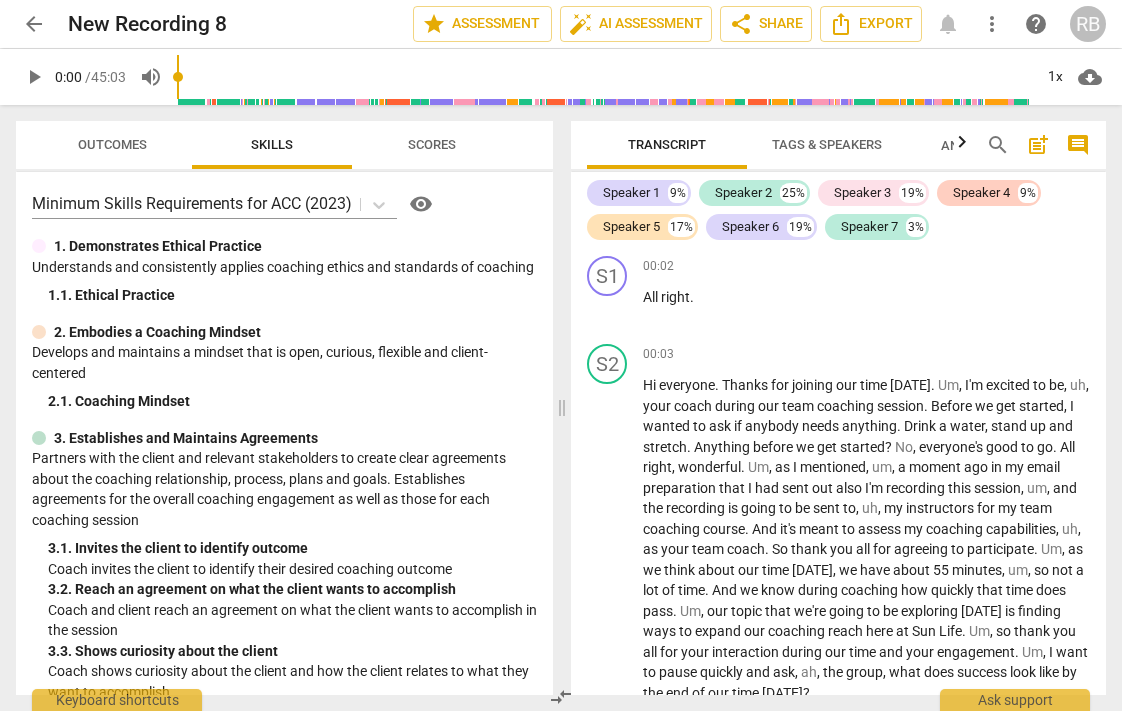 scroll, scrollTop: 0, scrollLeft: 0, axis: both 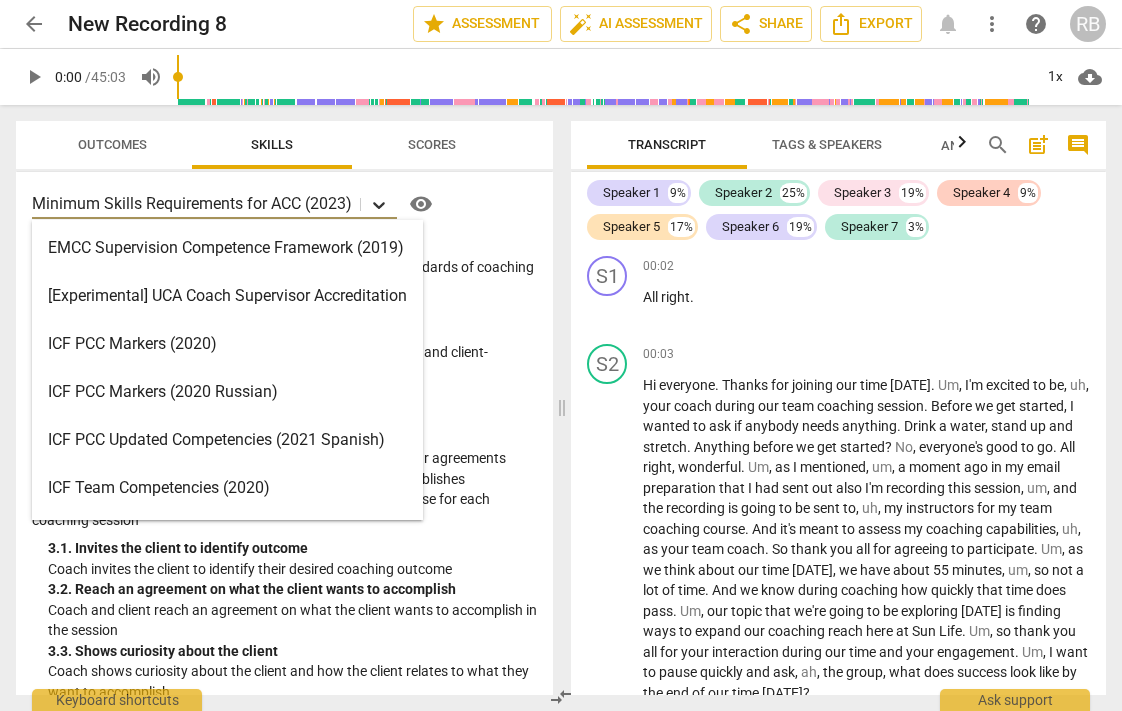 click 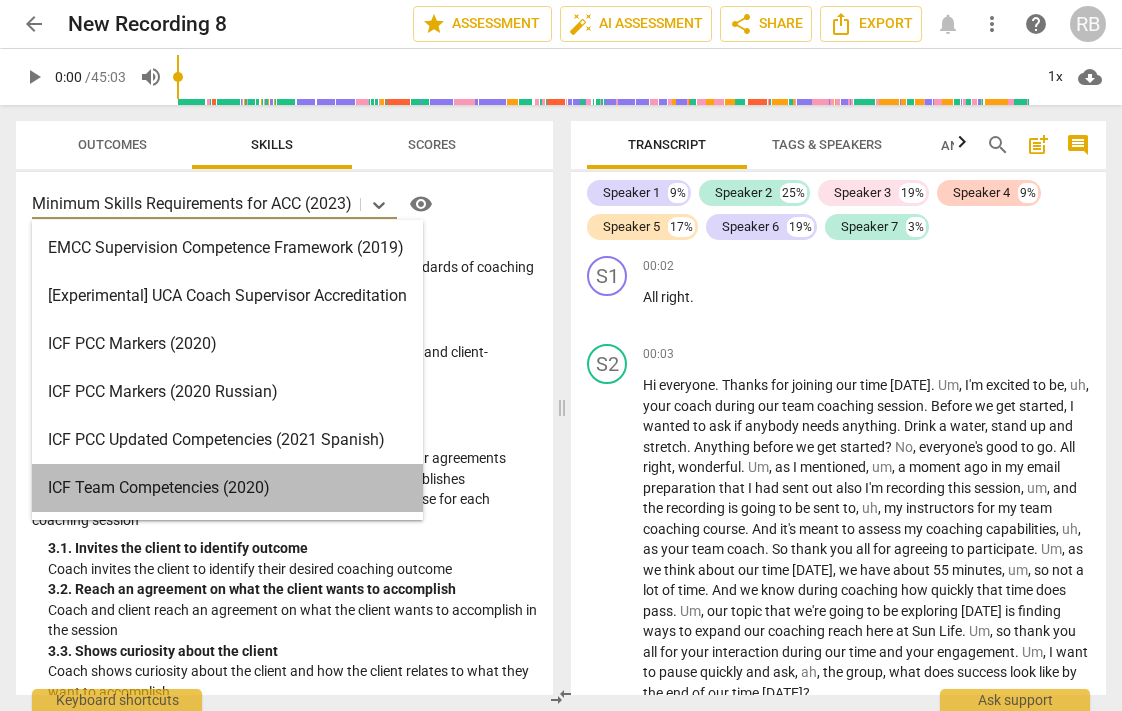 click on "ICF Team Competencies (2020)" at bounding box center (227, 488) 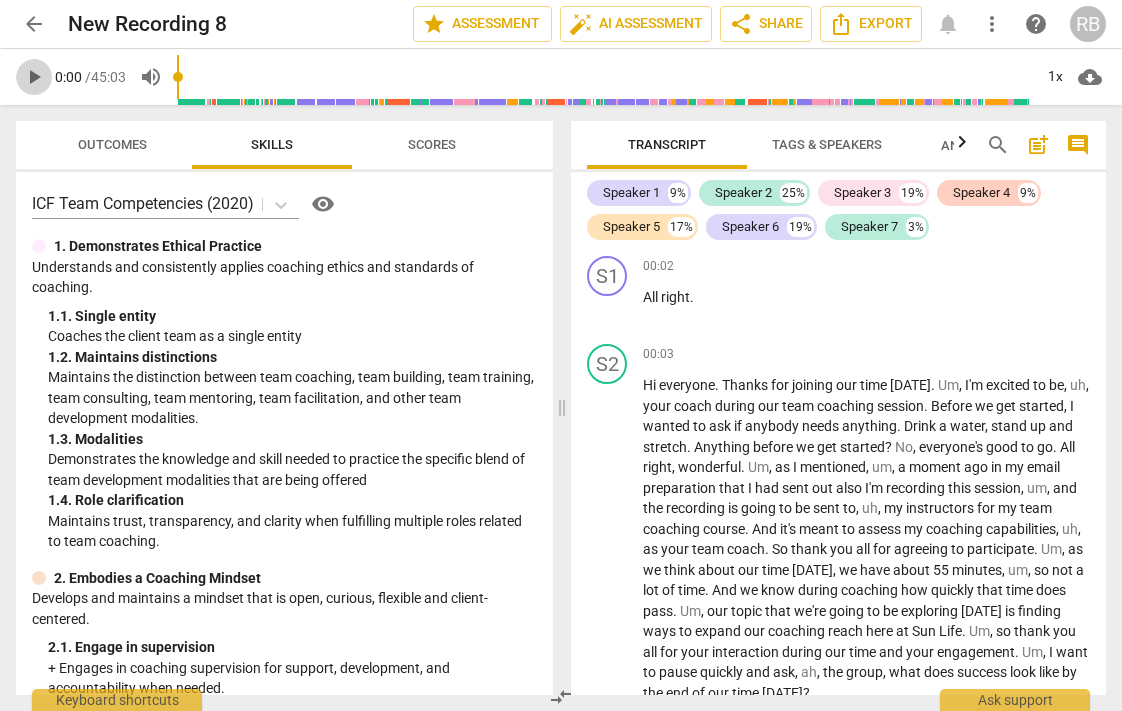 click on "play_arrow" at bounding box center [34, 77] 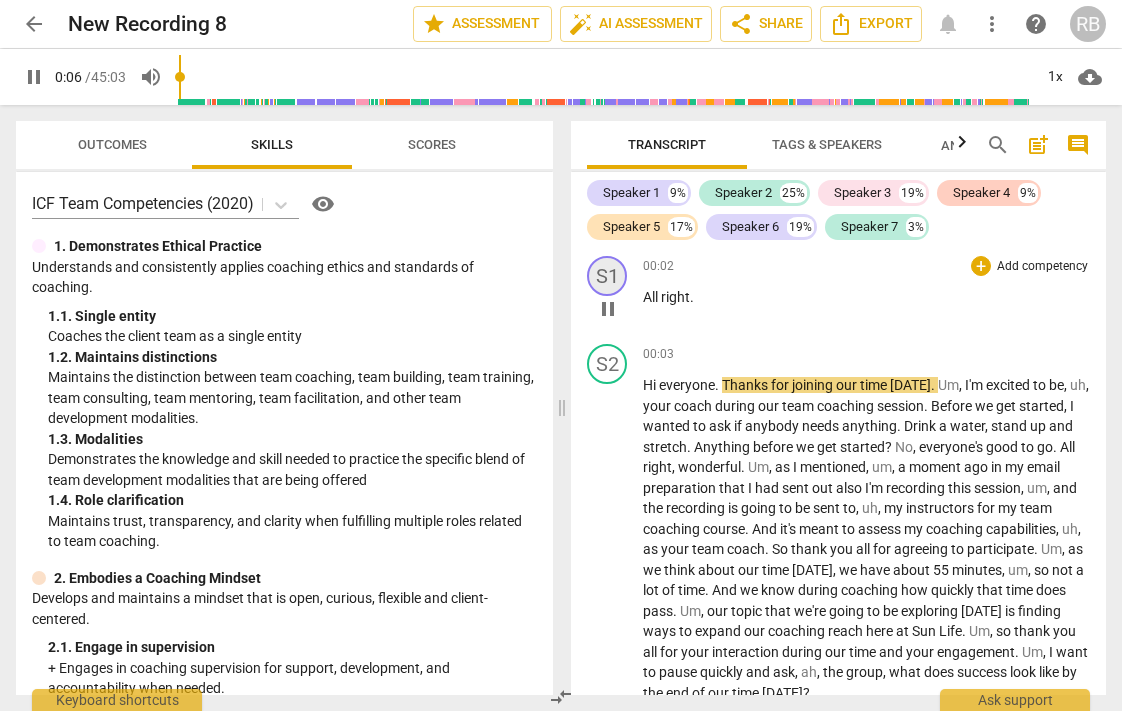 click on "S1" at bounding box center [607, 276] 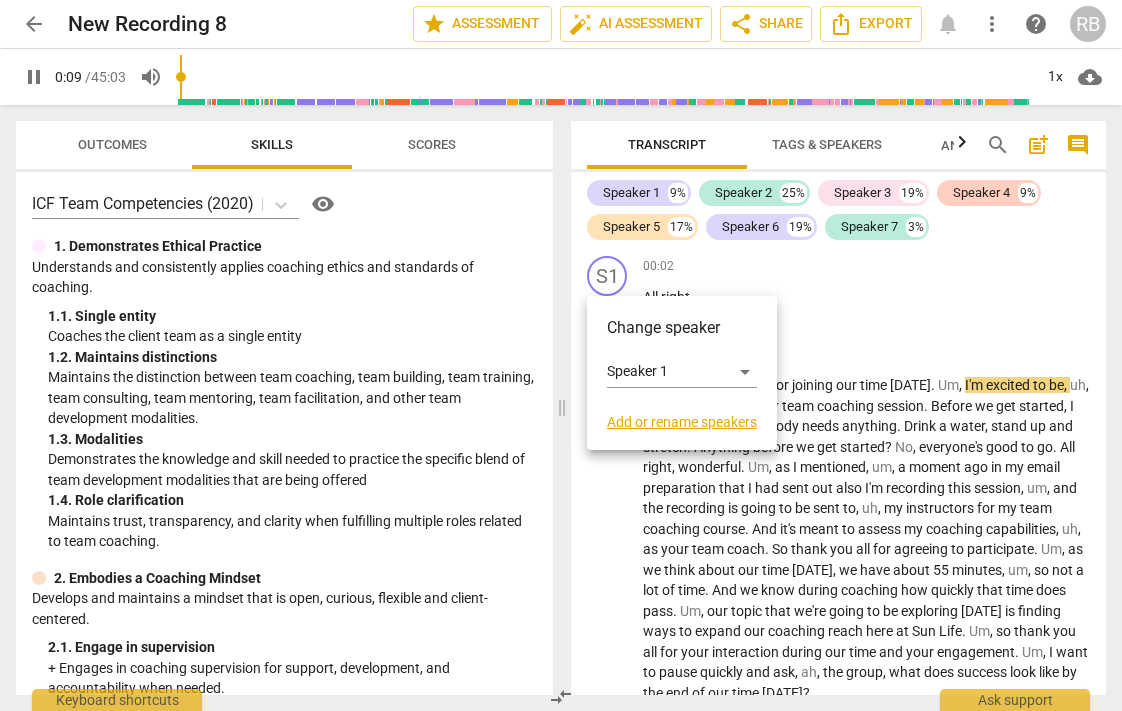 click on "Add or rename speakers" at bounding box center (682, 422) 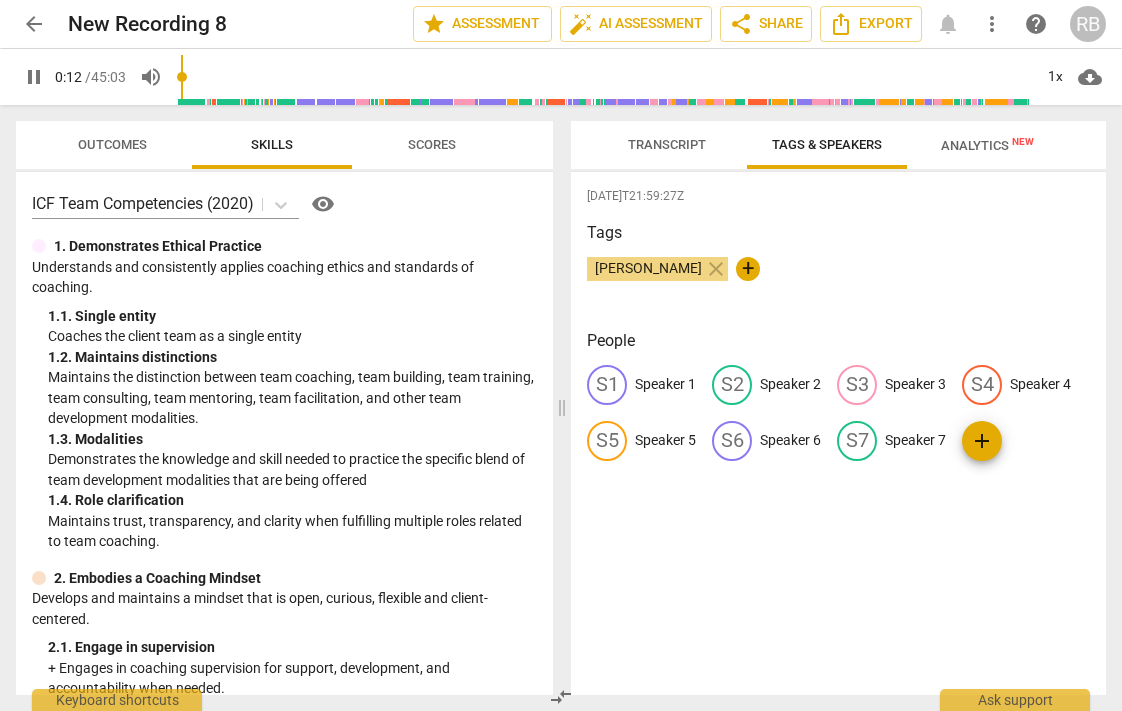 click on "S1" at bounding box center [607, 385] 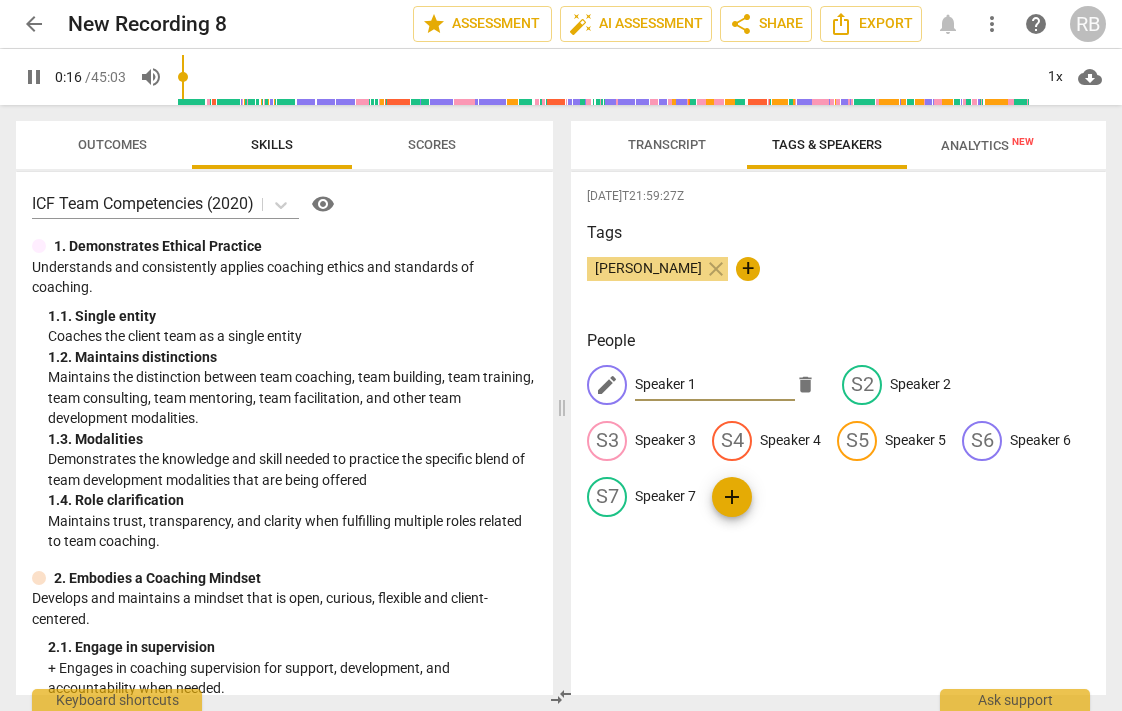 type on "17" 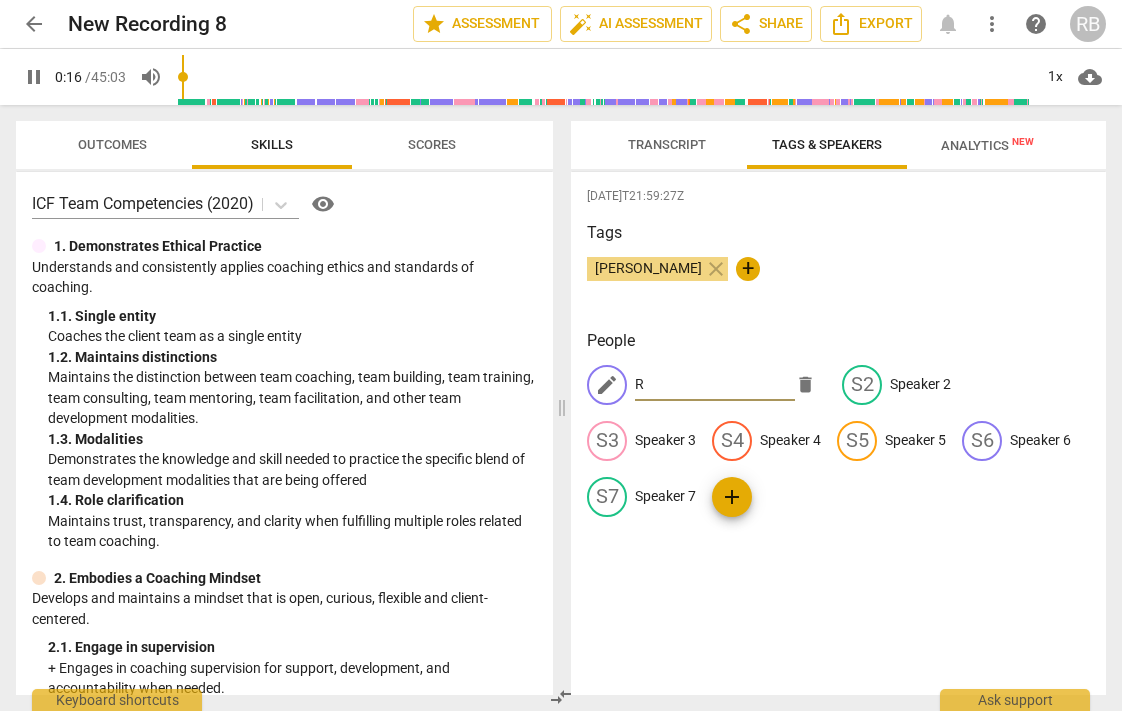 type on "17" 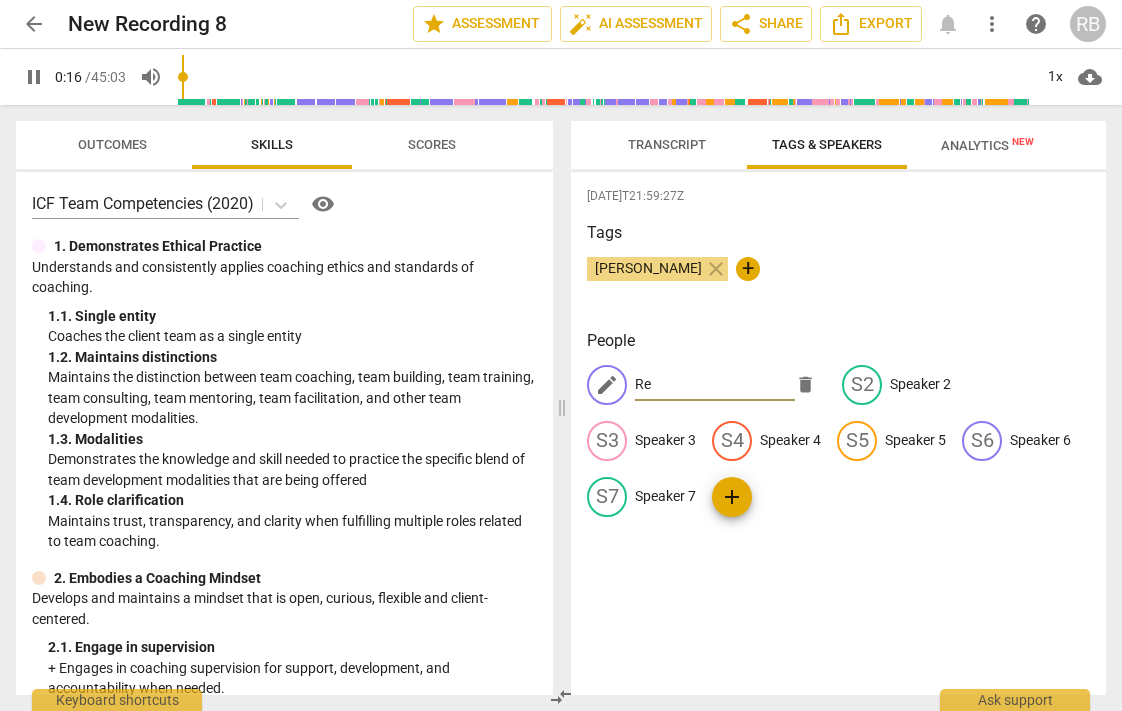 type on "17" 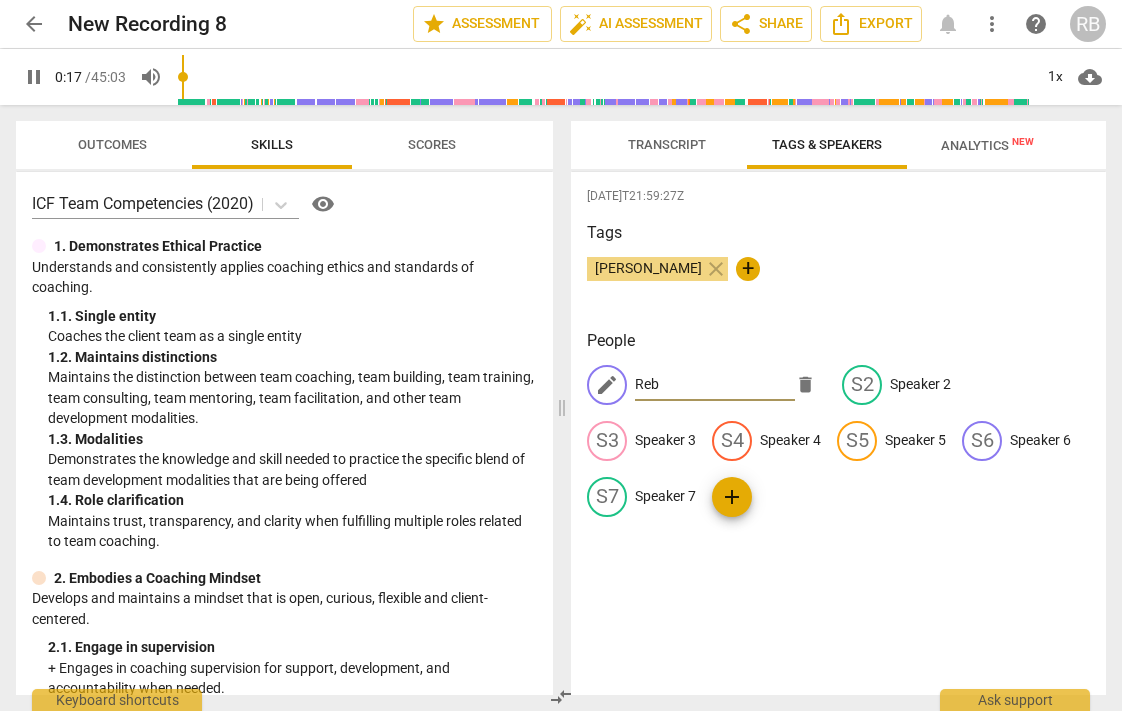 type on "17" 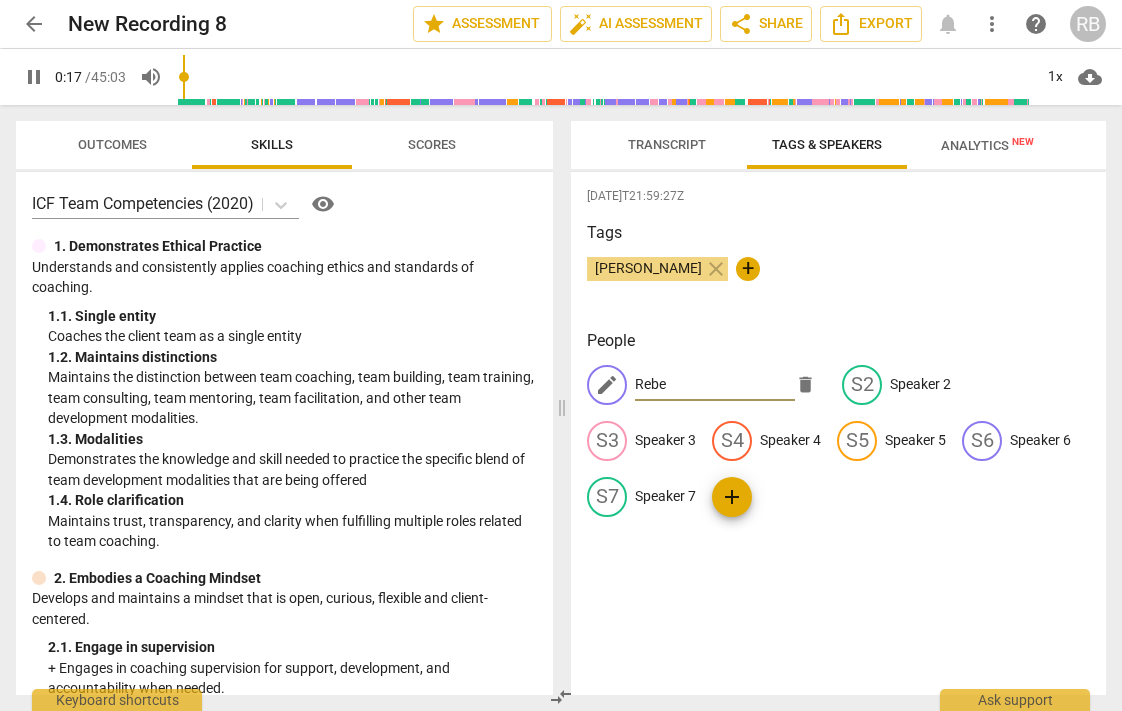 type on "18" 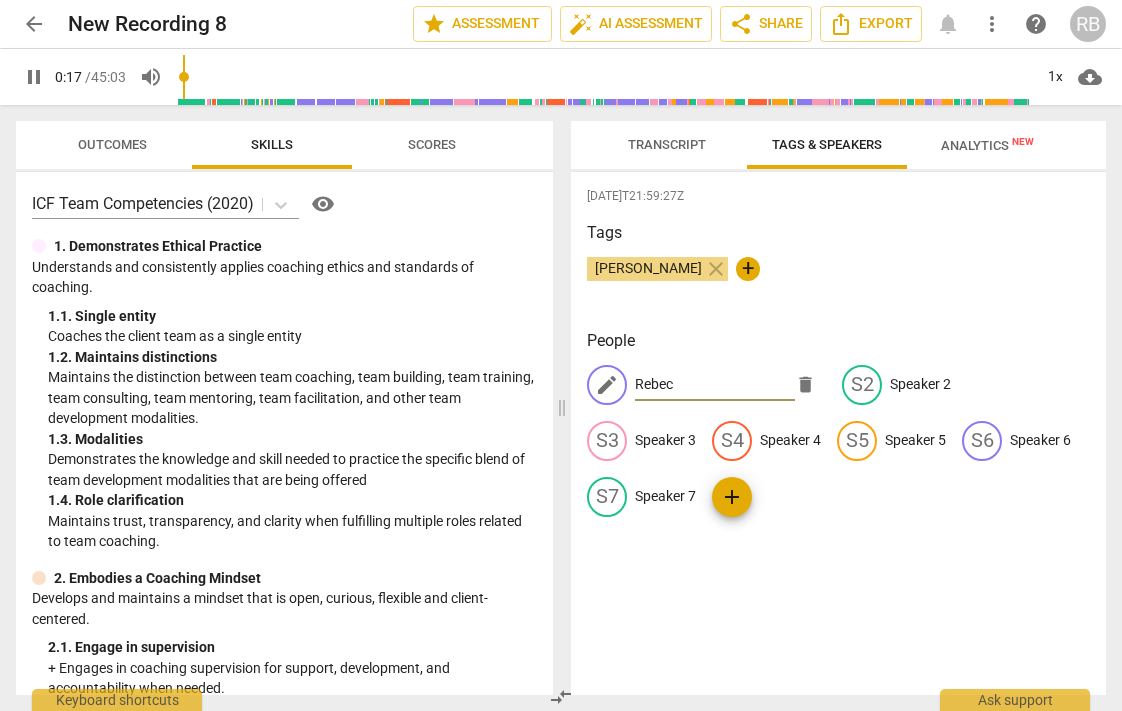 type on "18" 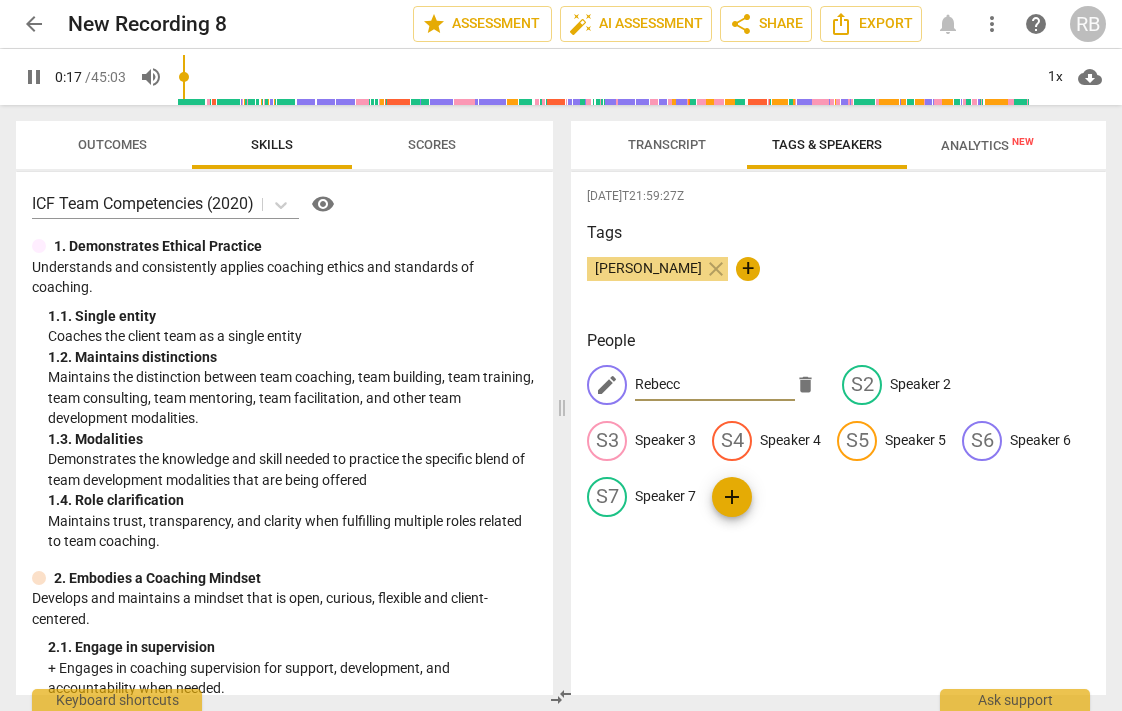 type on "18" 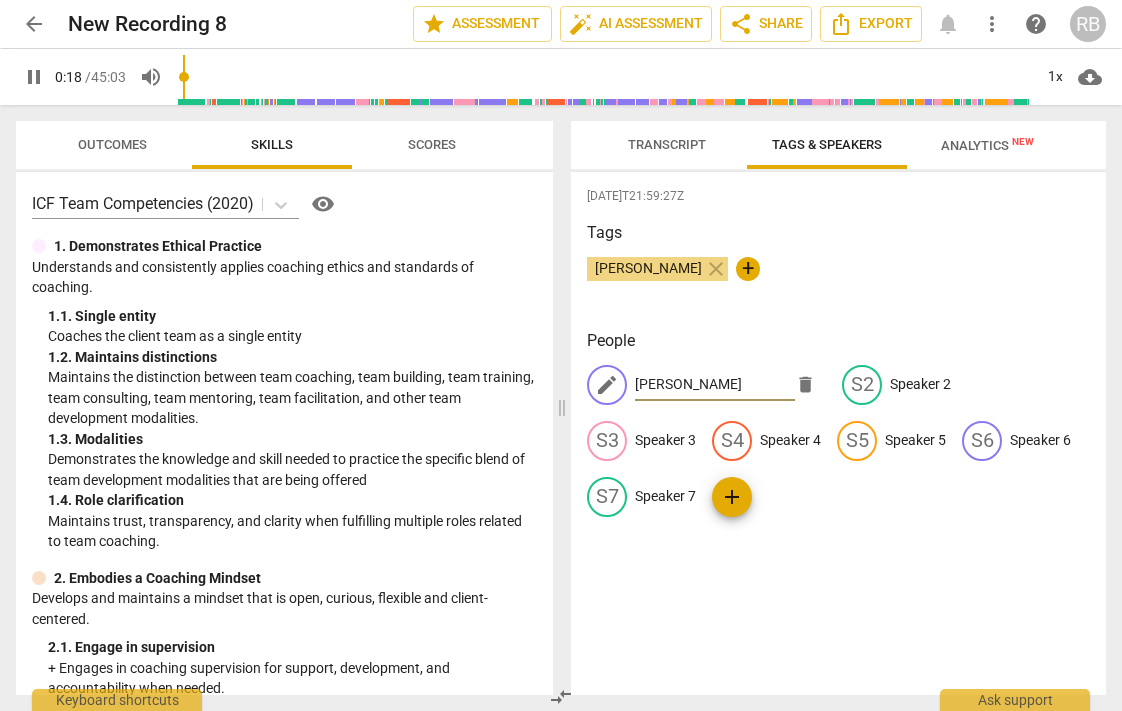 type on "19" 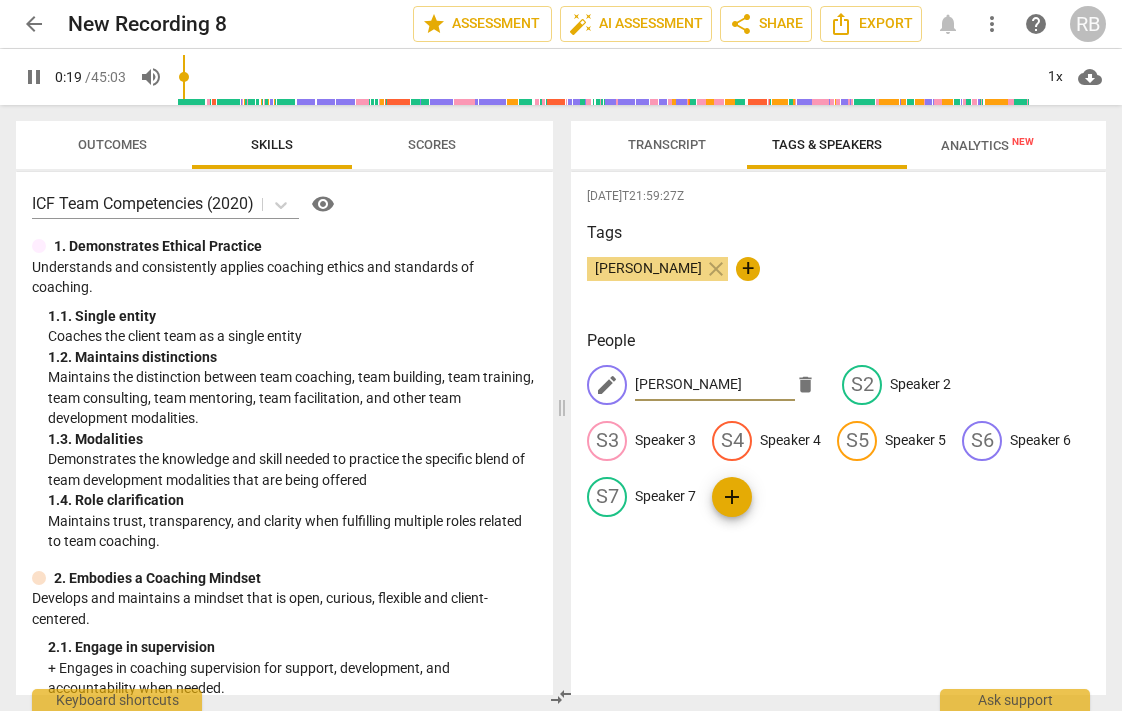 type on "19" 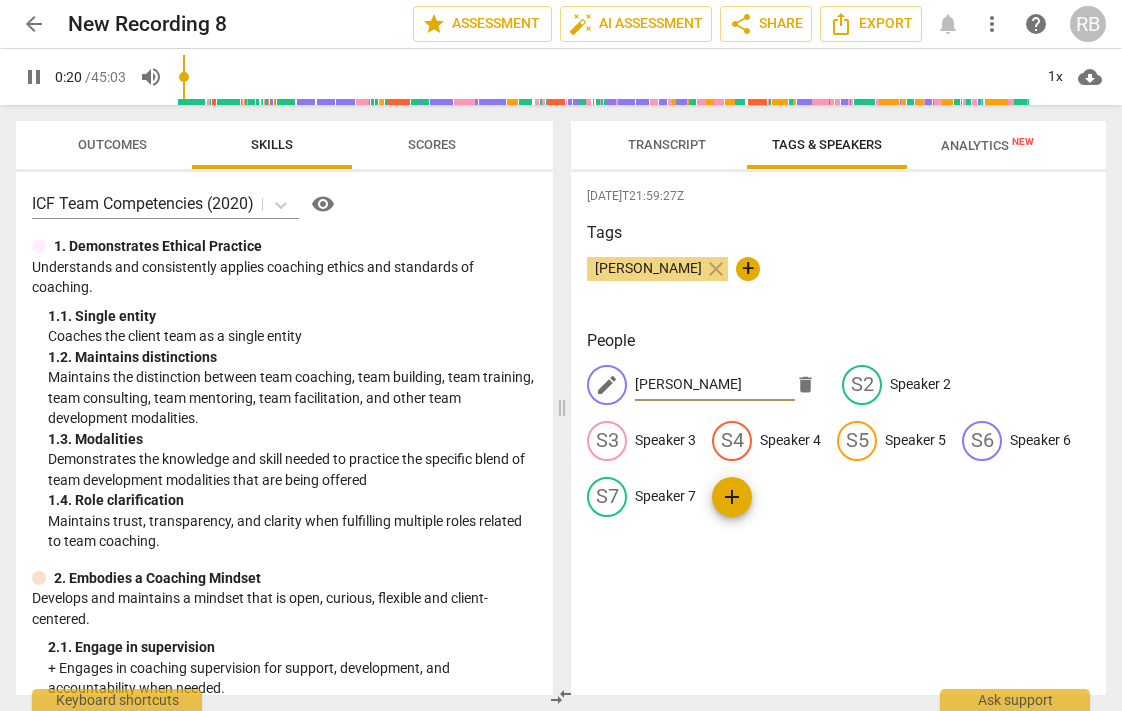 type on "21" 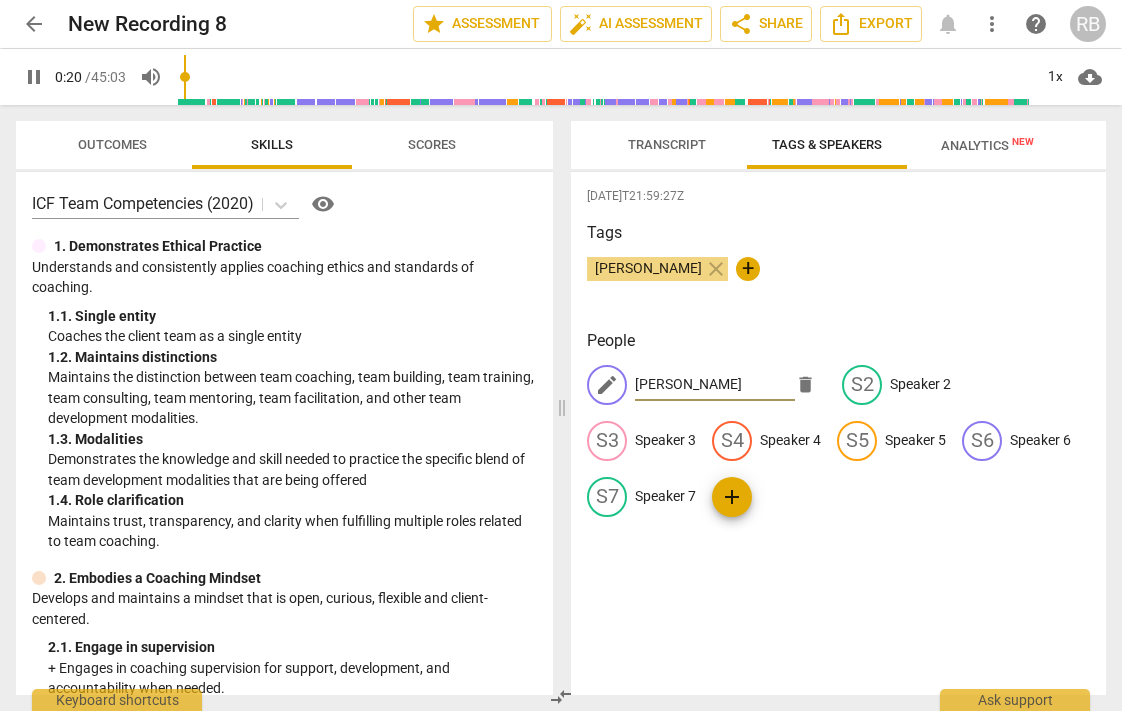 type on "21" 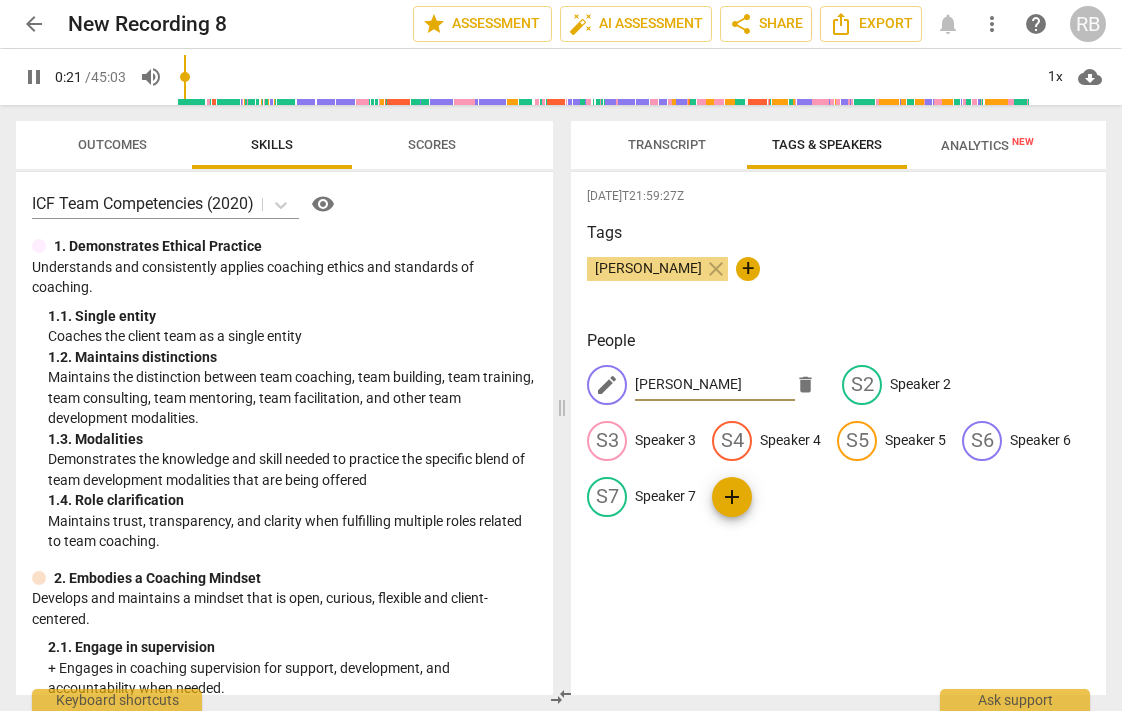 type on "22" 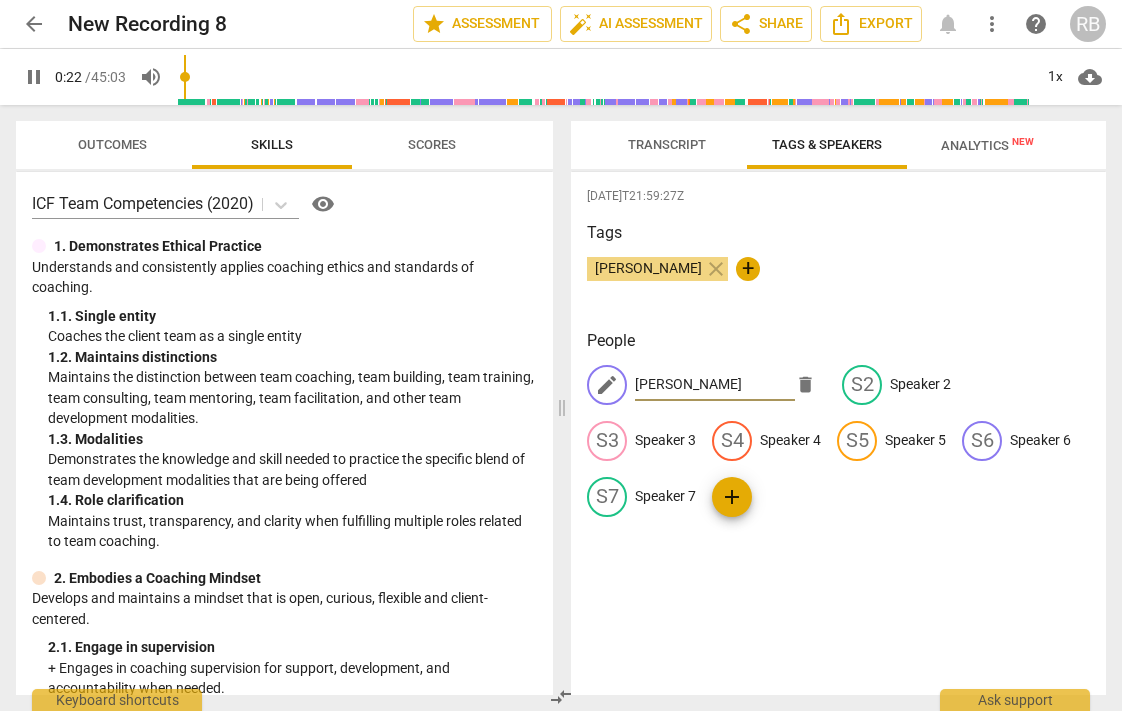 type on "22" 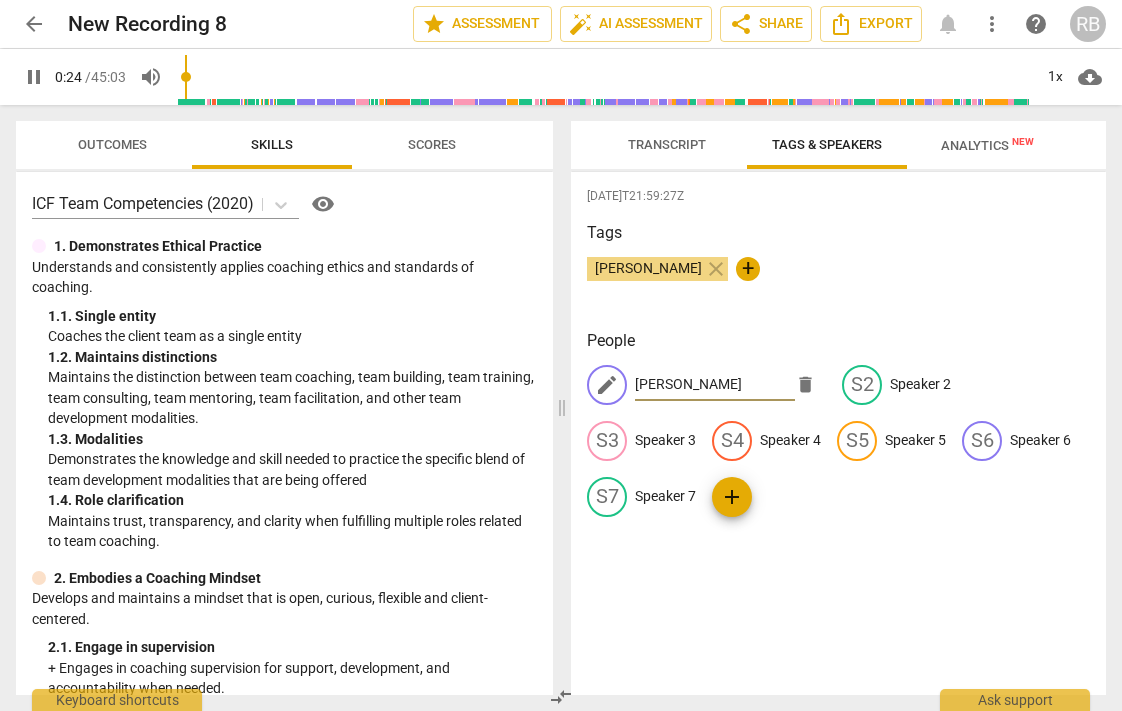 type on "24" 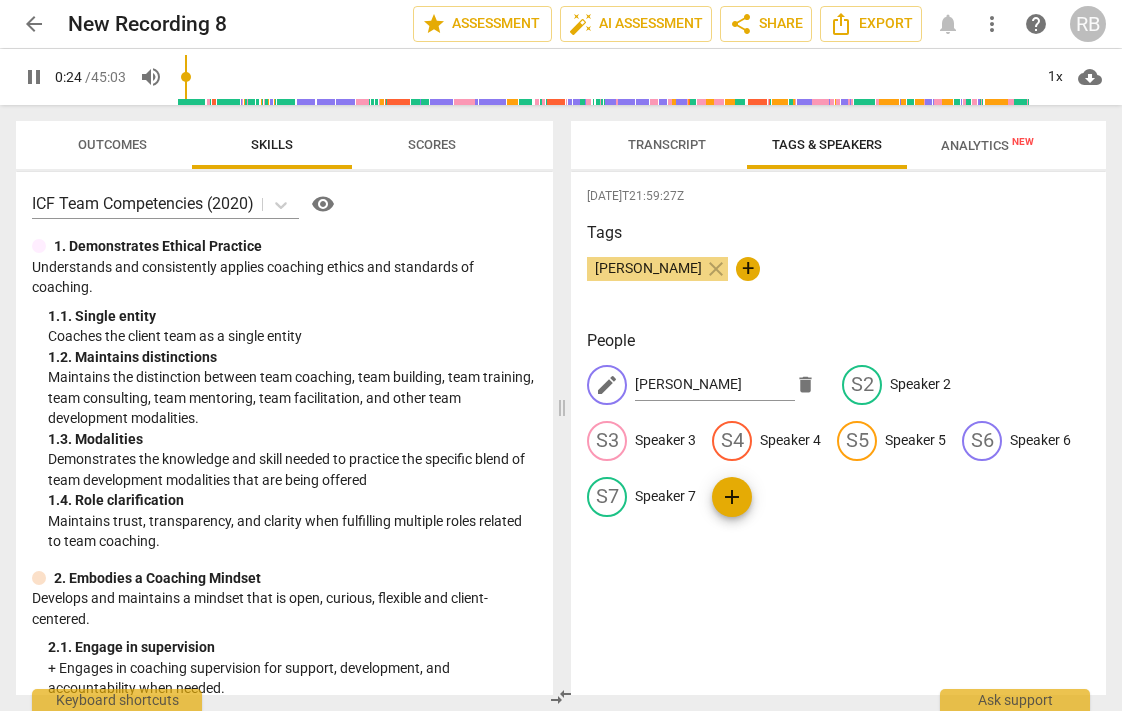 click on "2025-07-23T21:59:27Z Tags Rebecca Bravakis close + People edit Rebecca Bravakis delete S2 Speaker 2 S3 Speaker 3 S4 Speaker 4 S5 Speaker 5 S6 Speaker 6 S7 Speaker 7 add" at bounding box center [838, 433] 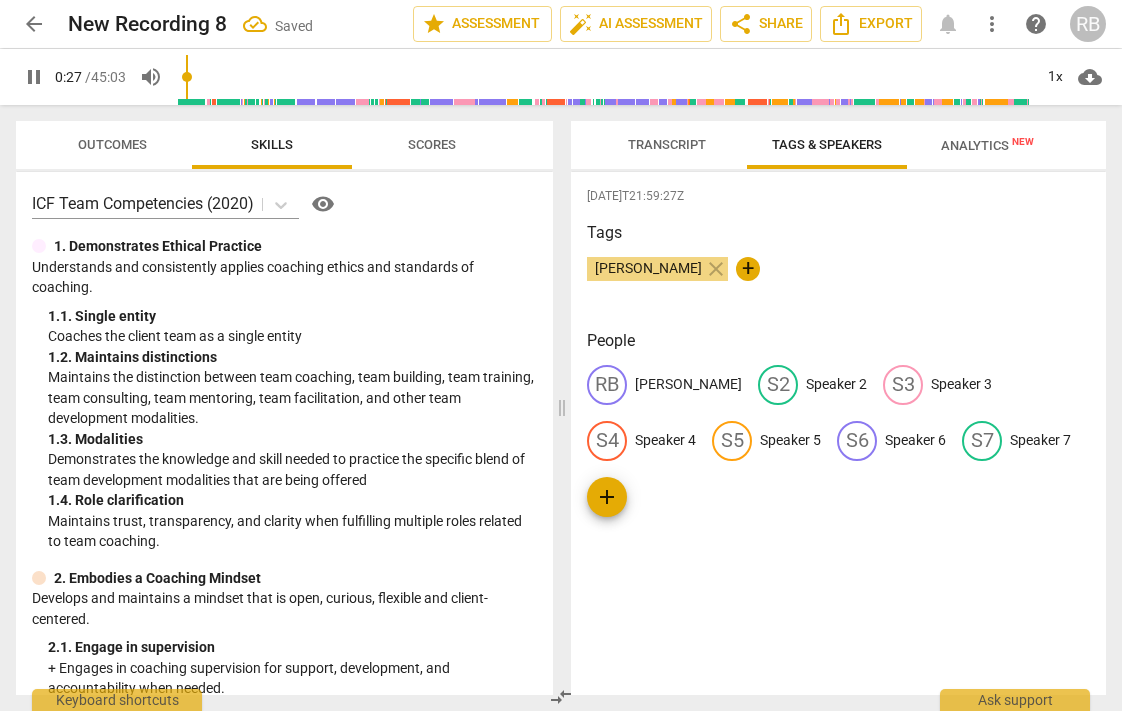 scroll, scrollTop: 0, scrollLeft: 0, axis: both 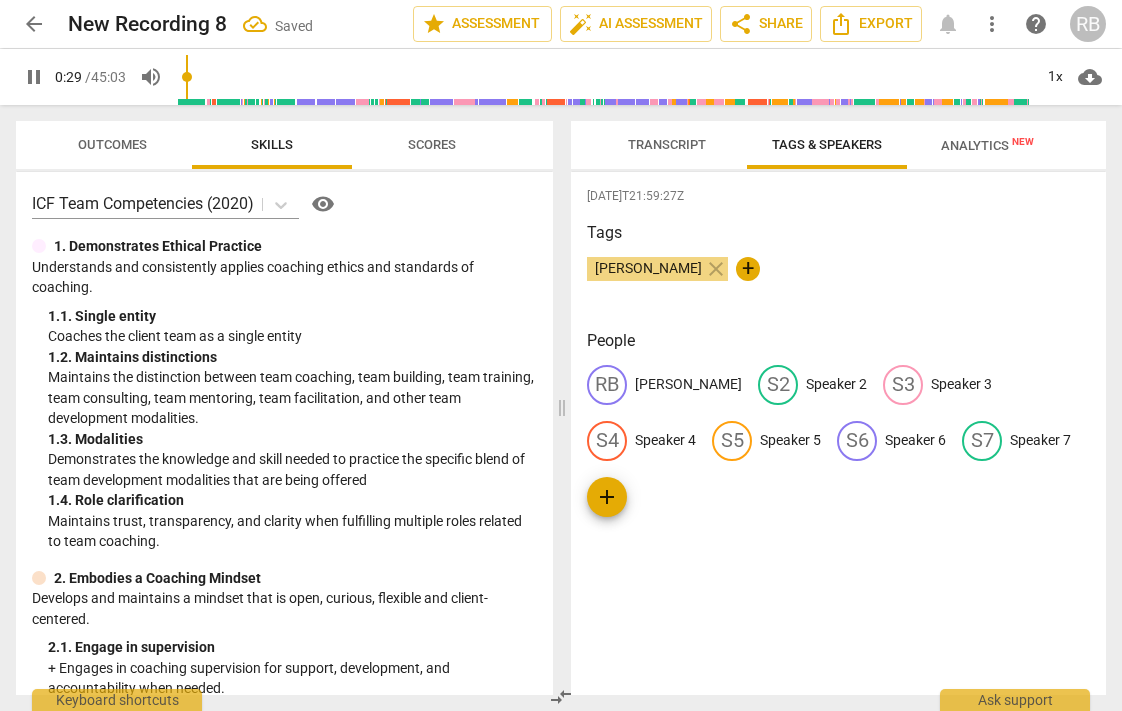 click on "Transcript" at bounding box center [667, 144] 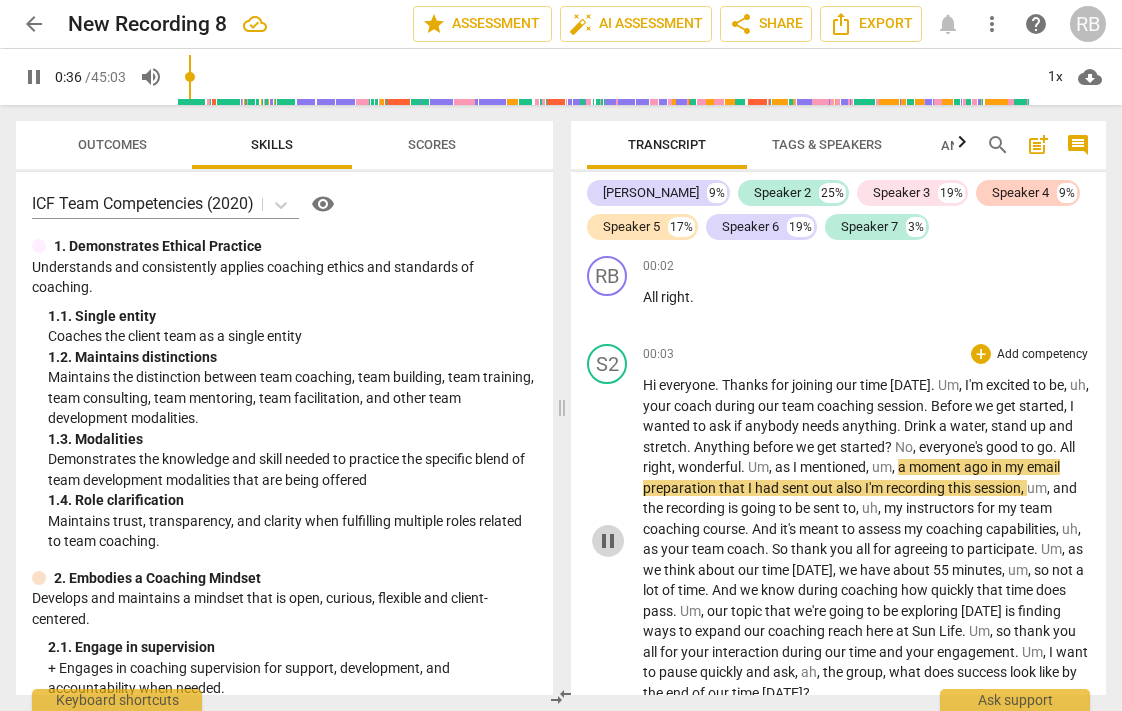 click on "pause" at bounding box center [608, 541] 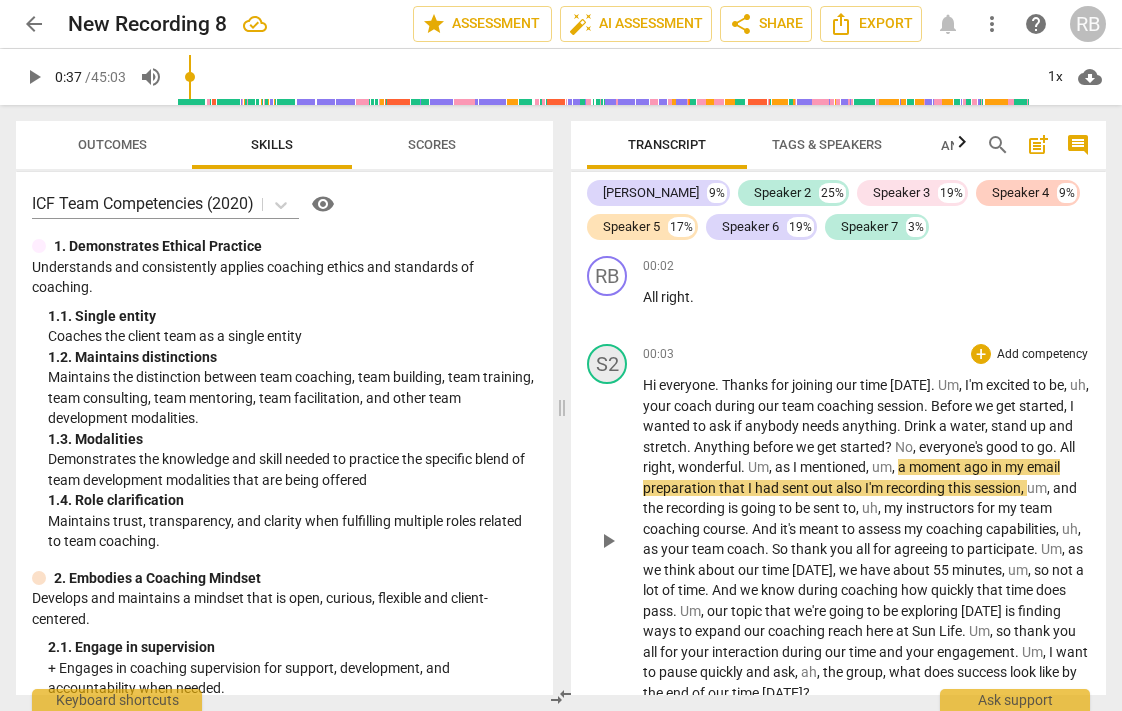 click on "S2" at bounding box center [607, 364] 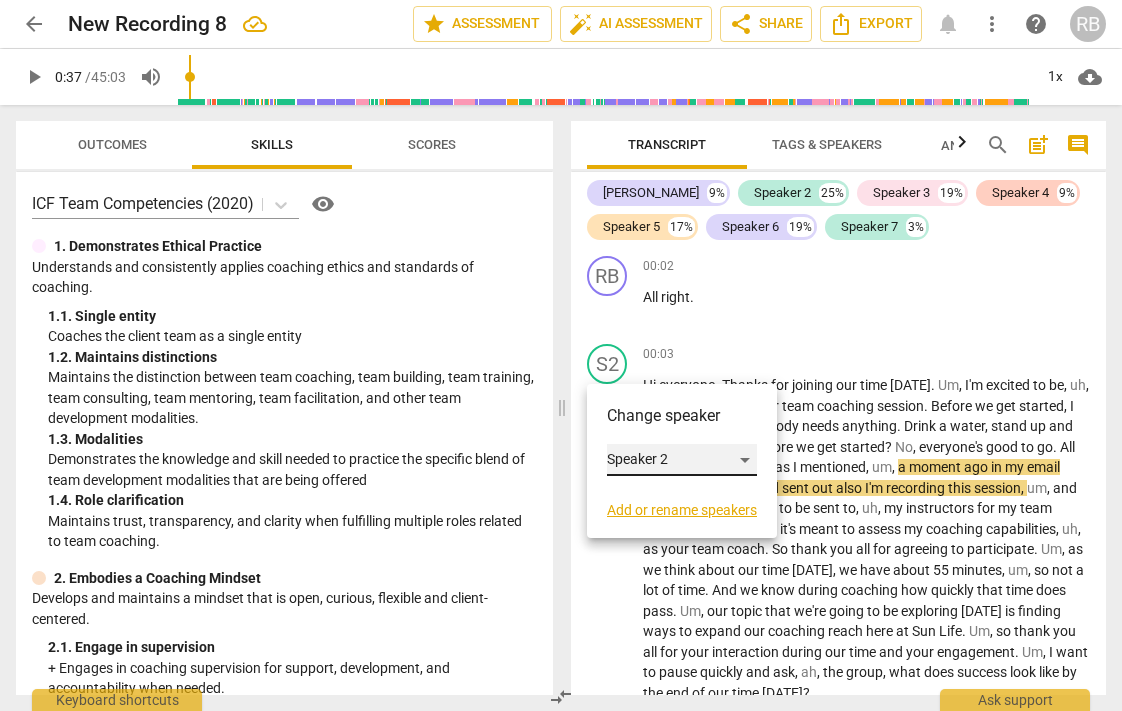click on "Speaker 2" at bounding box center (682, 460) 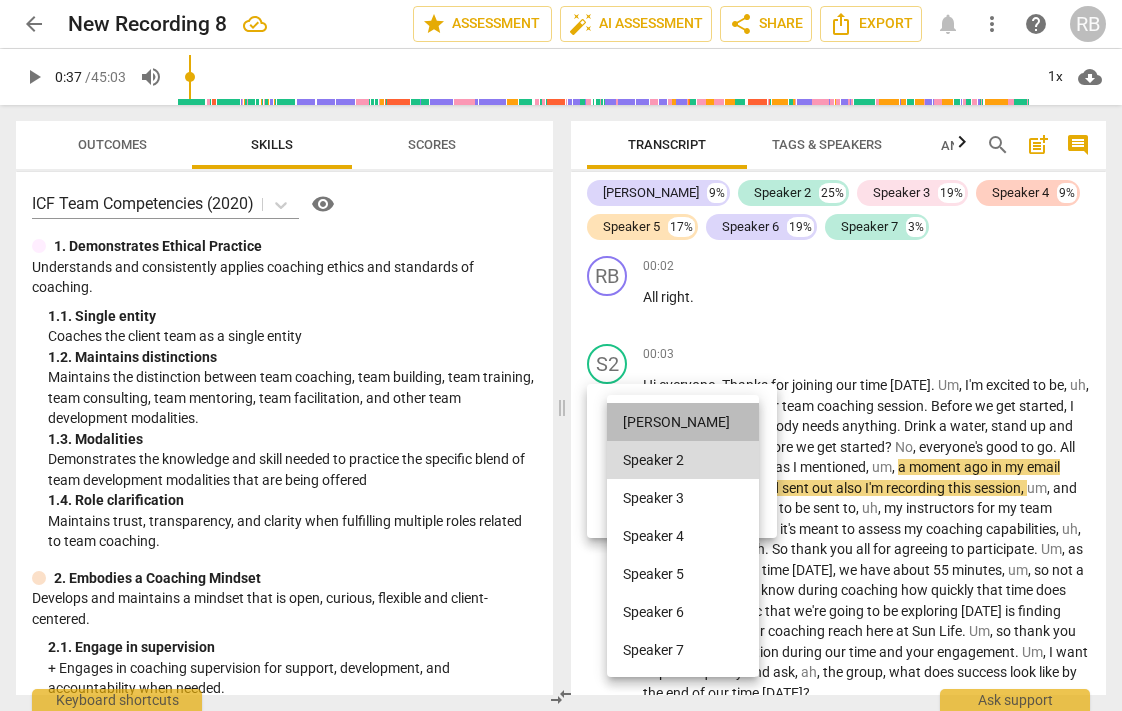 click on "[PERSON_NAME]" at bounding box center [683, 422] 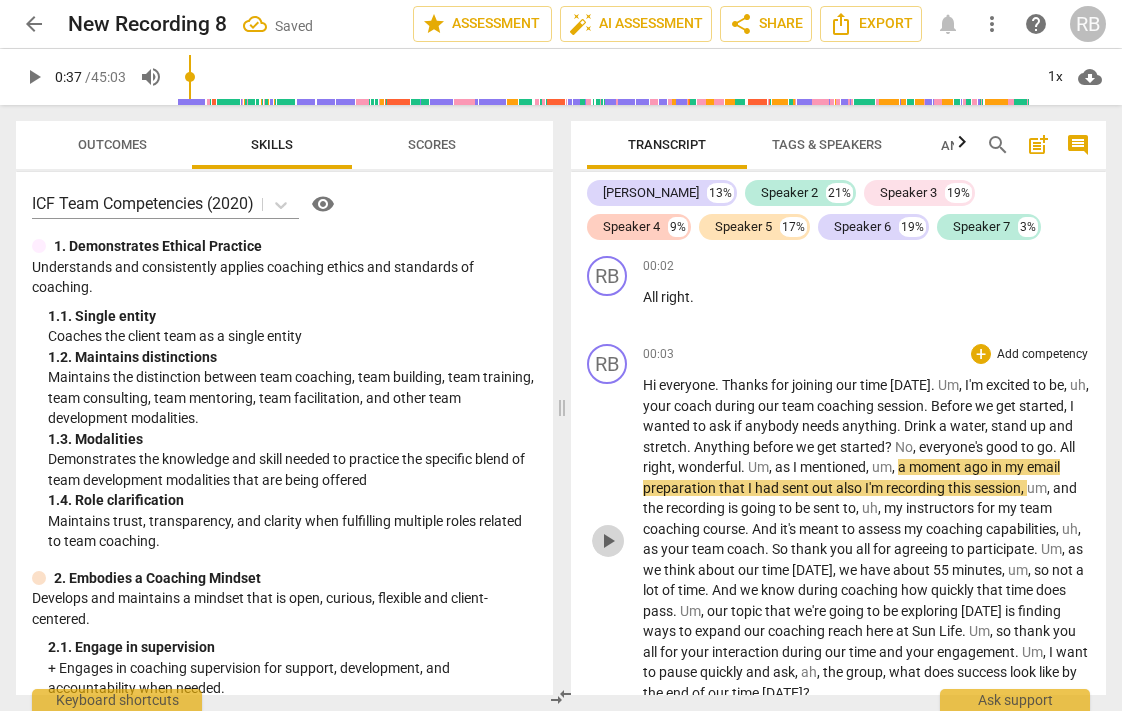 click on "play_arrow" at bounding box center [608, 541] 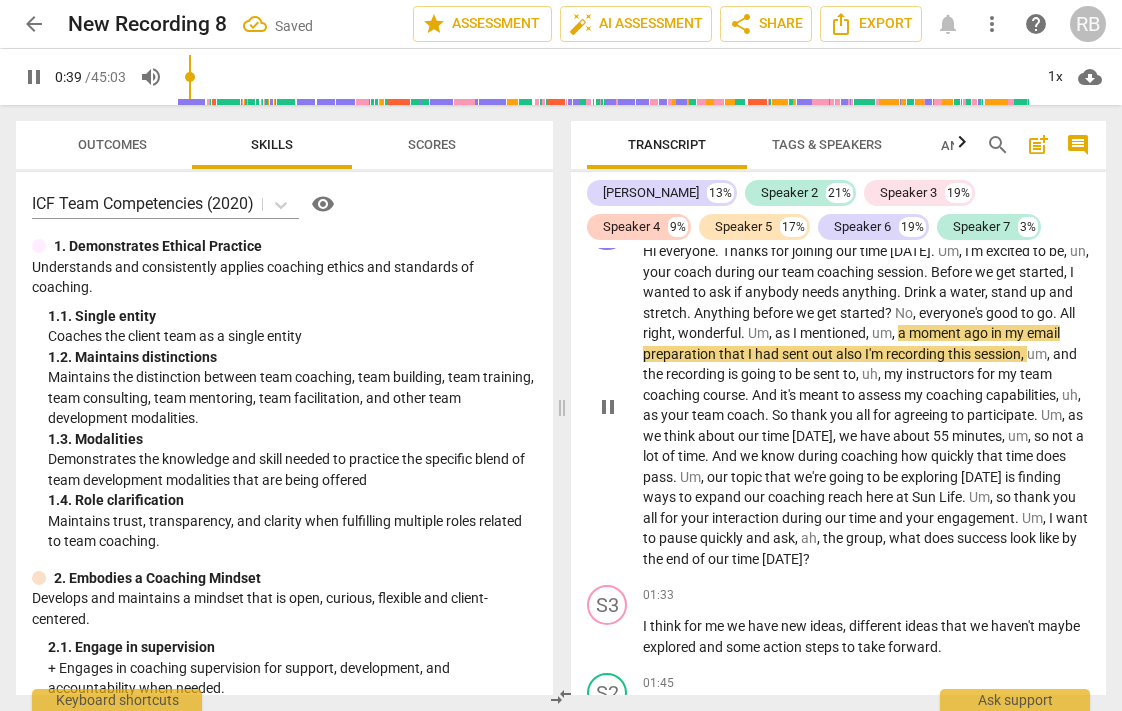 scroll, scrollTop: 144, scrollLeft: 0, axis: vertical 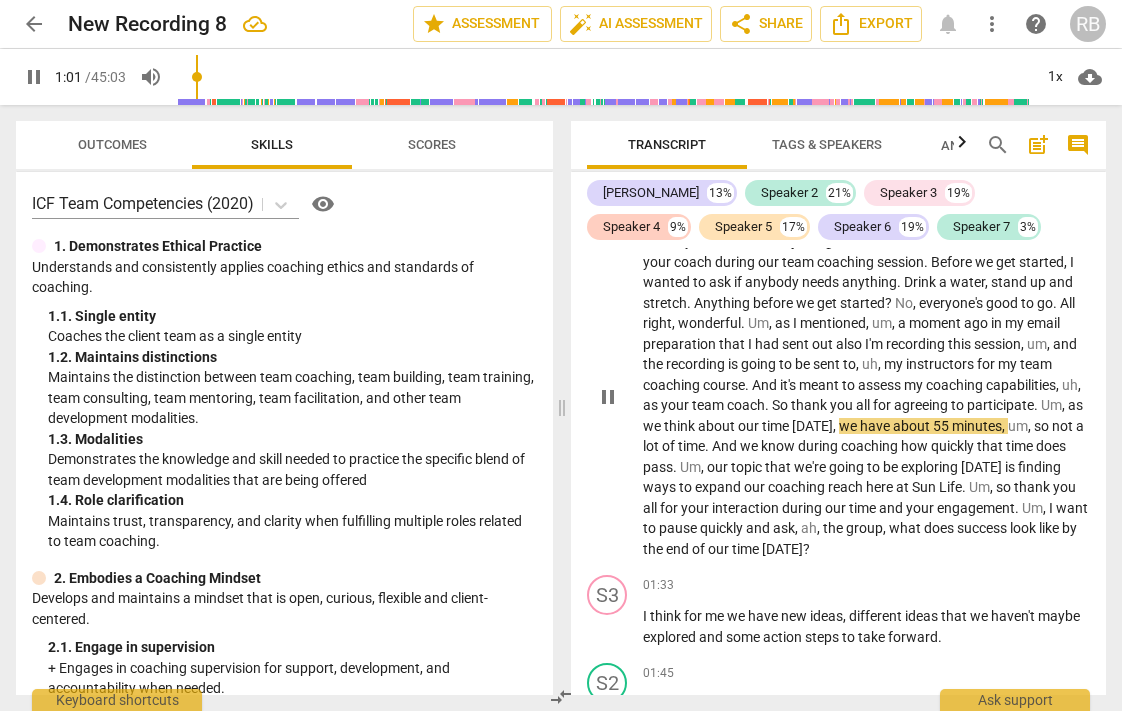 click on "today" at bounding box center (782, 549) 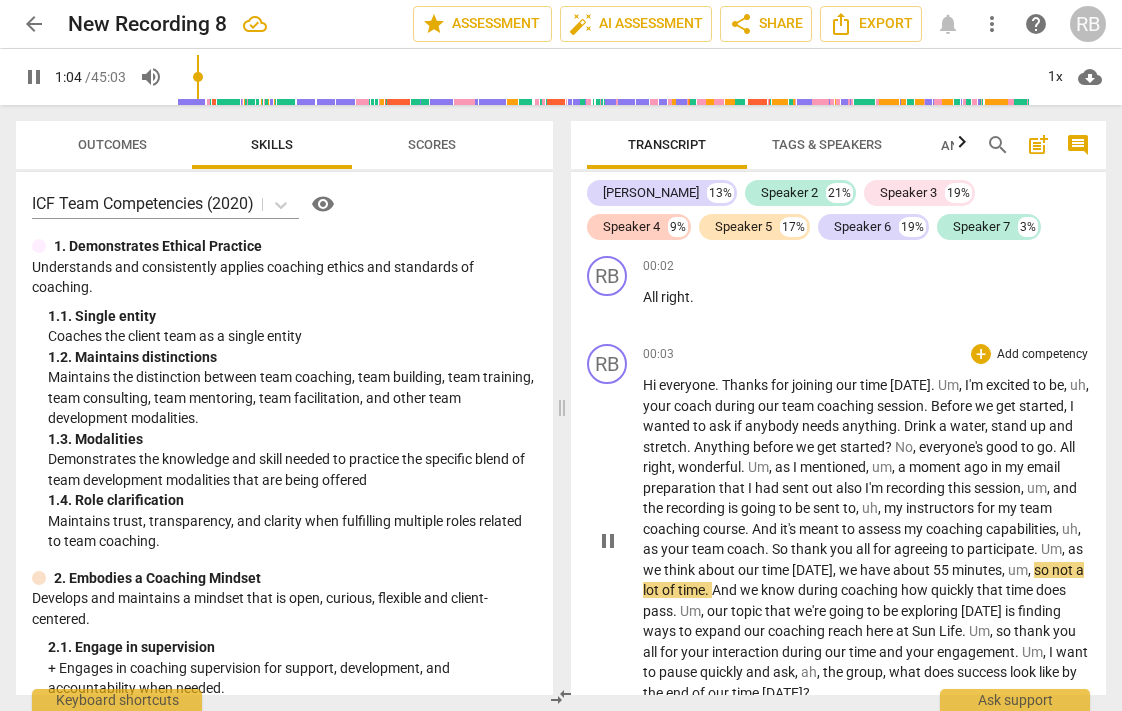 scroll, scrollTop: 0, scrollLeft: 0, axis: both 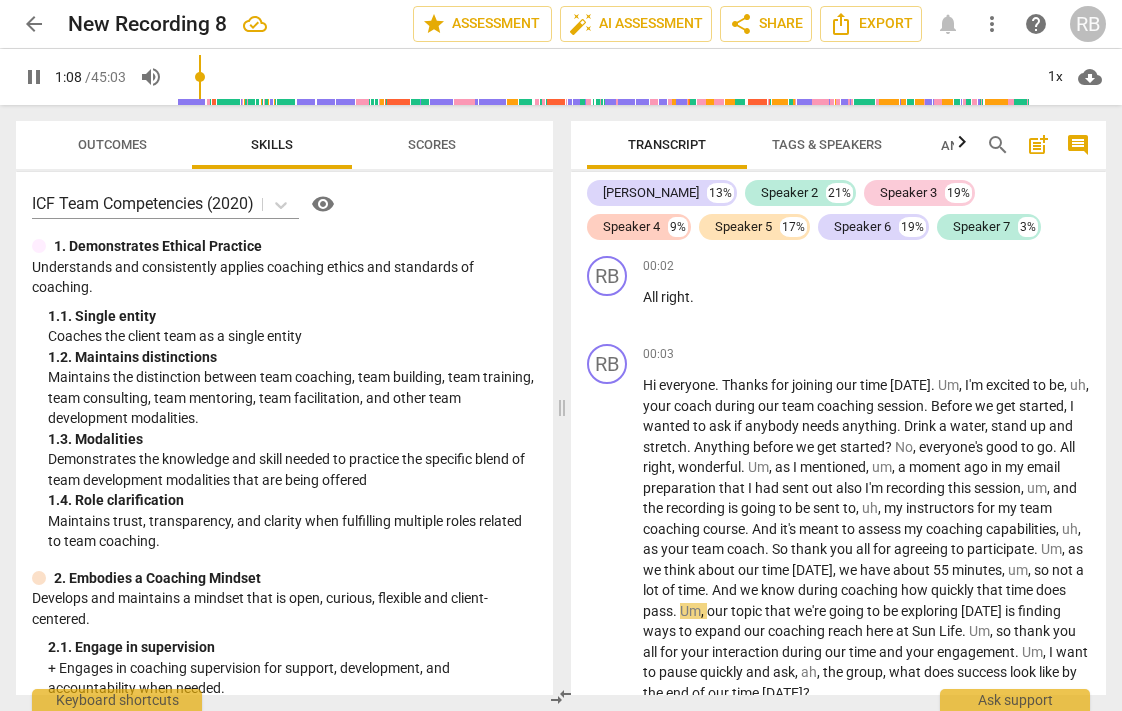 click on "Speaker 3" at bounding box center [908, 193] 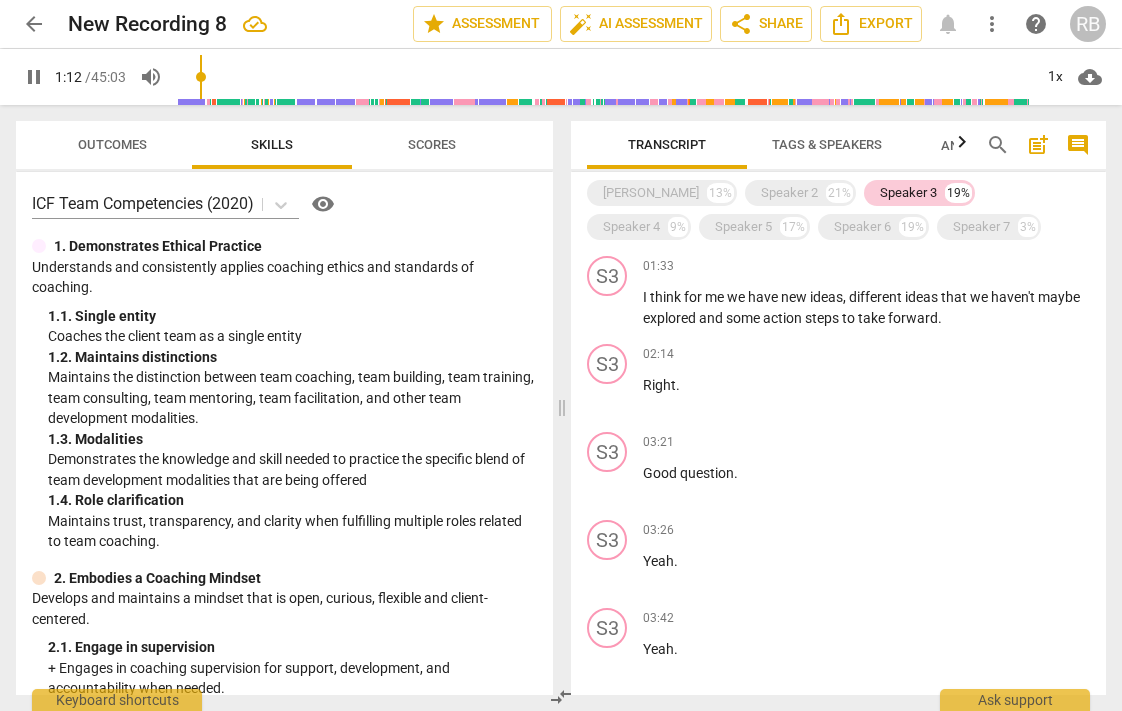 click on "Speaker 3" at bounding box center (908, 193) 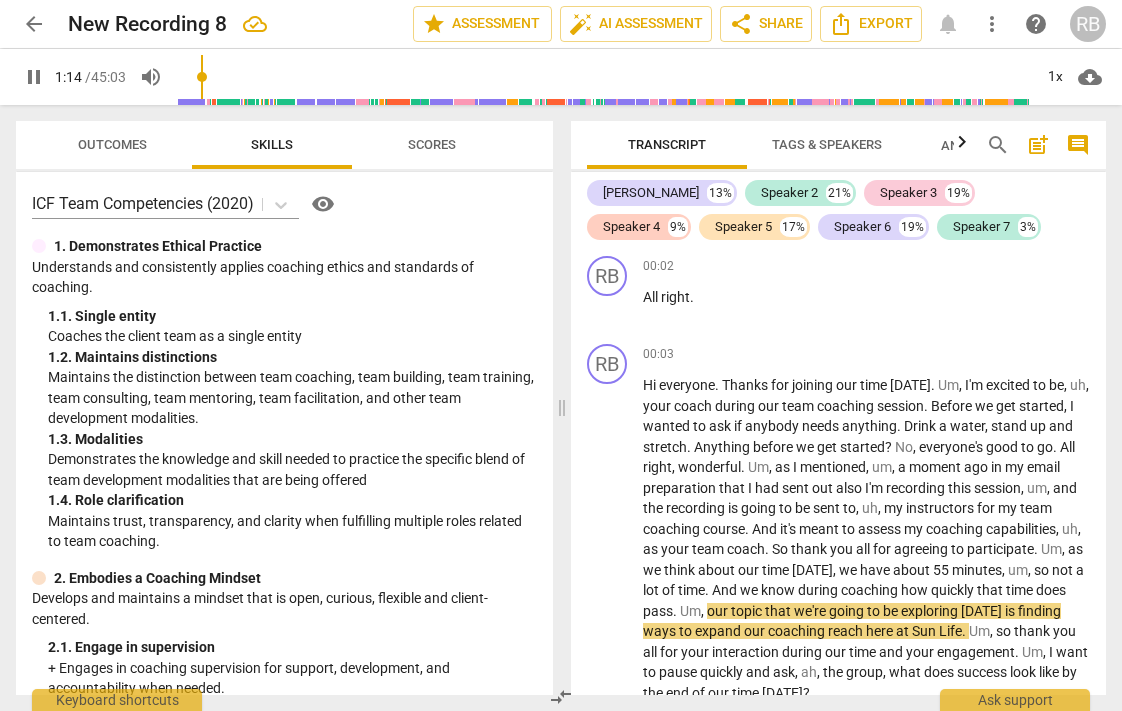 click on "19%" at bounding box center (958, 193) 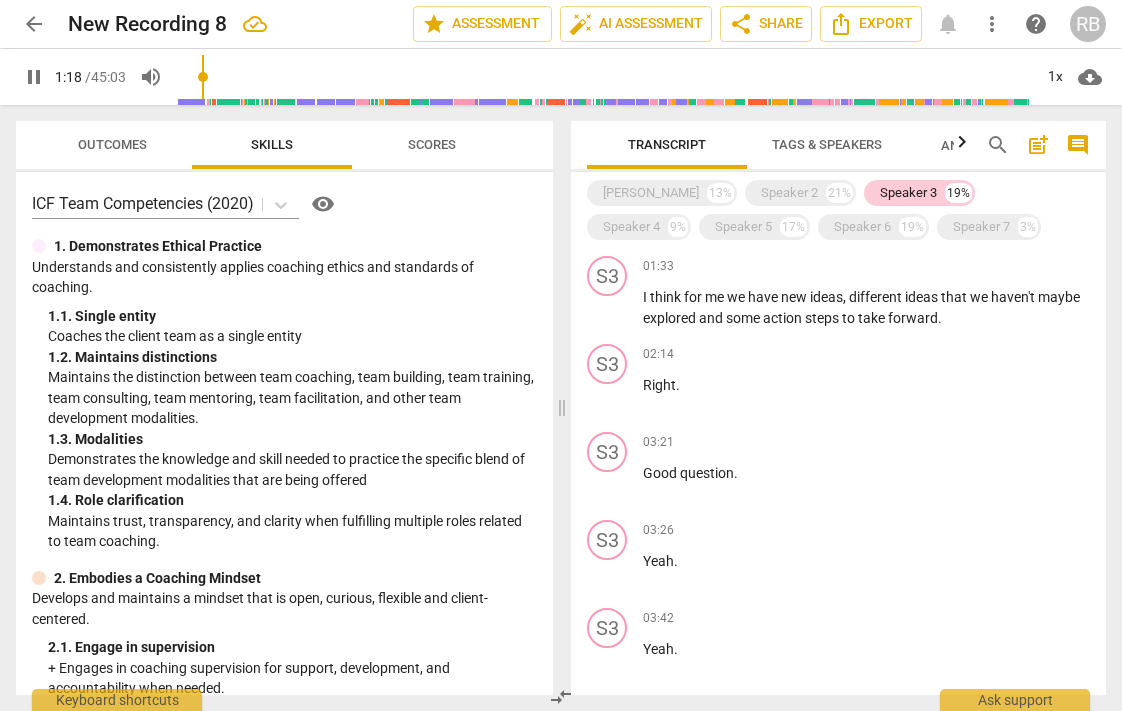click on "Speaker 3" at bounding box center [908, 193] 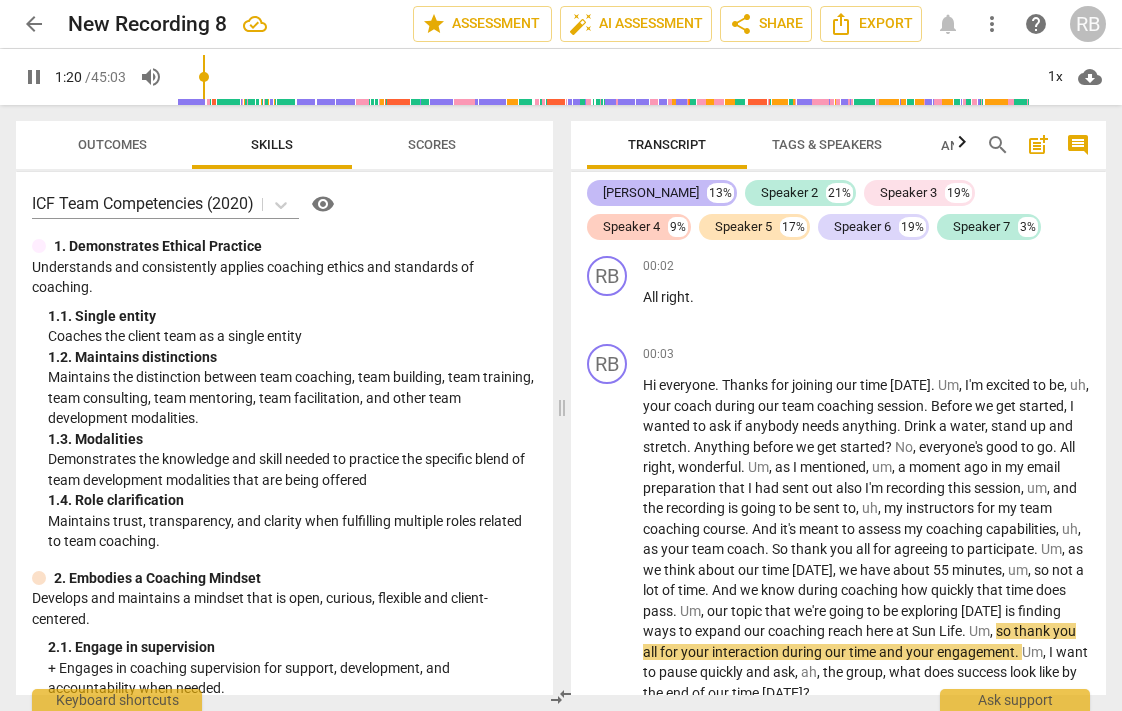 click on "[PERSON_NAME]" at bounding box center [651, 193] 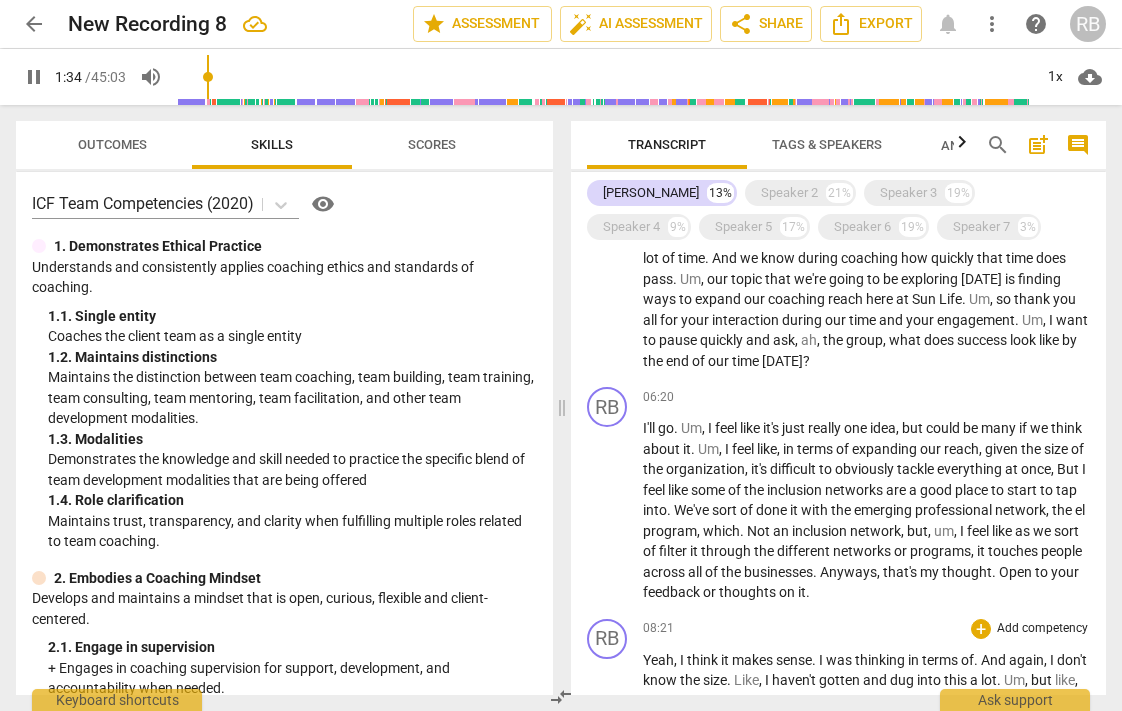 scroll, scrollTop: 331, scrollLeft: 0, axis: vertical 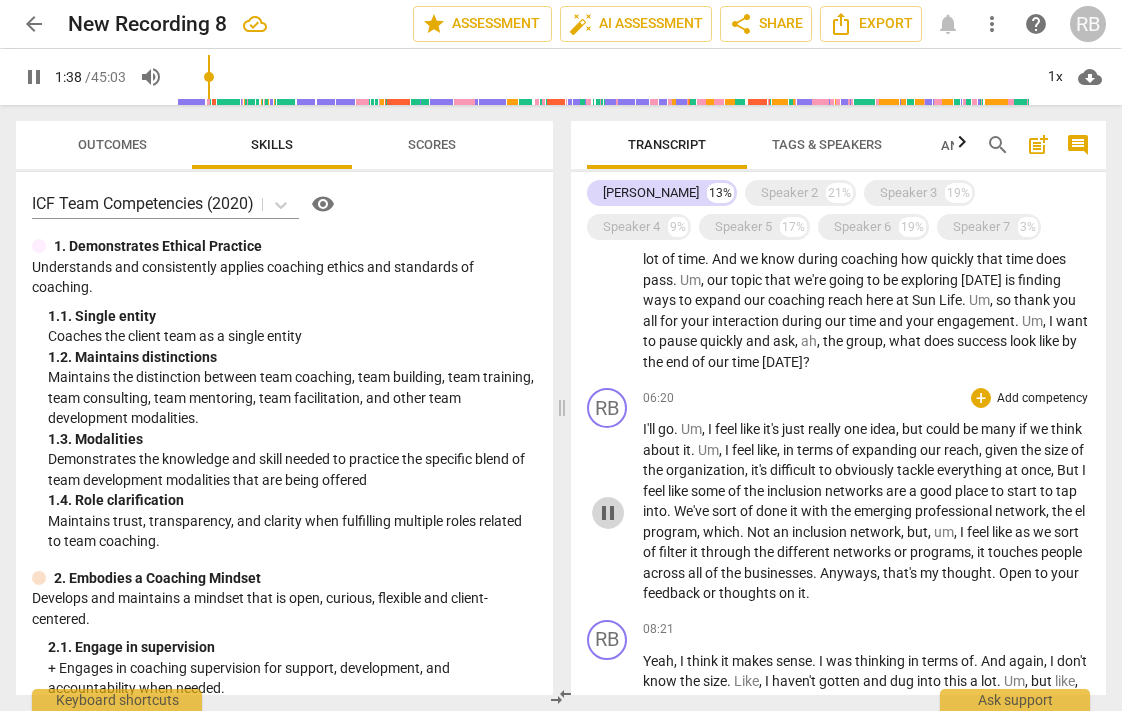 click on "pause" at bounding box center (608, 513) 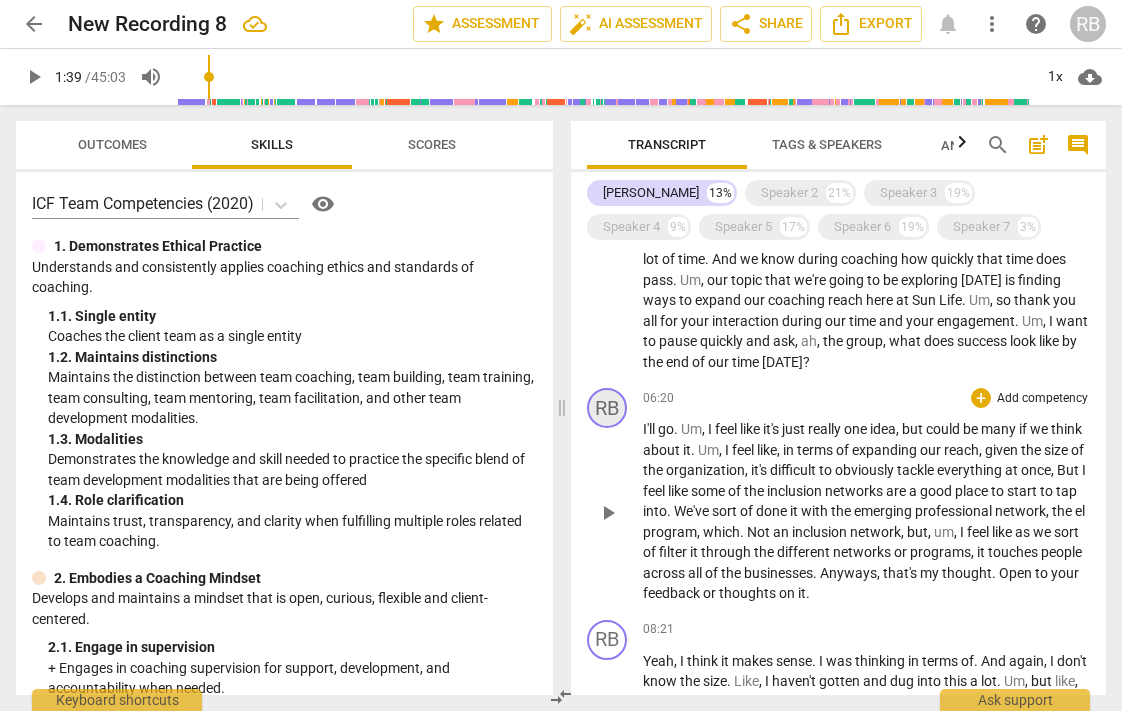 click on "RB" at bounding box center (607, 408) 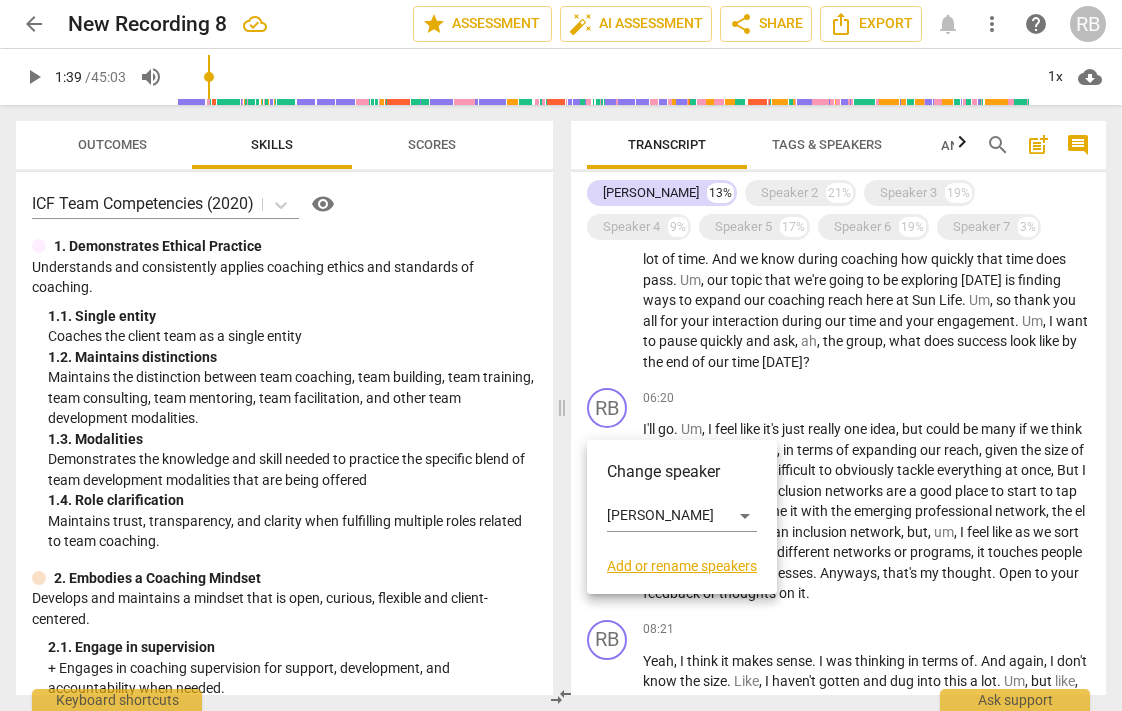 click on "Add or rename speakers" at bounding box center [682, 566] 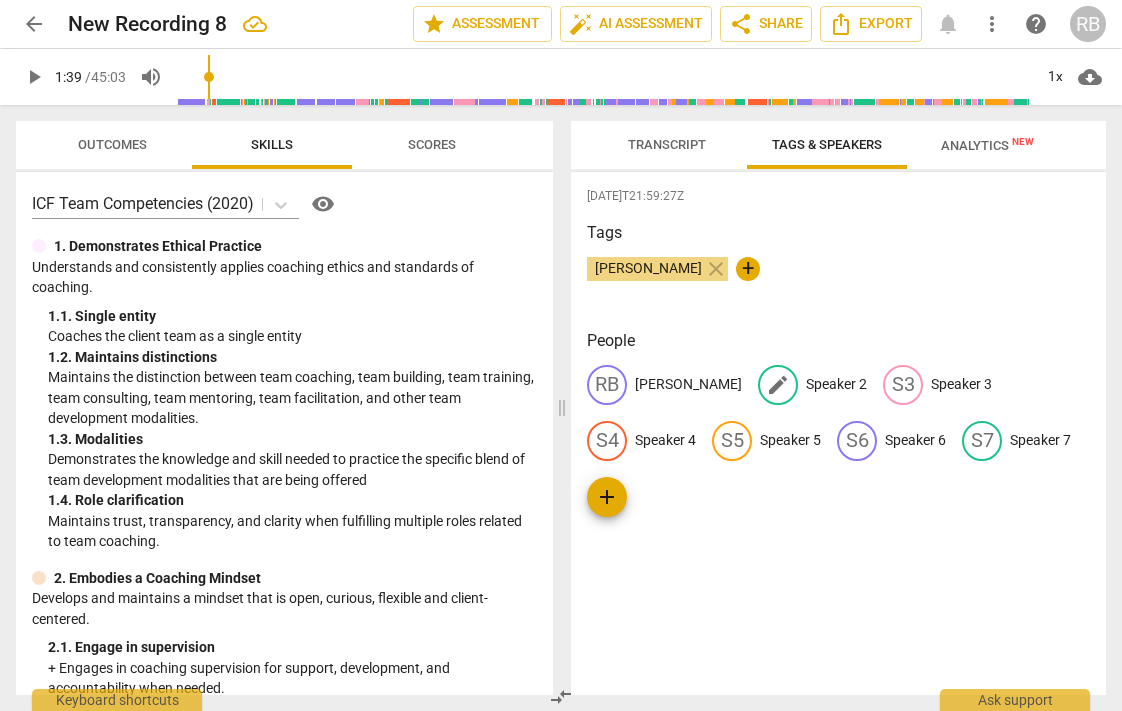 click on "Speaker 2" at bounding box center (836, 384) 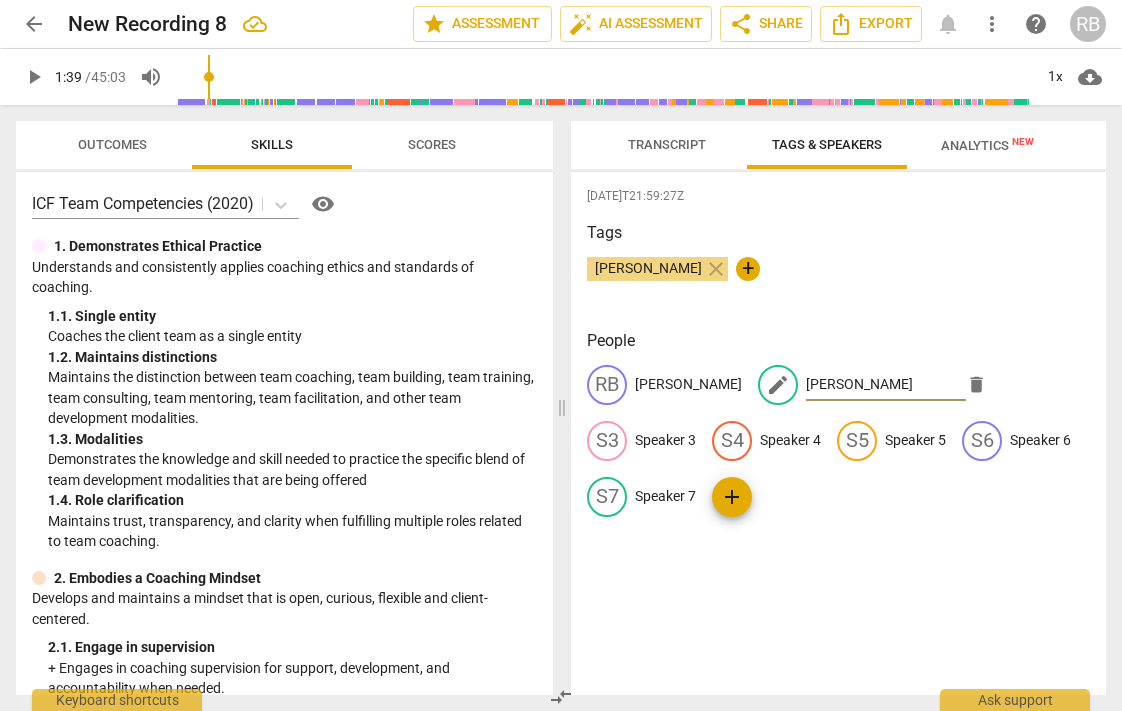 type on "Kirsten" 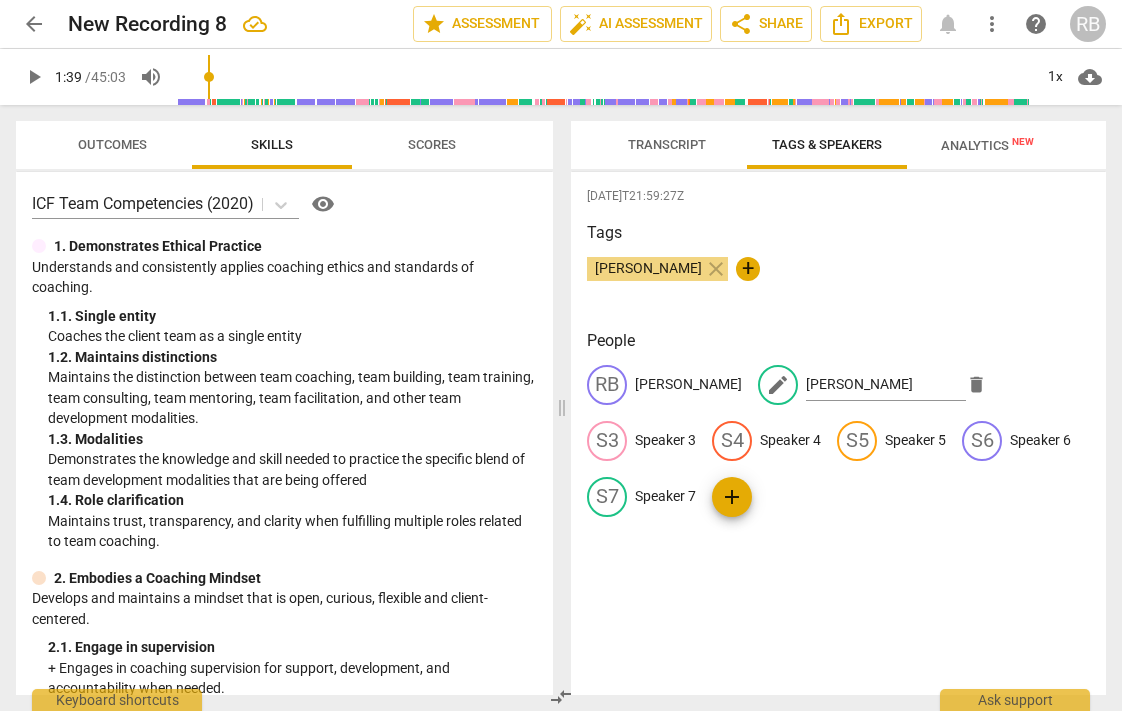 click on "2025-07-23T21:59:27Z Tags Rebecca Bravakis close + People RB Rebecca Bravakis edit Kirsten delete S3 Speaker 3 S4 Speaker 4 S5 Speaker 5 S6 Speaker 6 S7 Speaker 7 add" at bounding box center (838, 433) 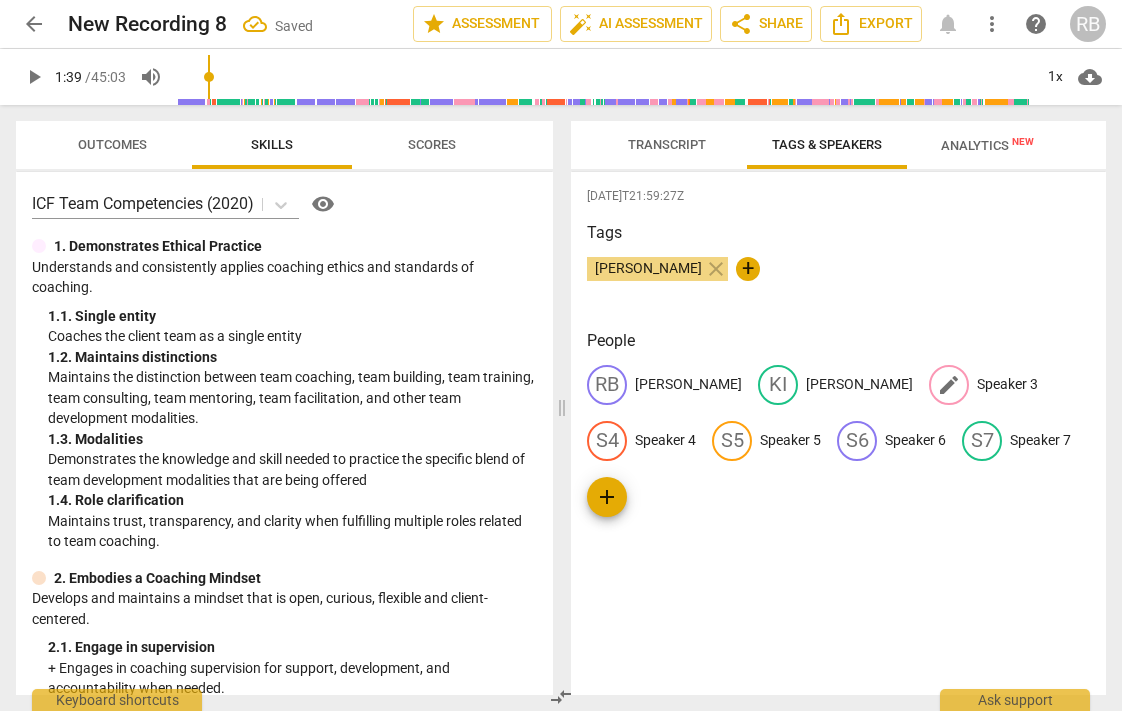 click on "Speaker 3" at bounding box center [1007, 384] 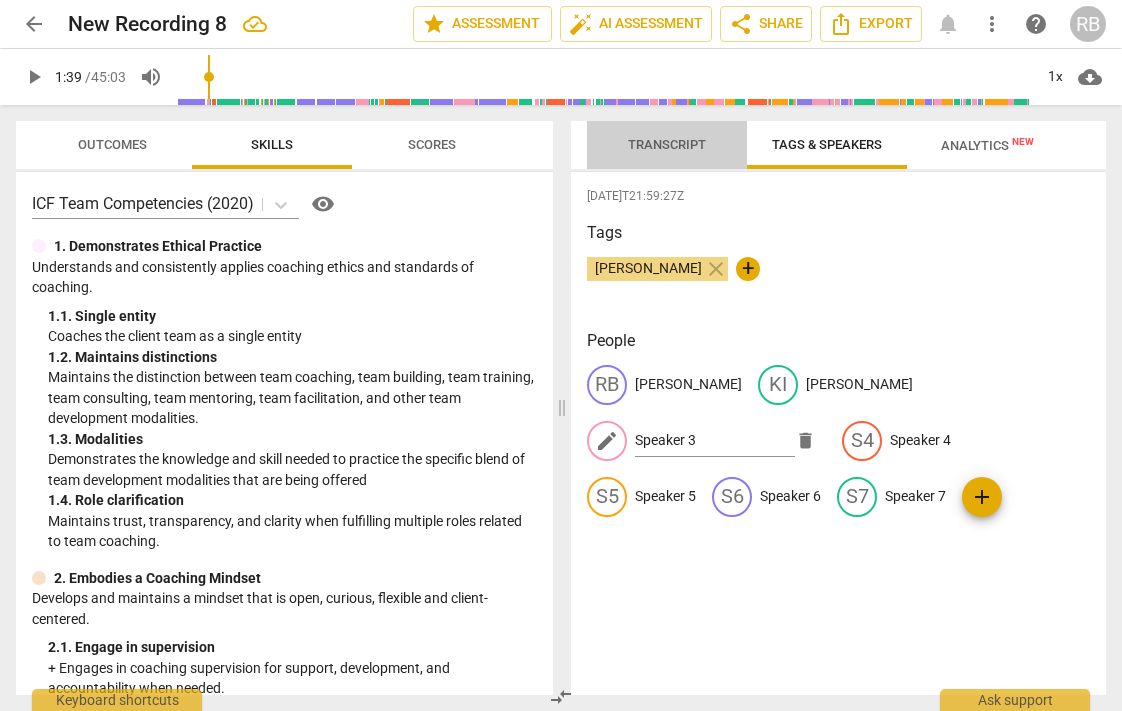 click on "Transcript" at bounding box center (667, 144) 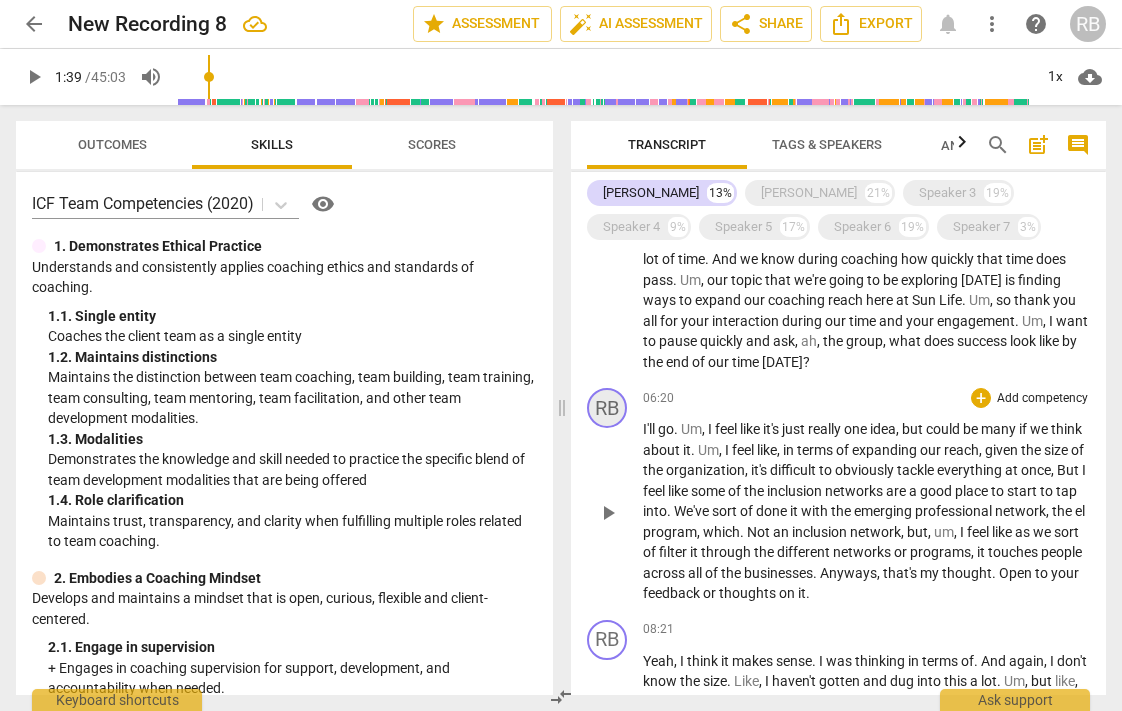 click on "RB" at bounding box center [607, 408] 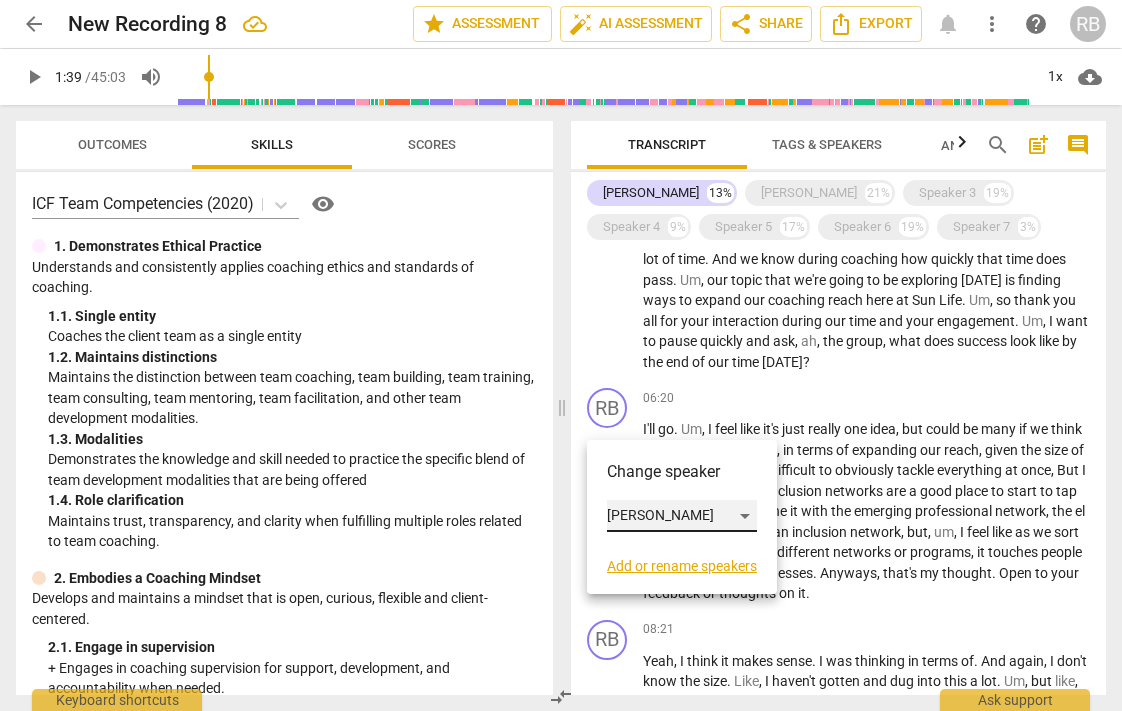 click on "[PERSON_NAME]" at bounding box center (682, 516) 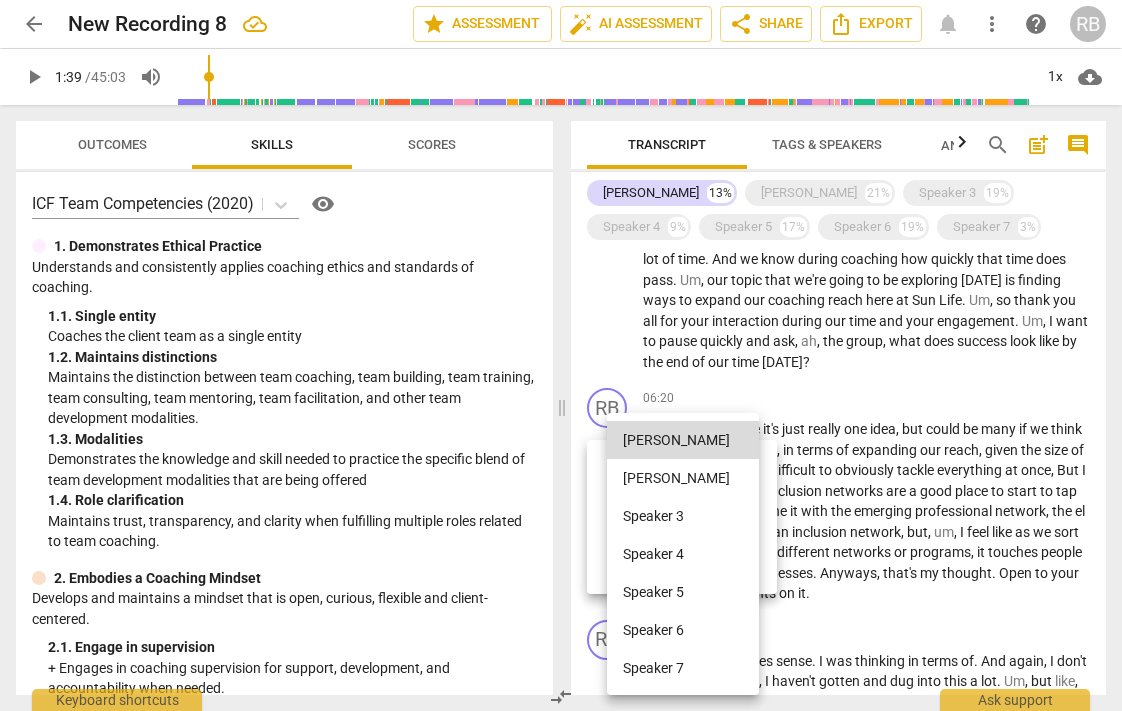 click on "Kirsten" at bounding box center [683, 478] 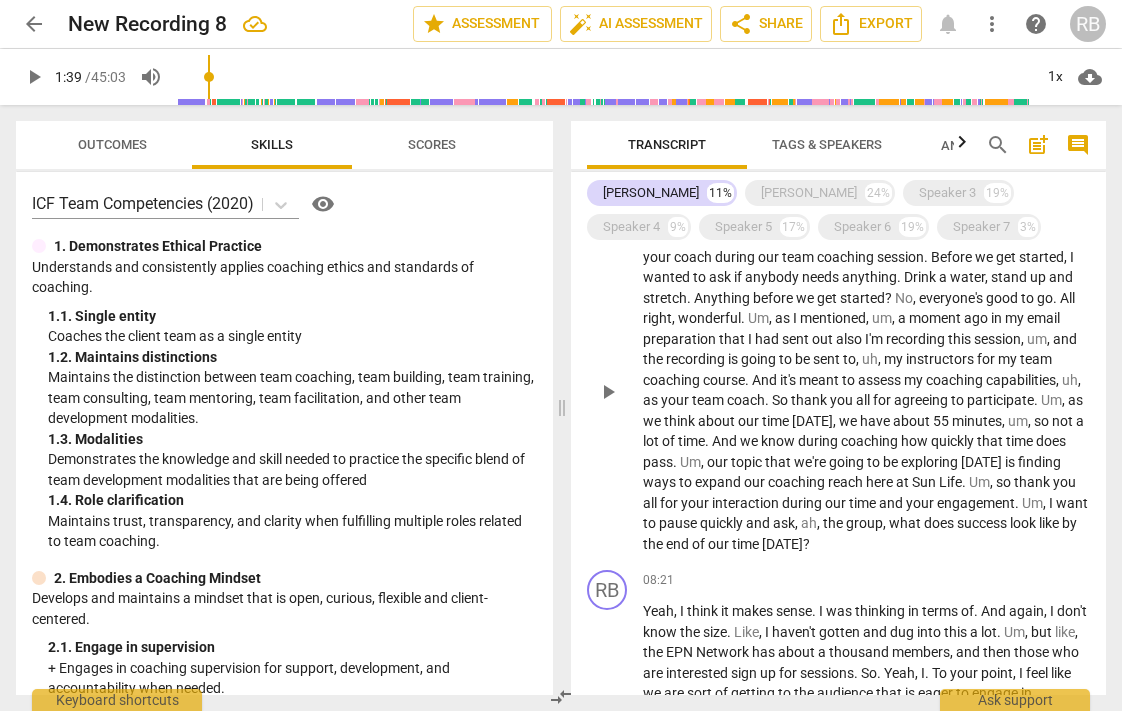 scroll, scrollTop: 156, scrollLeft: 0, axis: vertical 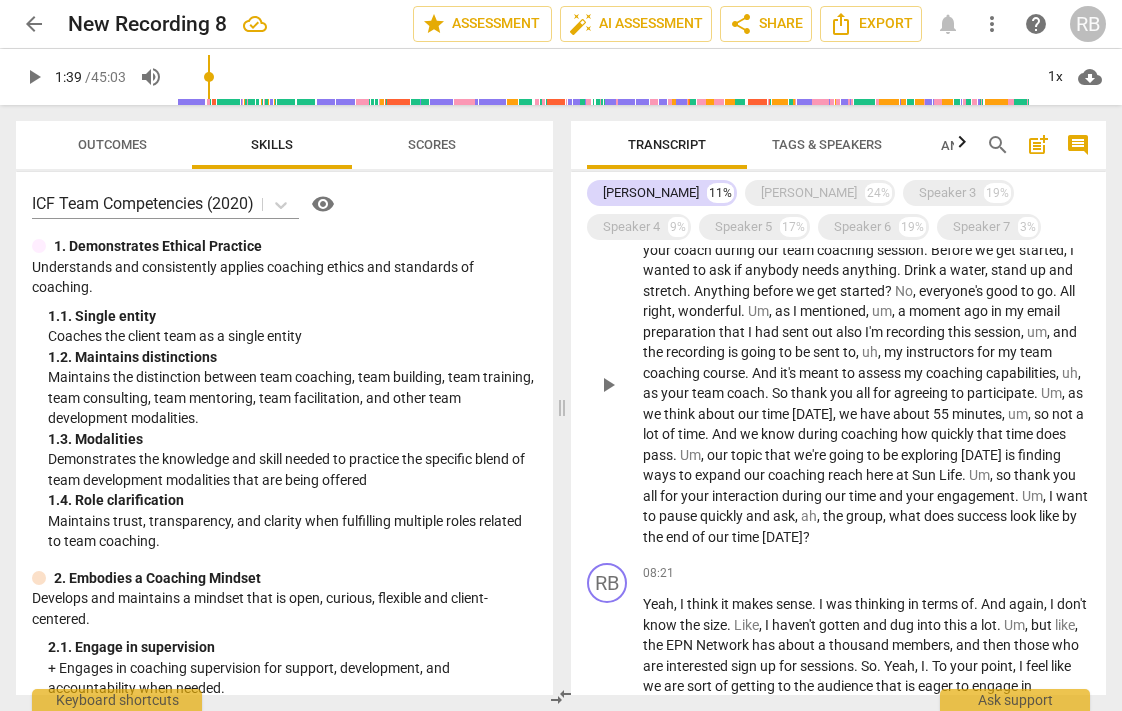 click on "play_arrow" at bounding box center (608, 385) 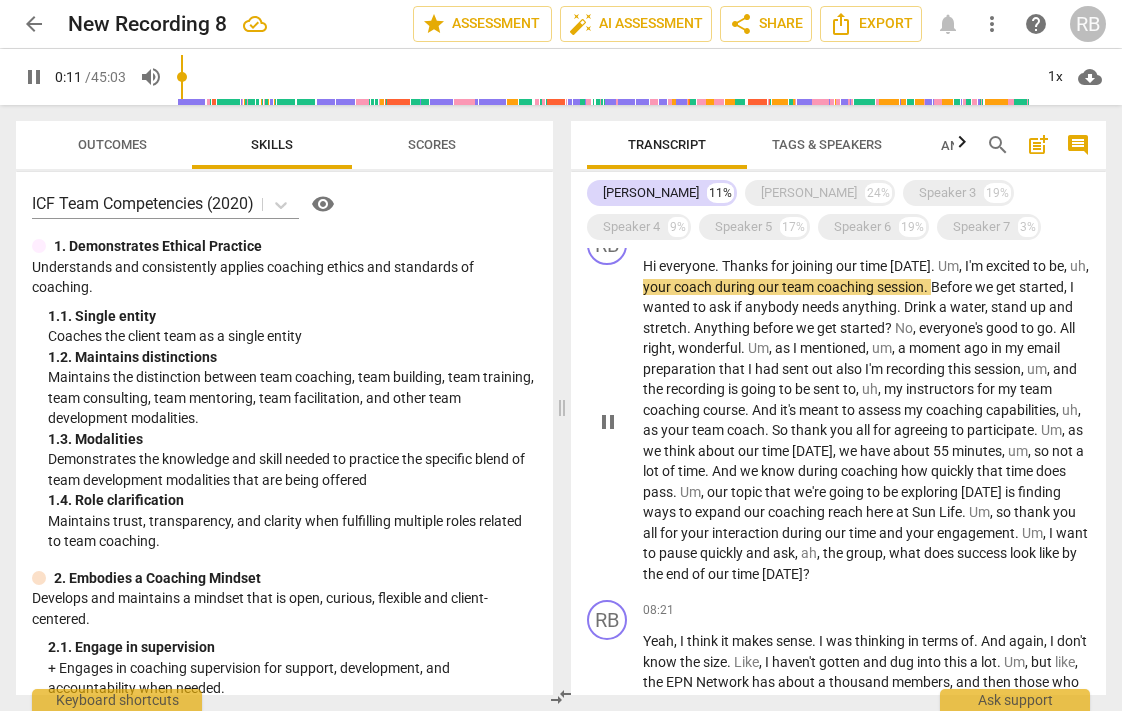 scroll, scrollTop: 122, scrollLeft: 0, axis: vertical 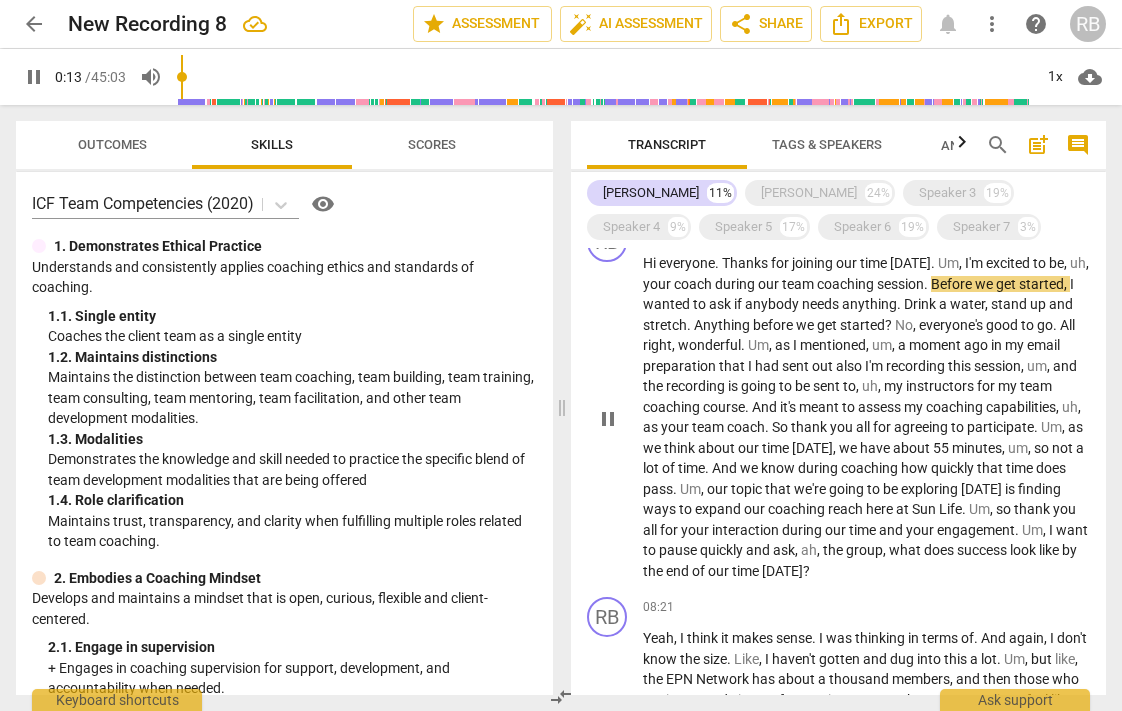 click on "look" at bounding box center [1024, 550] 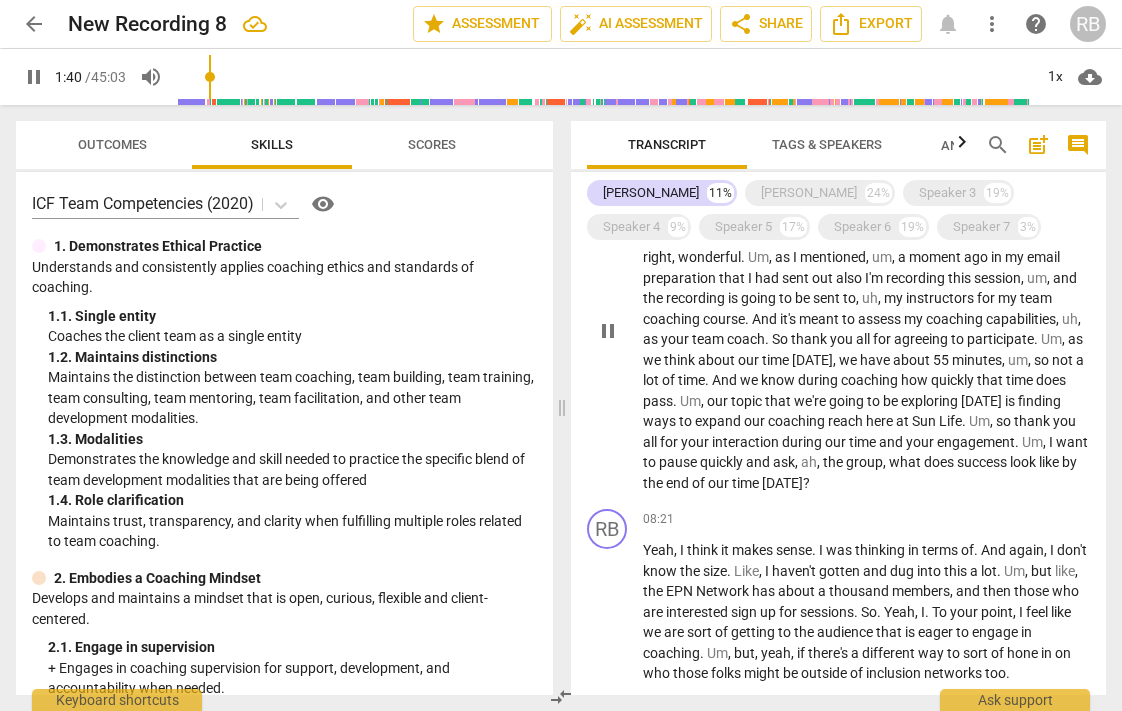 scroll, scrollTop: 214, scrollLeft: 0, axis: vertical 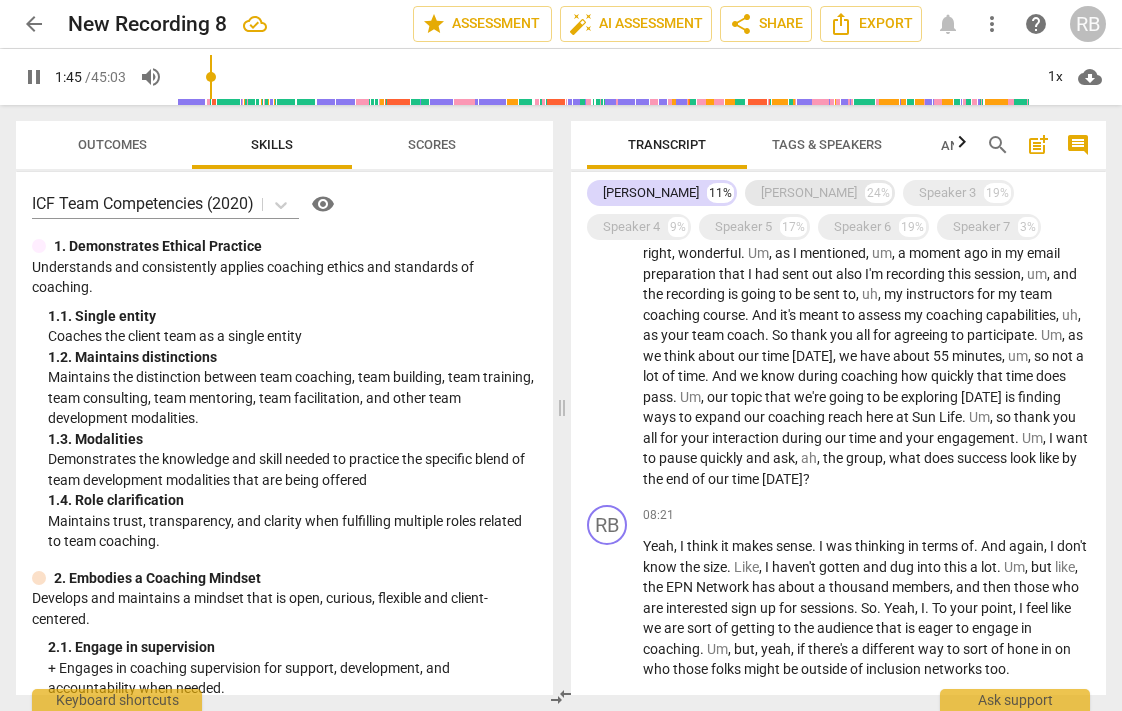 click on "Kirsten" at bounding box center [809, 193] 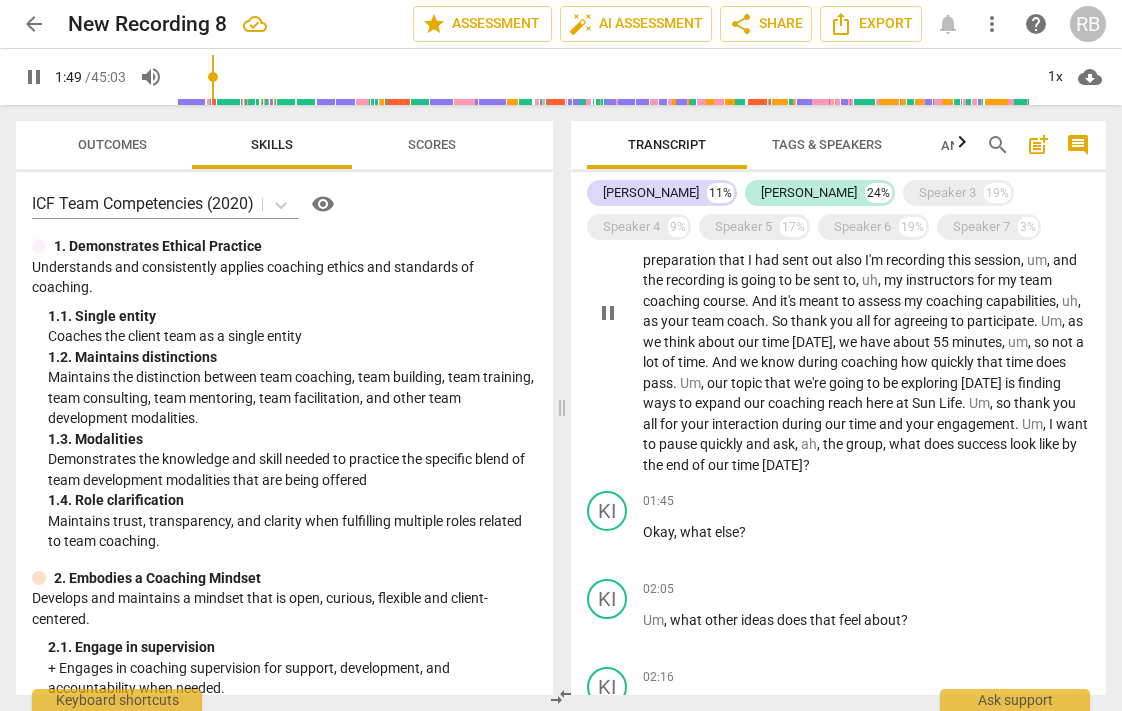 scroll, scrollTop: 247, scrollLeft: 0, axis: vertical 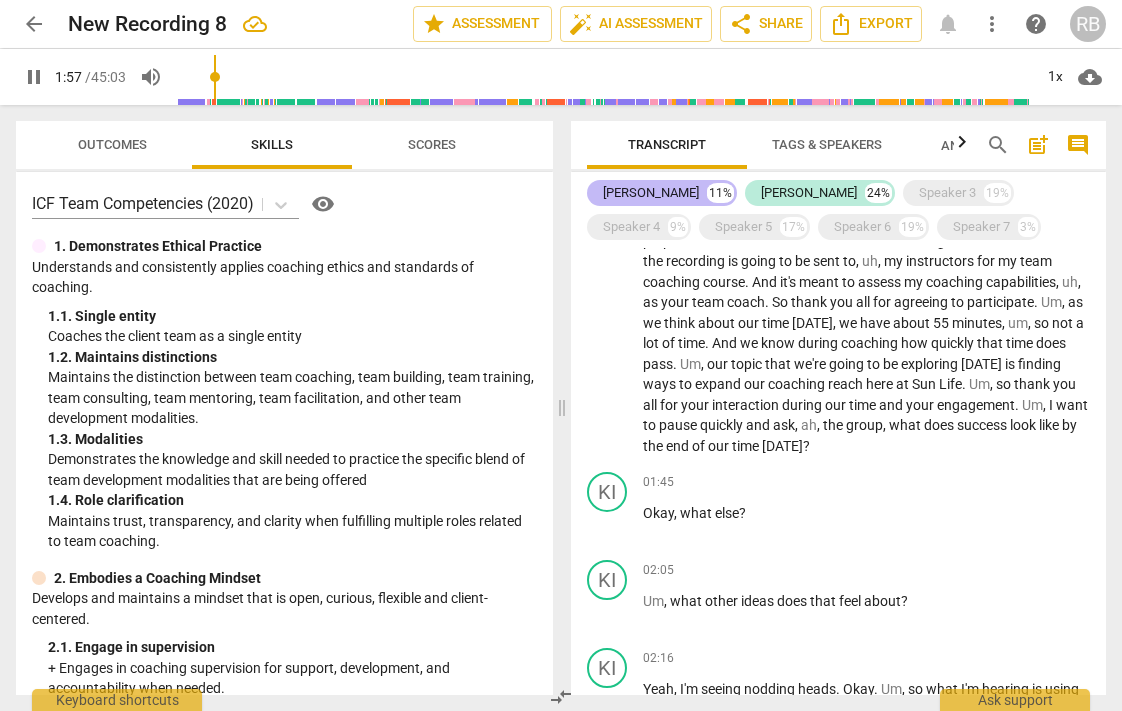 click on "[PERSON_NAME]" at bounding box center (651, 193) 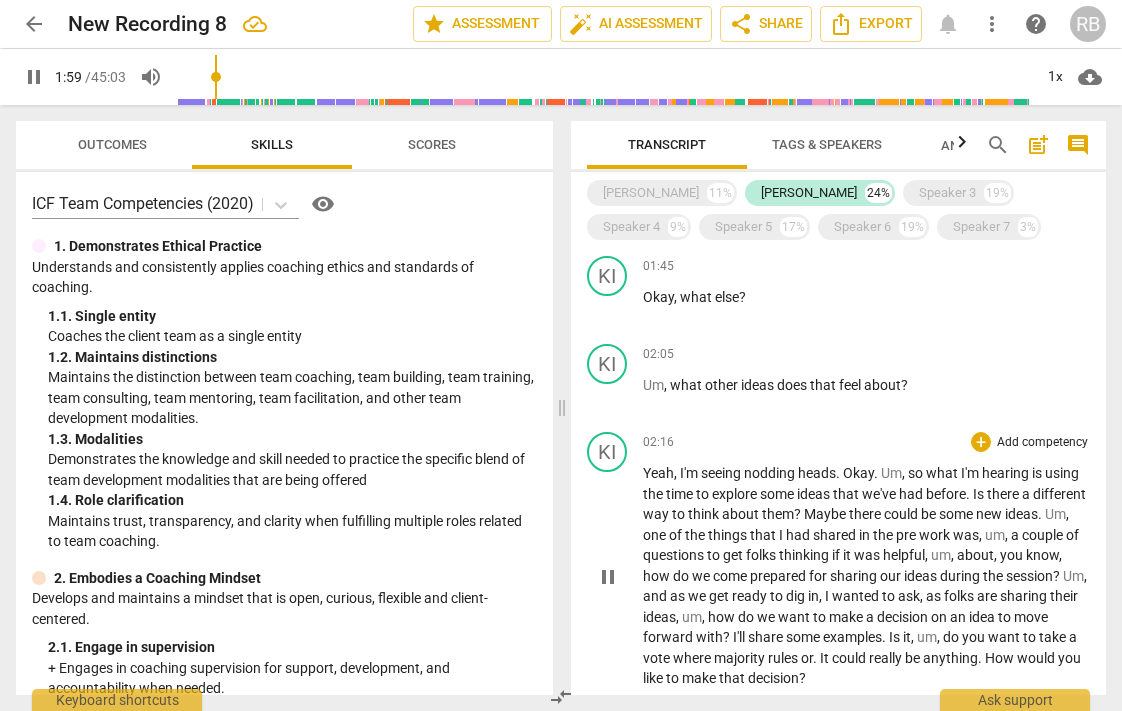 scroll, scrollTop: 0, scrollLeft: 0, axis: both 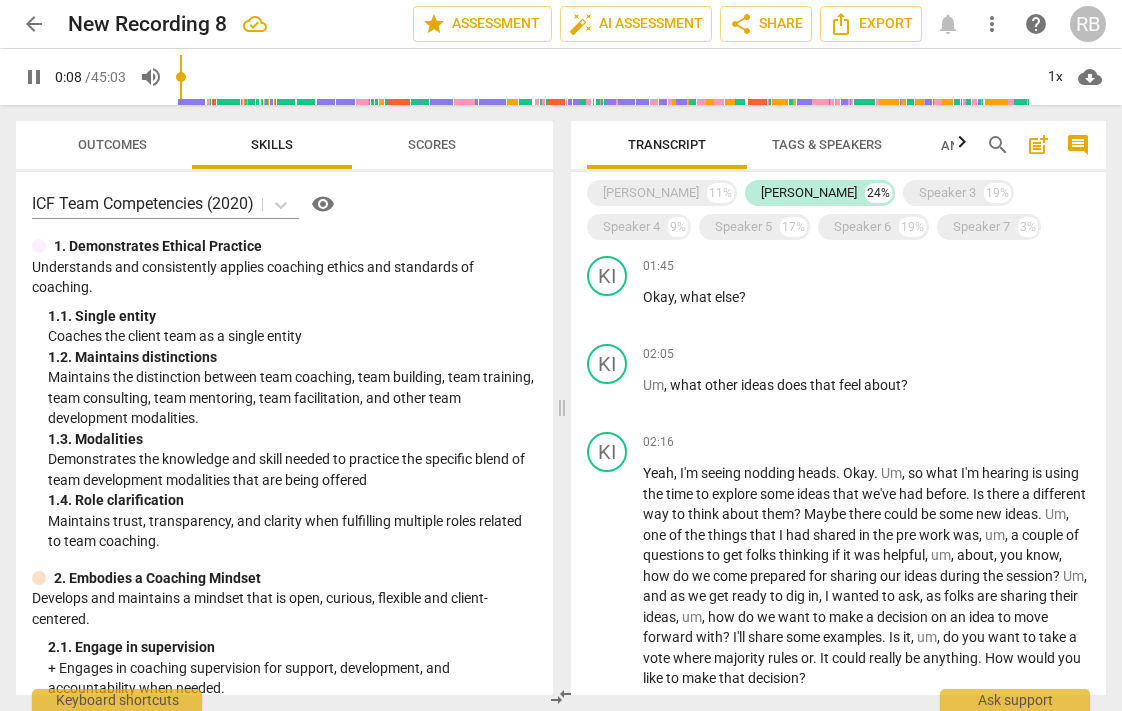 drag, startPoint x: 226, startPoint y: 82, endPoint x: 184, endPoint y: 77, distance: 42.296574 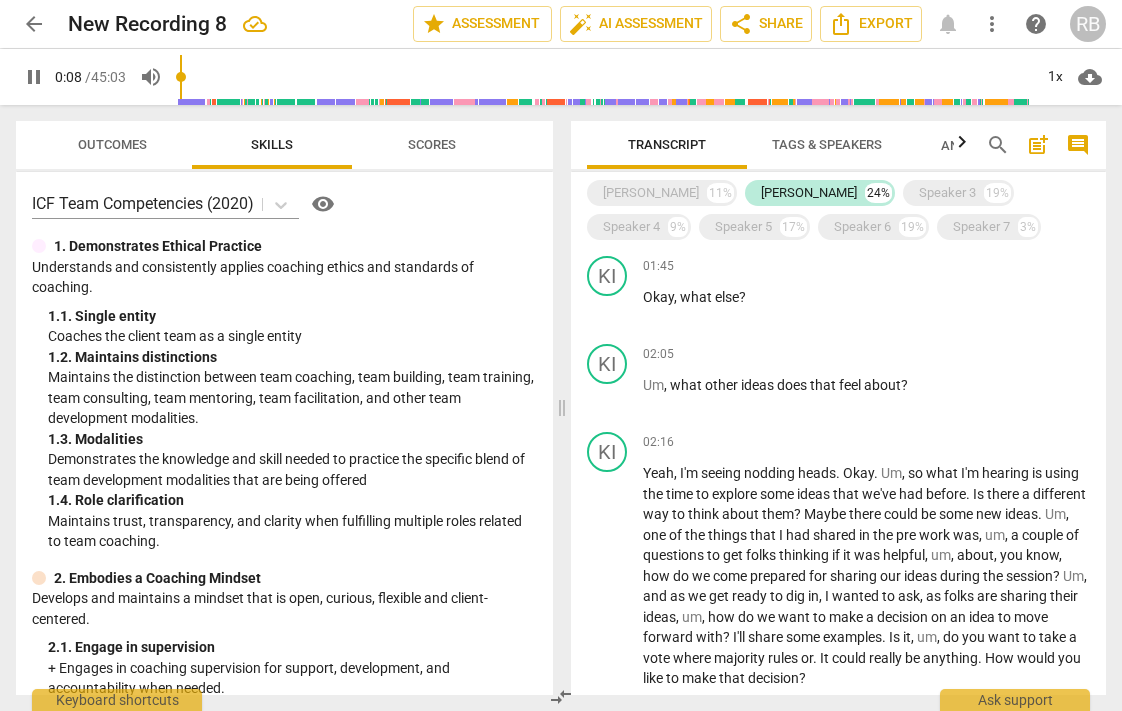 click at bounding box center (604, 77) 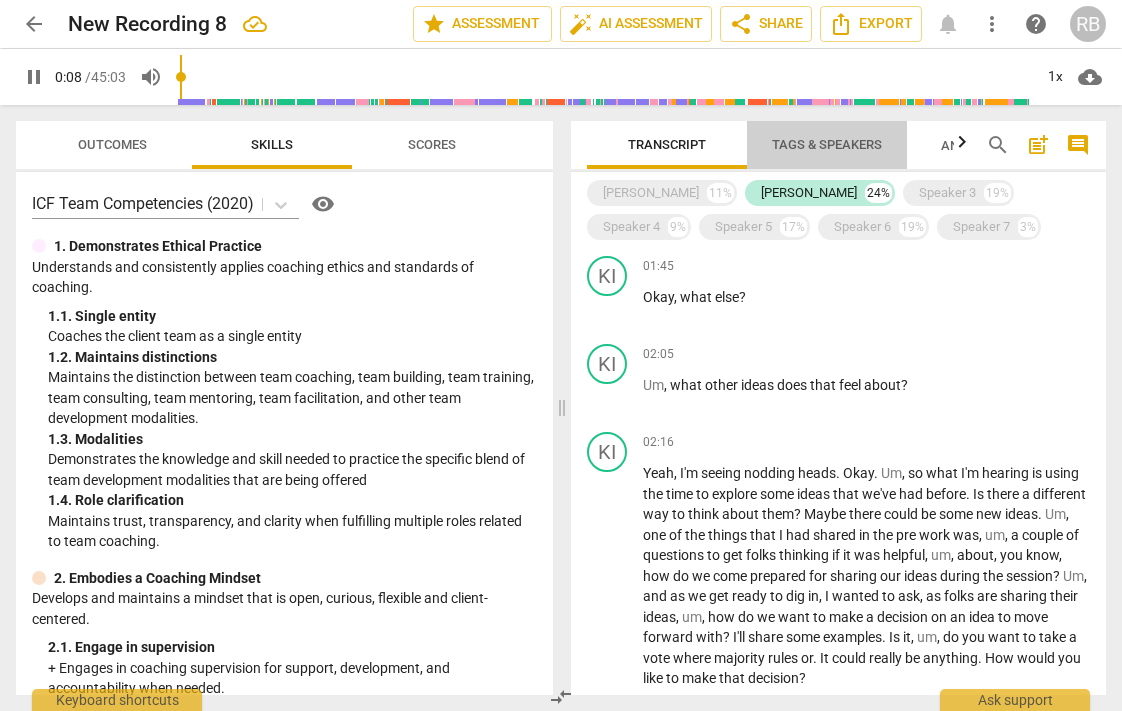 click on "Tags & Speakers" at bounding box center (827, 144) 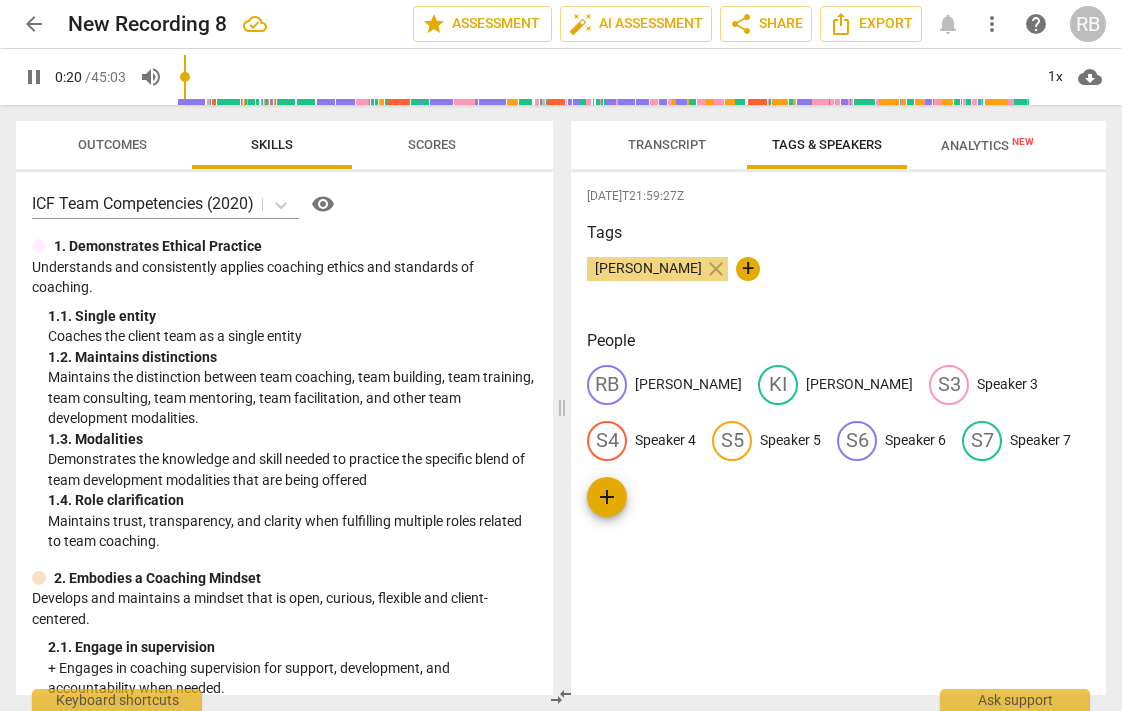 click on "+" at bounding box center (748, 269) 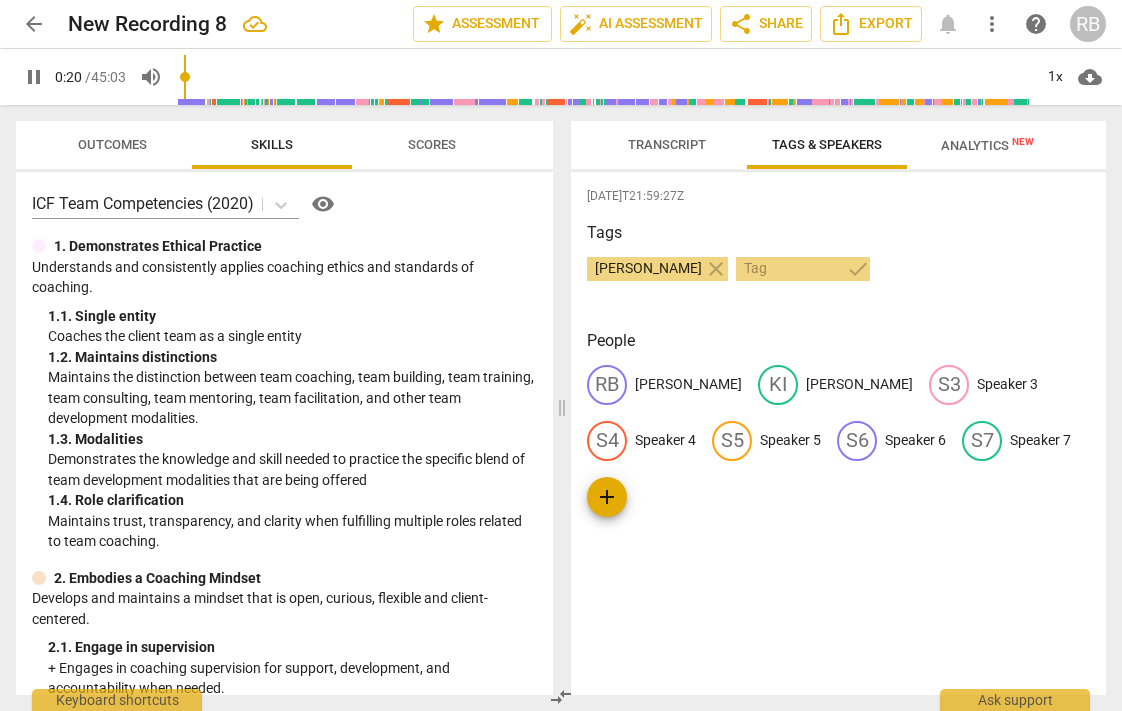 scroll, scrollTop: 7, scrollLeft: 0, axis: vertical 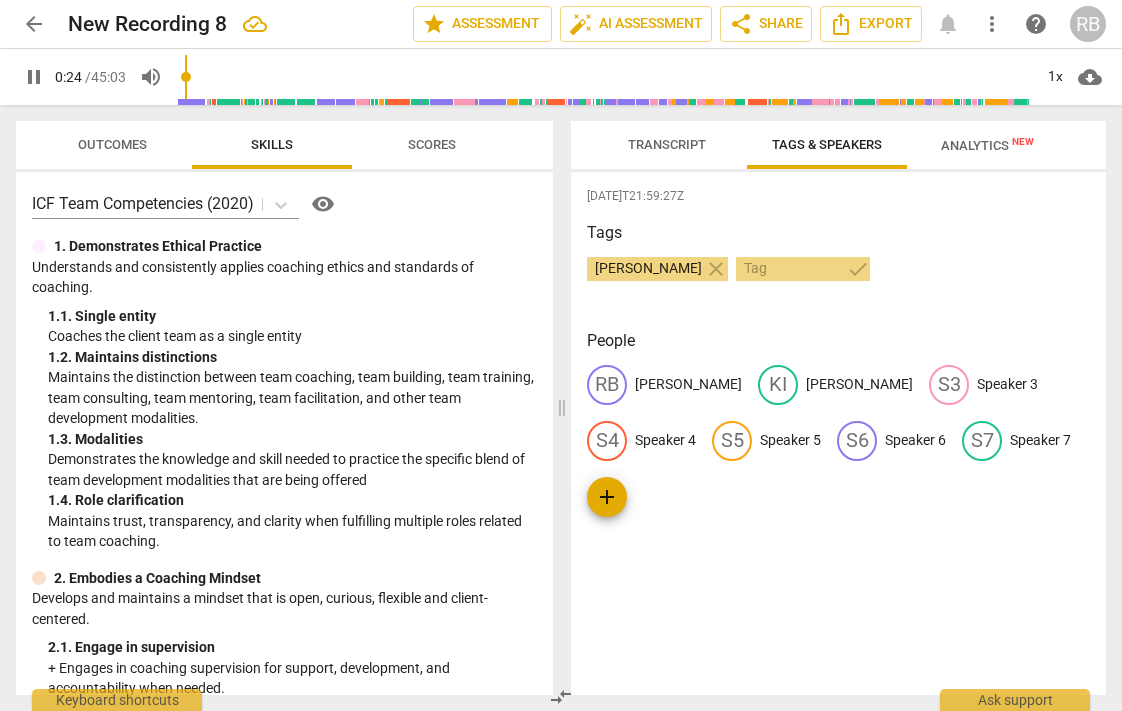 click at bounding box center [794, 269] 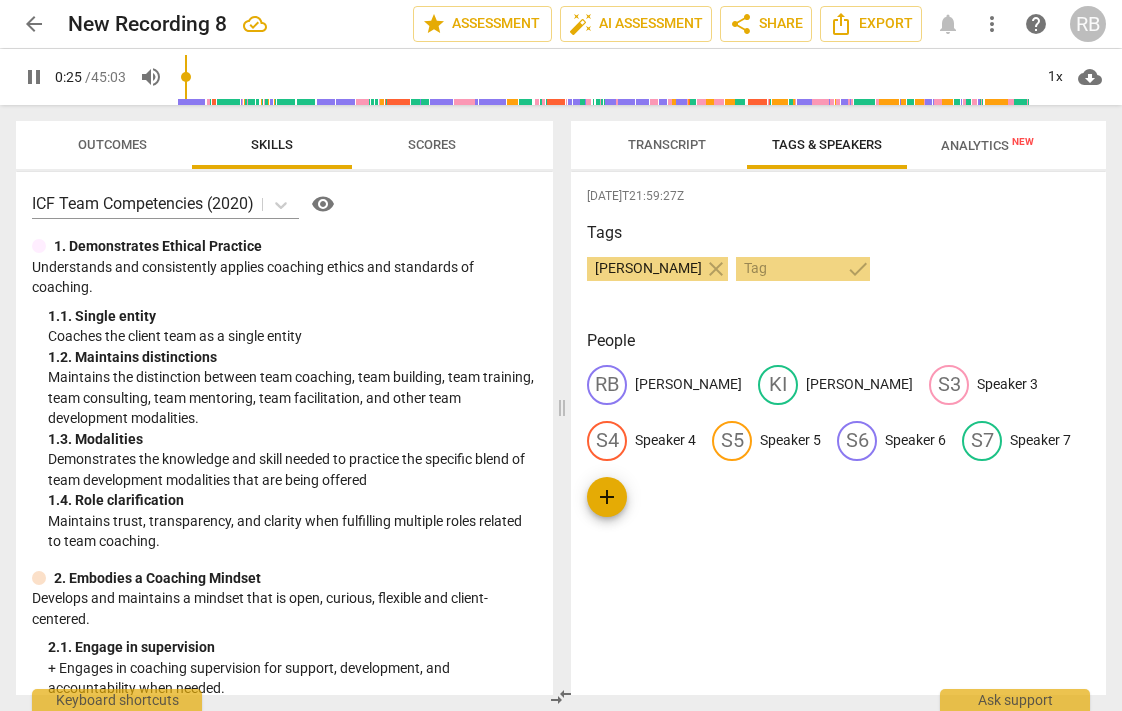 type on "26" 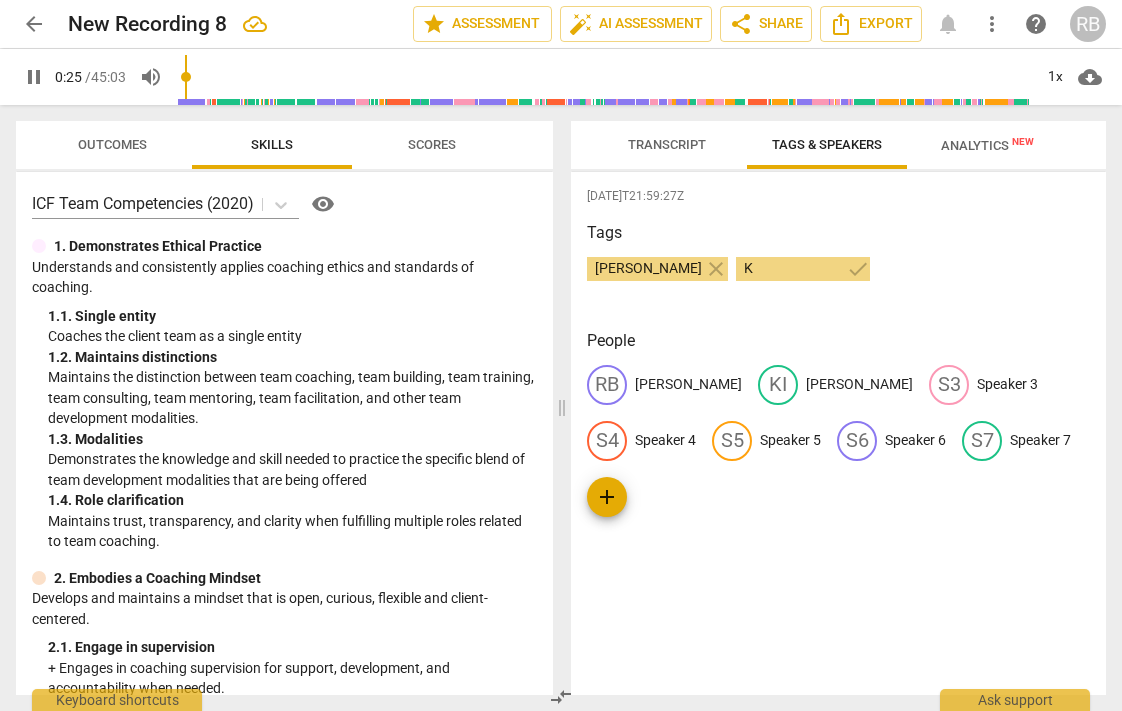 type on "26" 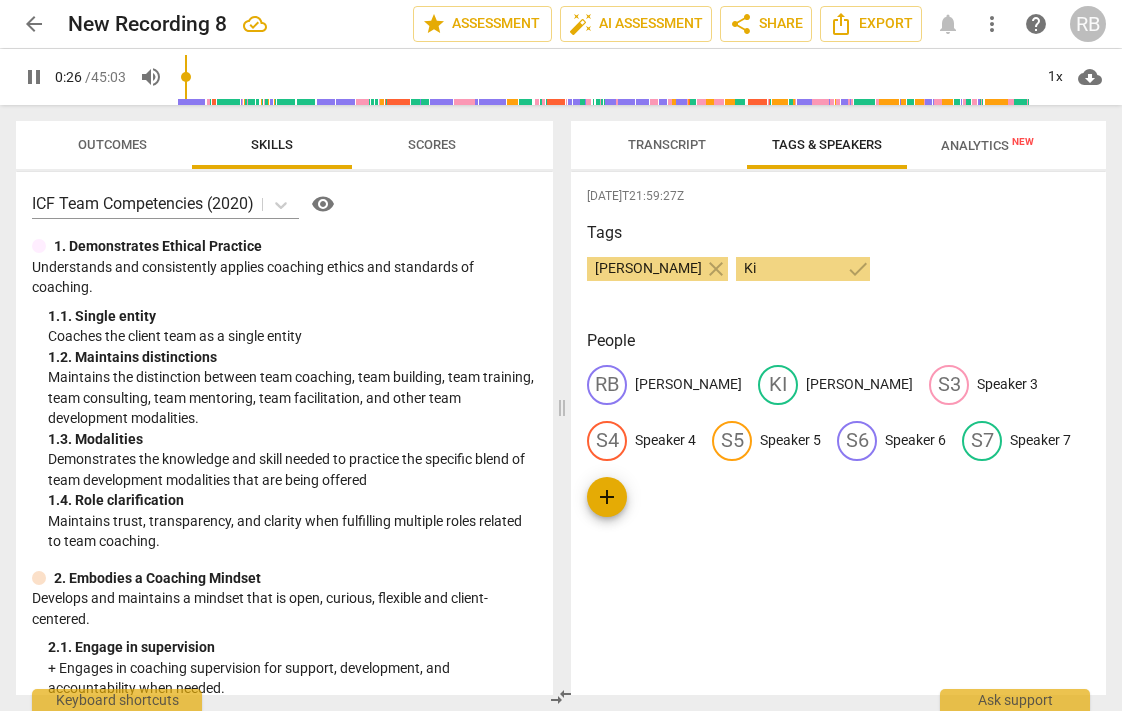 type on "26" 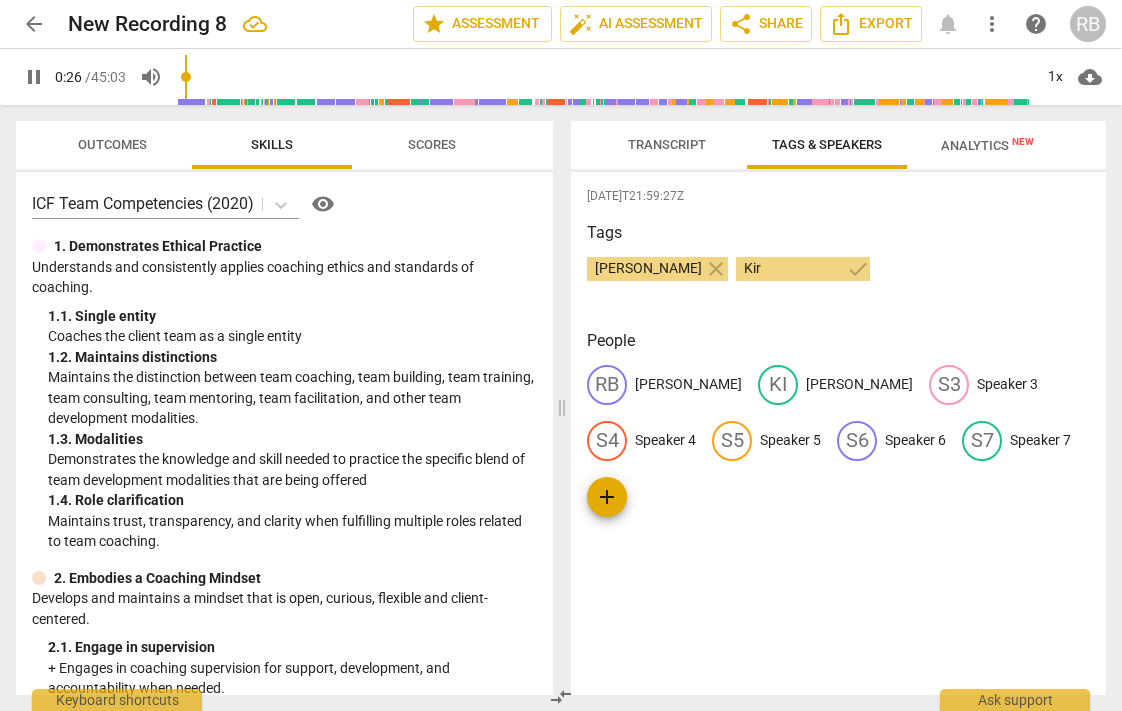 type on "27" 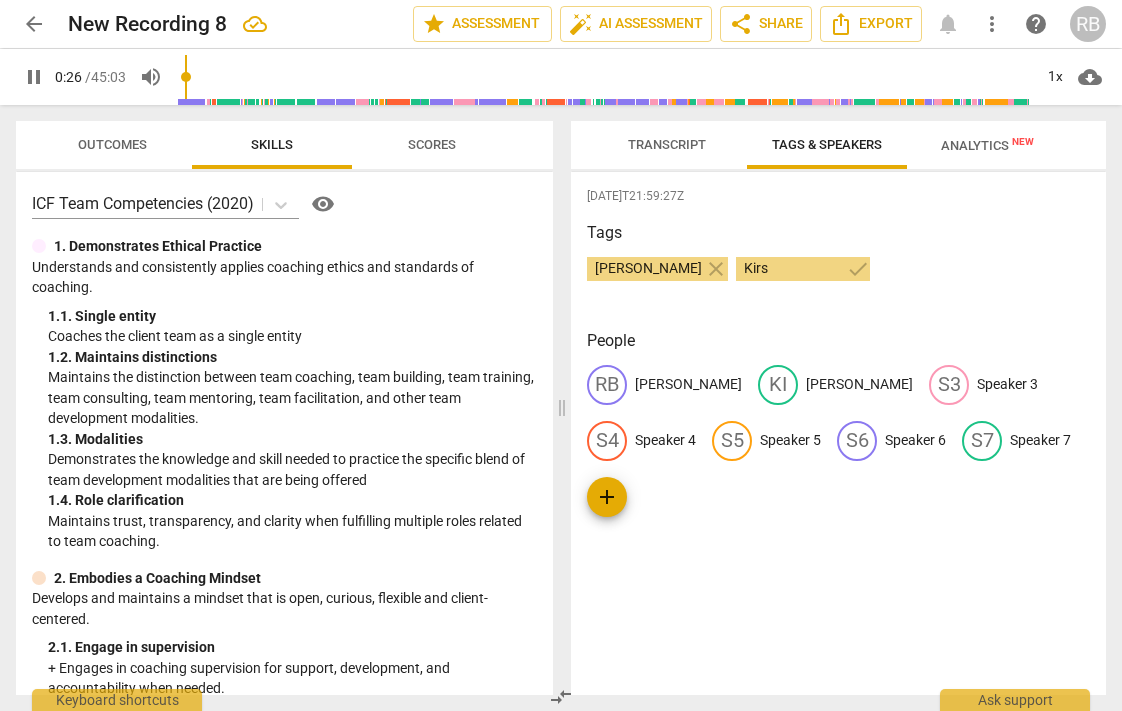 type on "27" 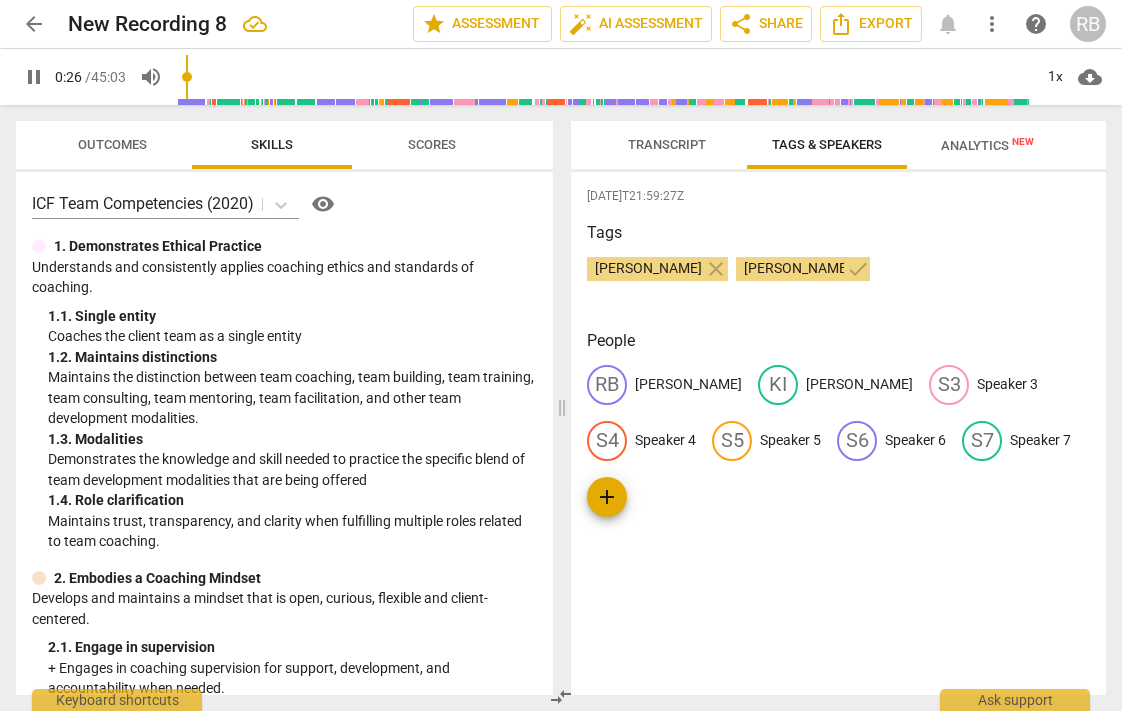 type on "27" 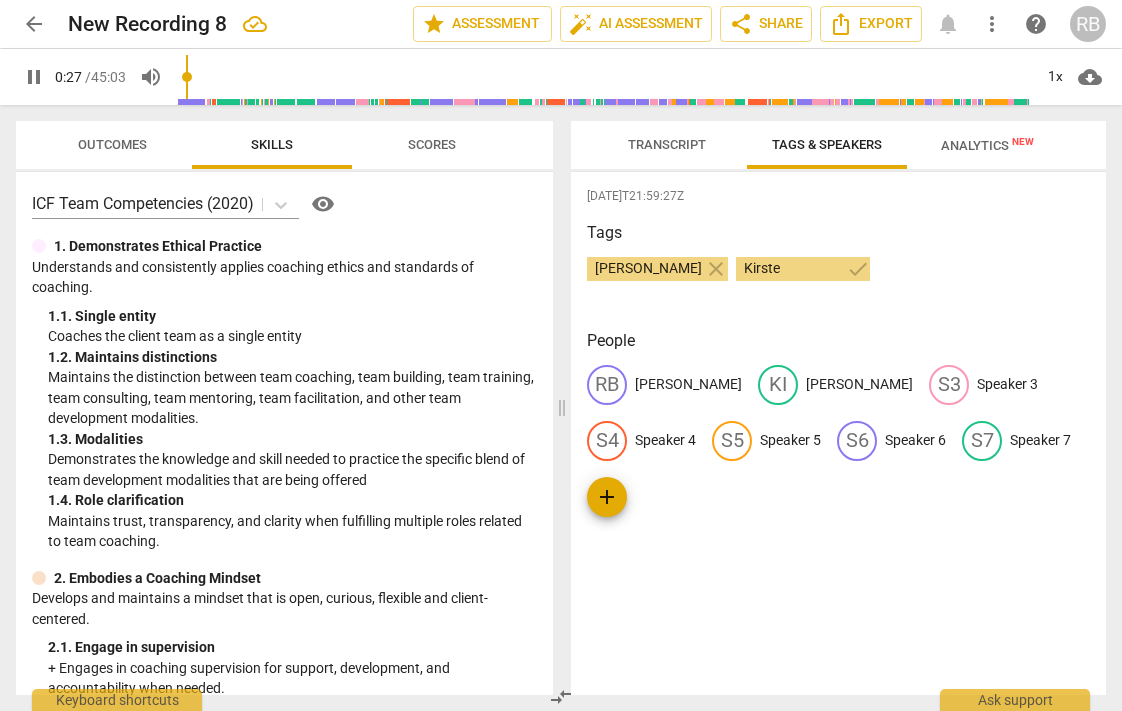 type on "27" 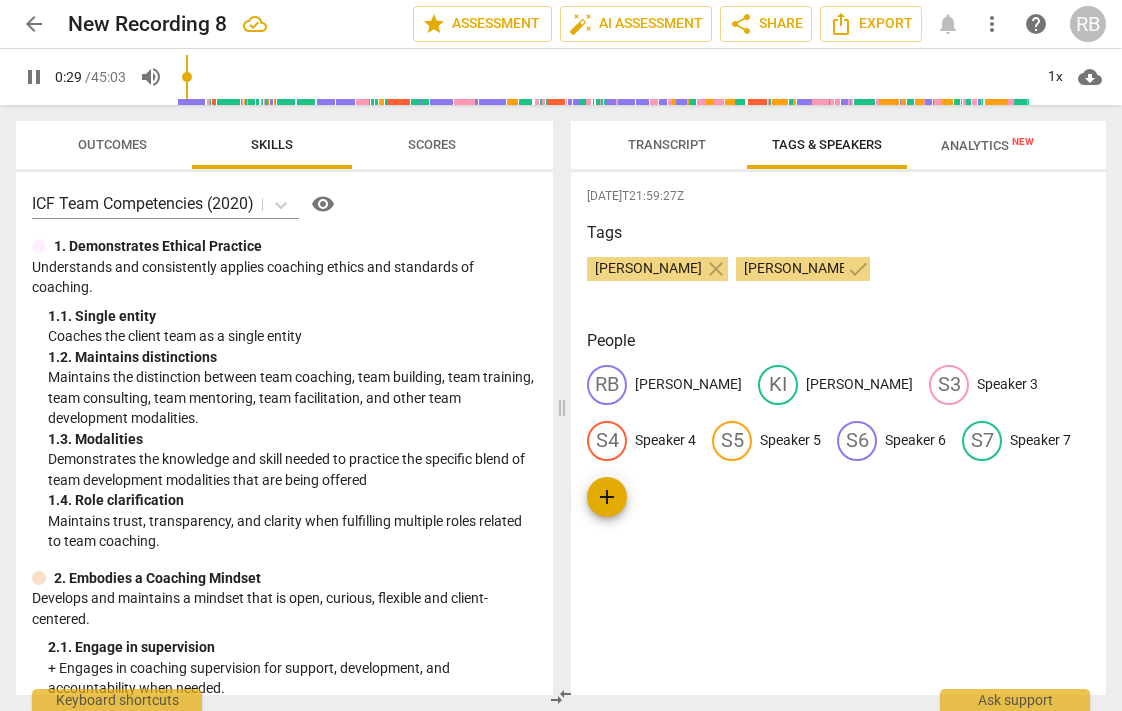 type on "30" 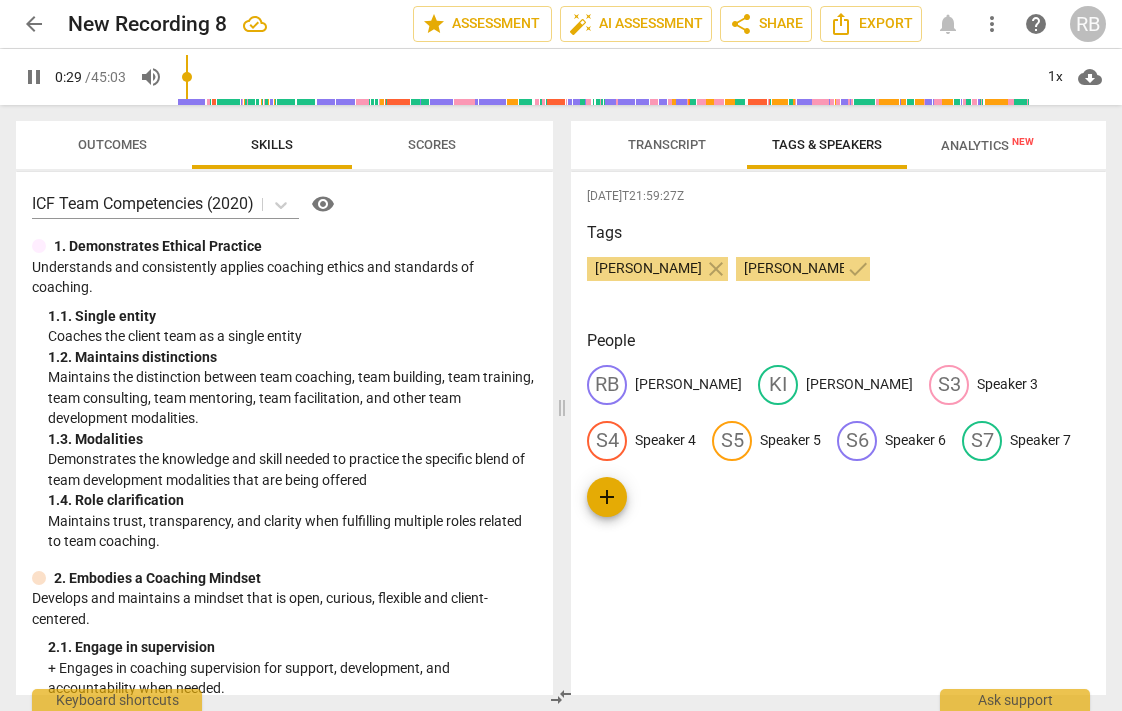 type on "Kirsten" 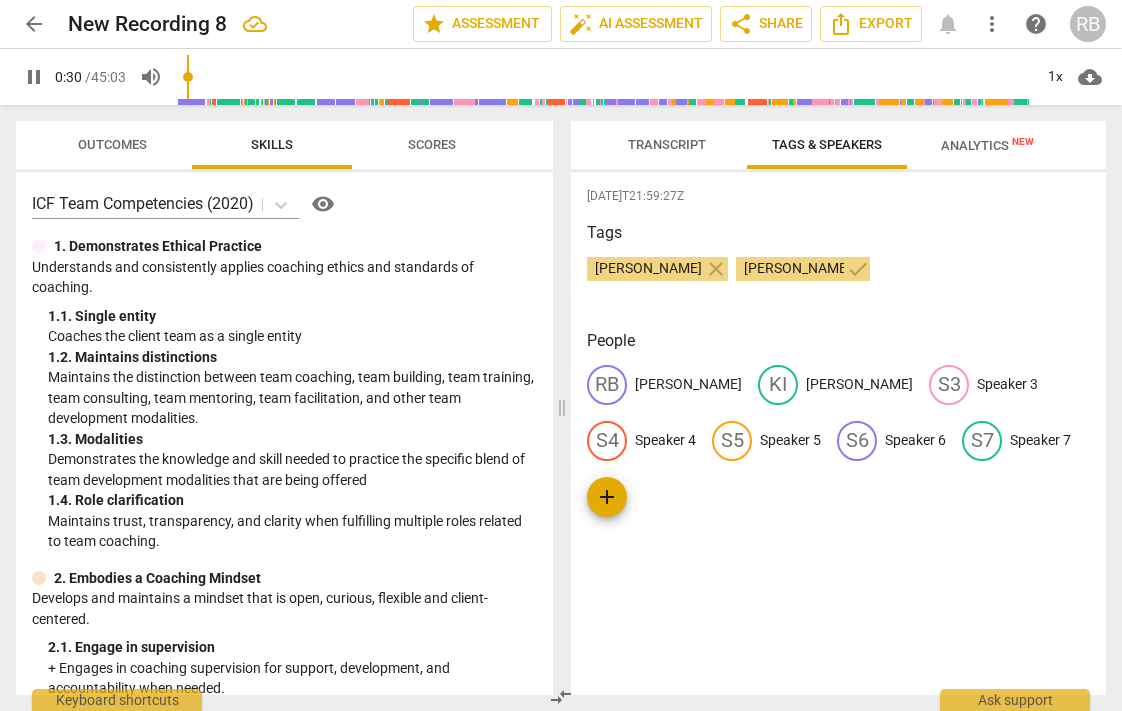 click on "Rebecca Bravakis close Kirsten check" at bounding box center [838, 277] 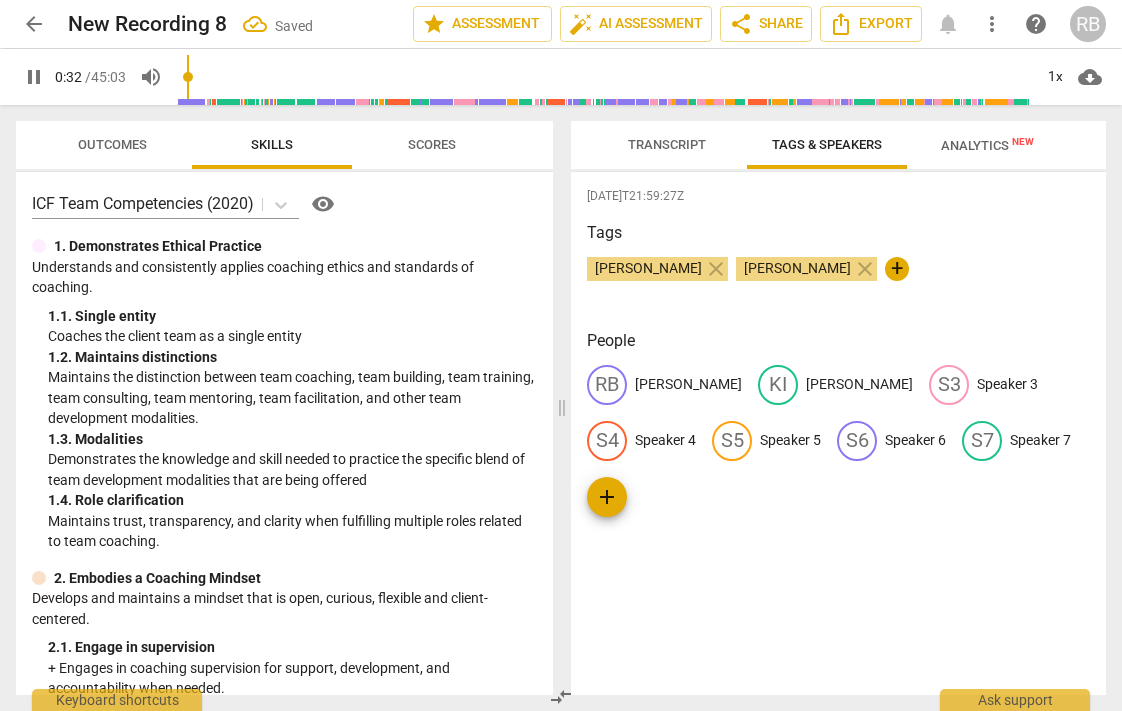 click on "+" at bounding box center [897, 269] 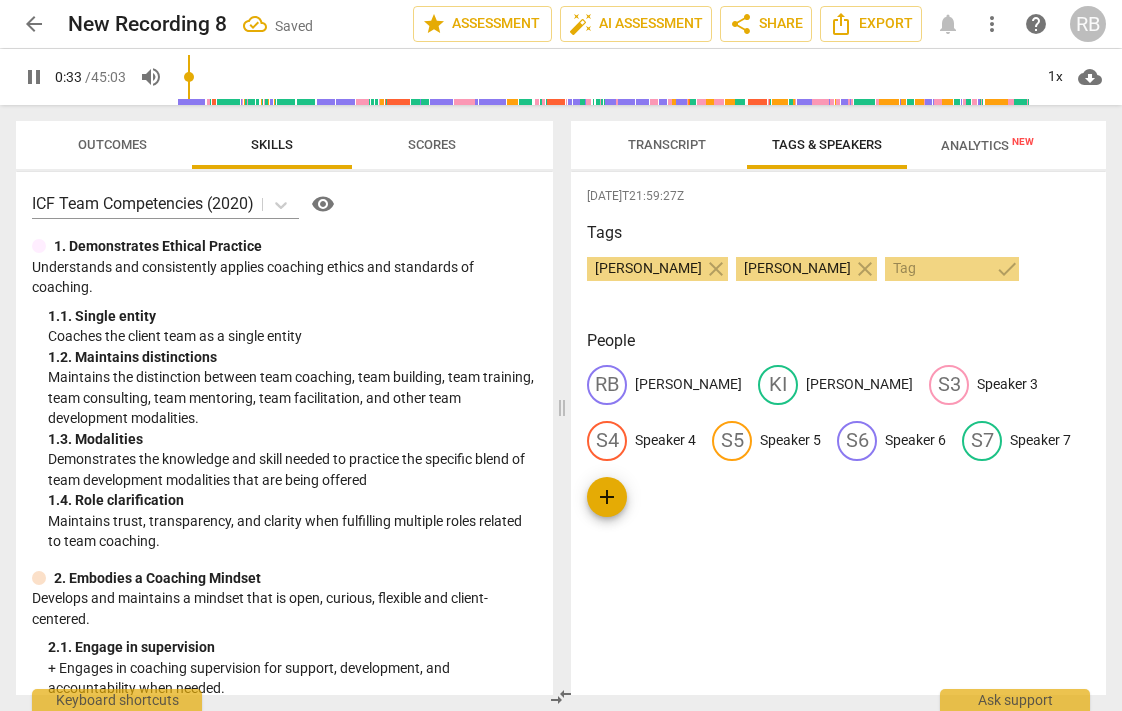 type on "34" 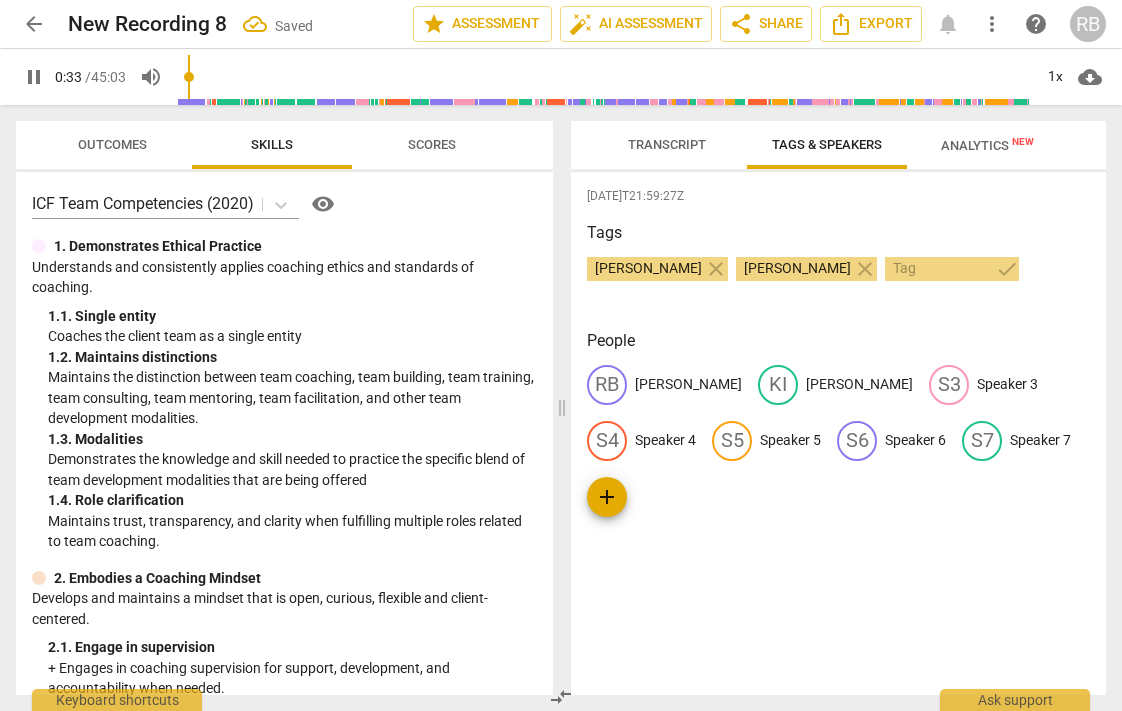 type on "S" 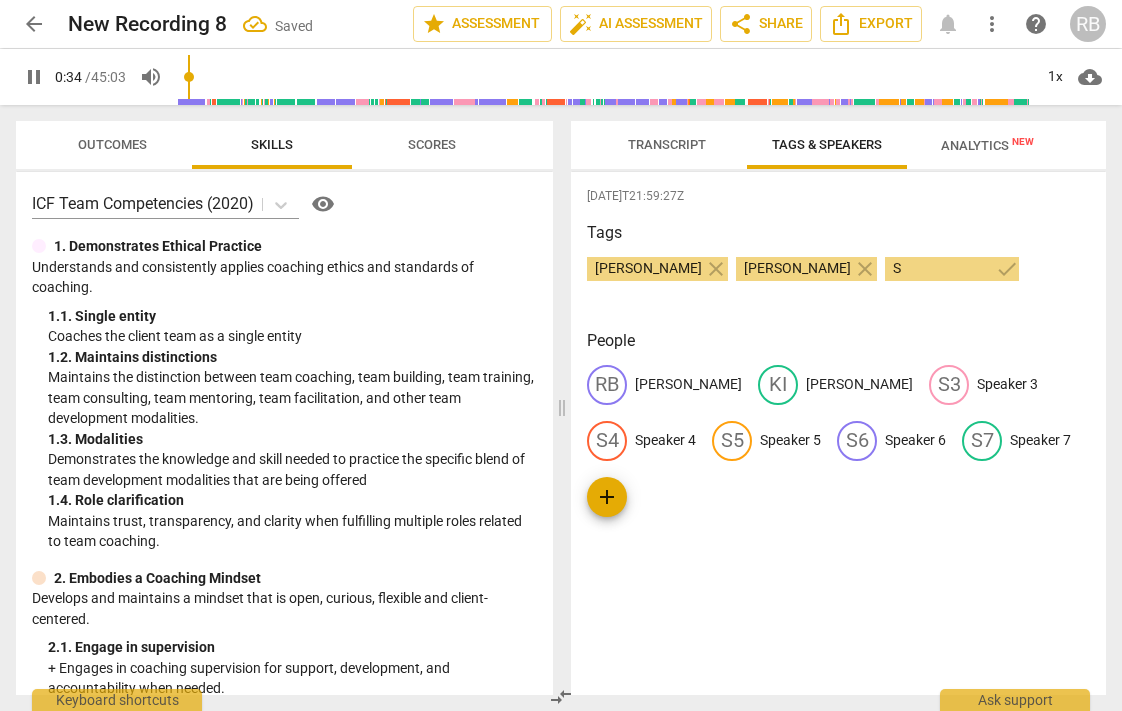 type on "34" 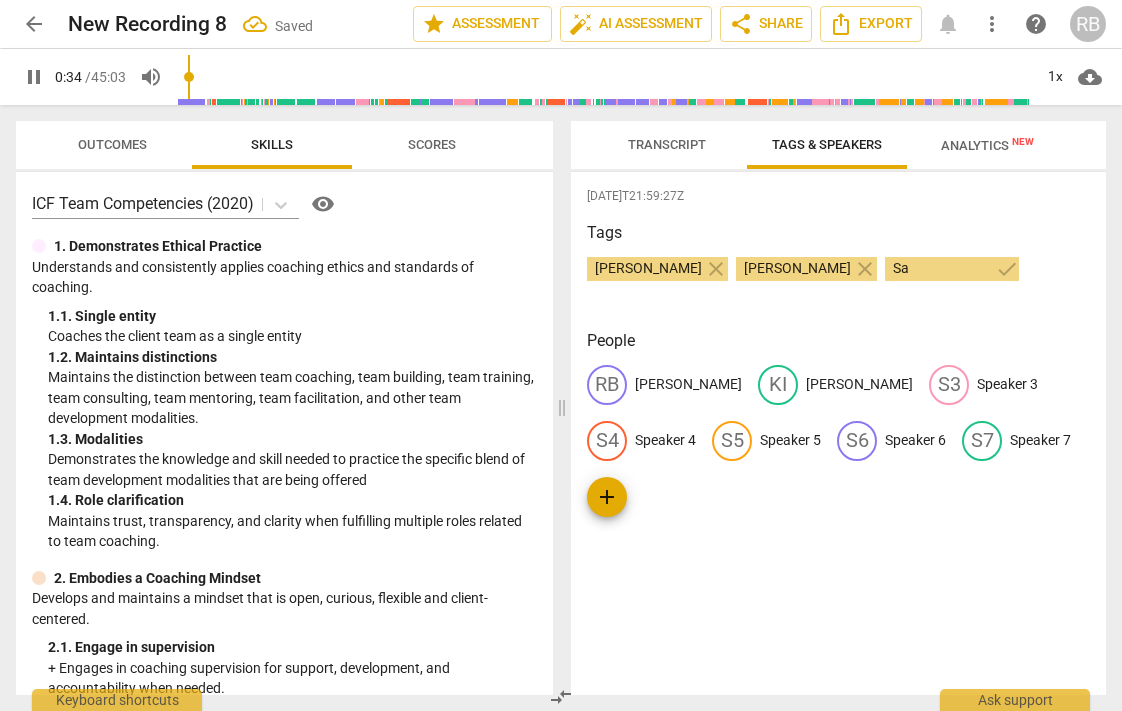 type on "35" 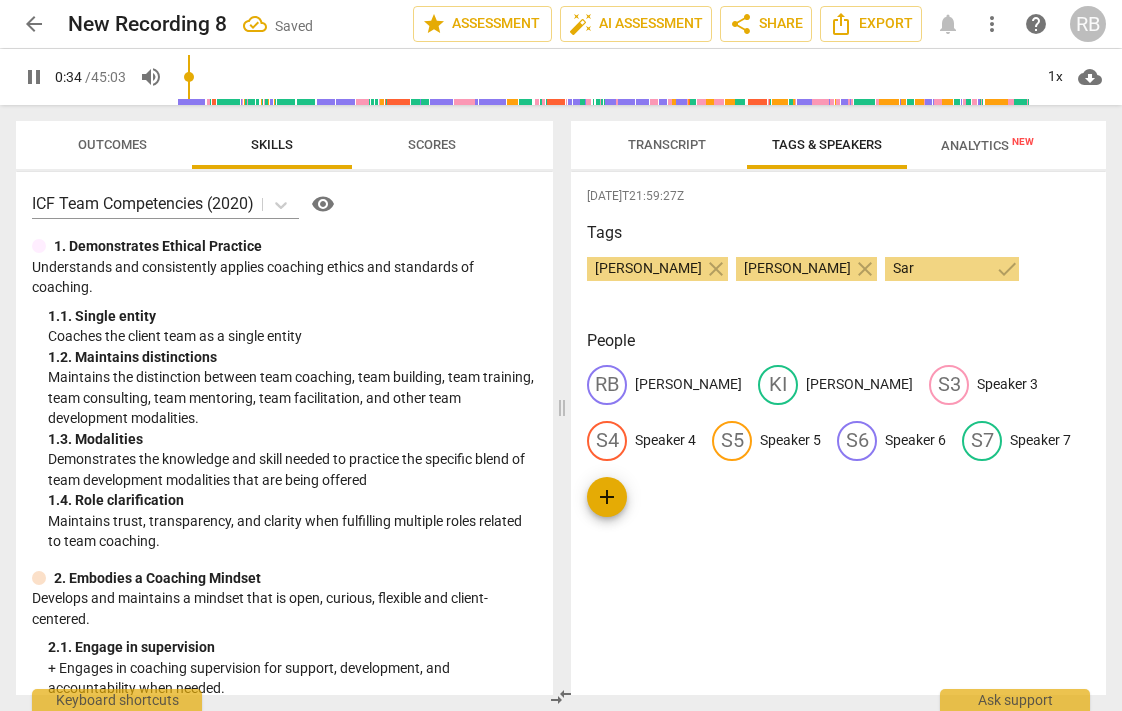 type on "35" 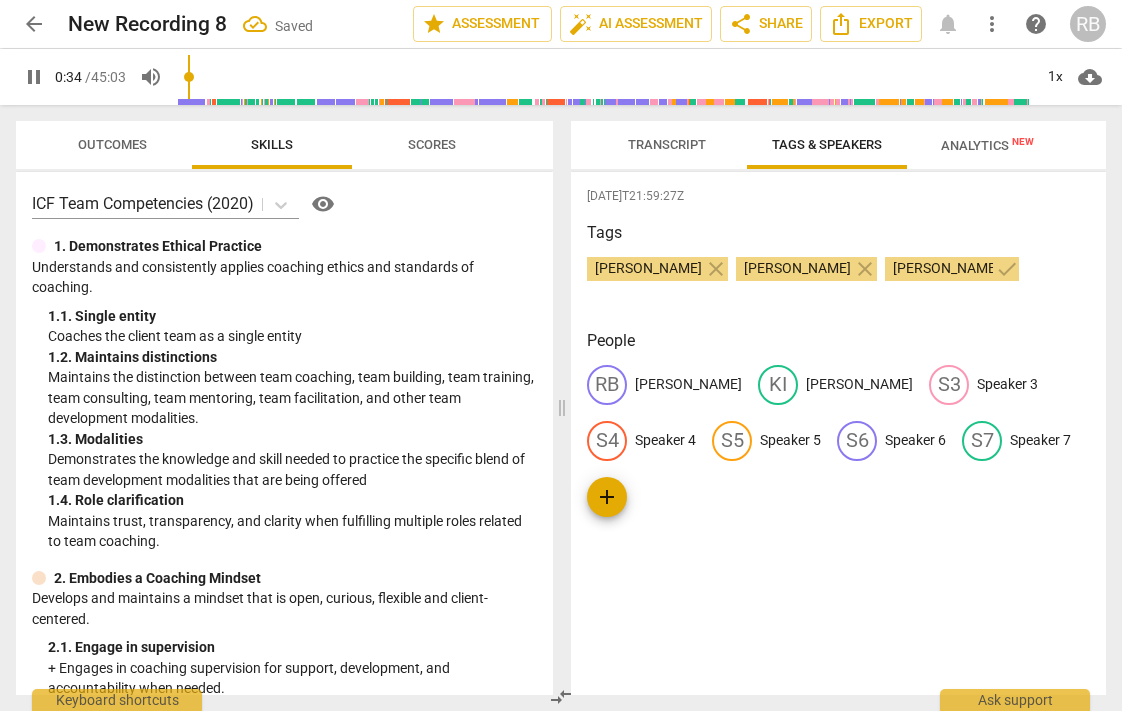 type on "35" 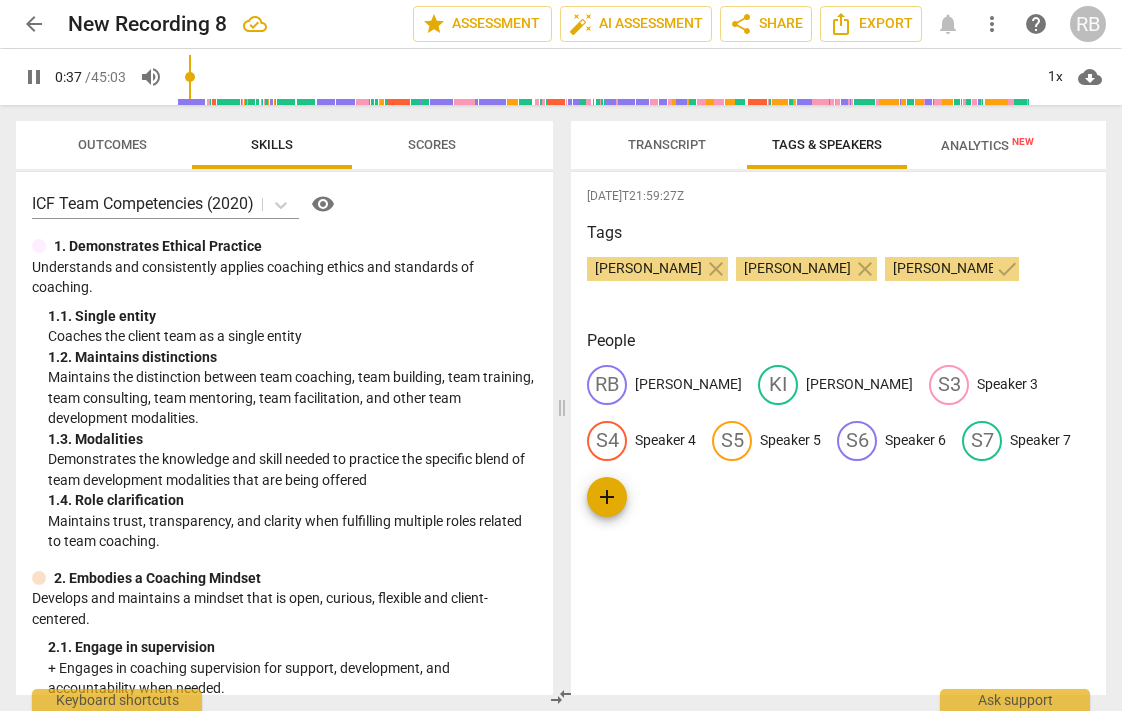 type on "37" 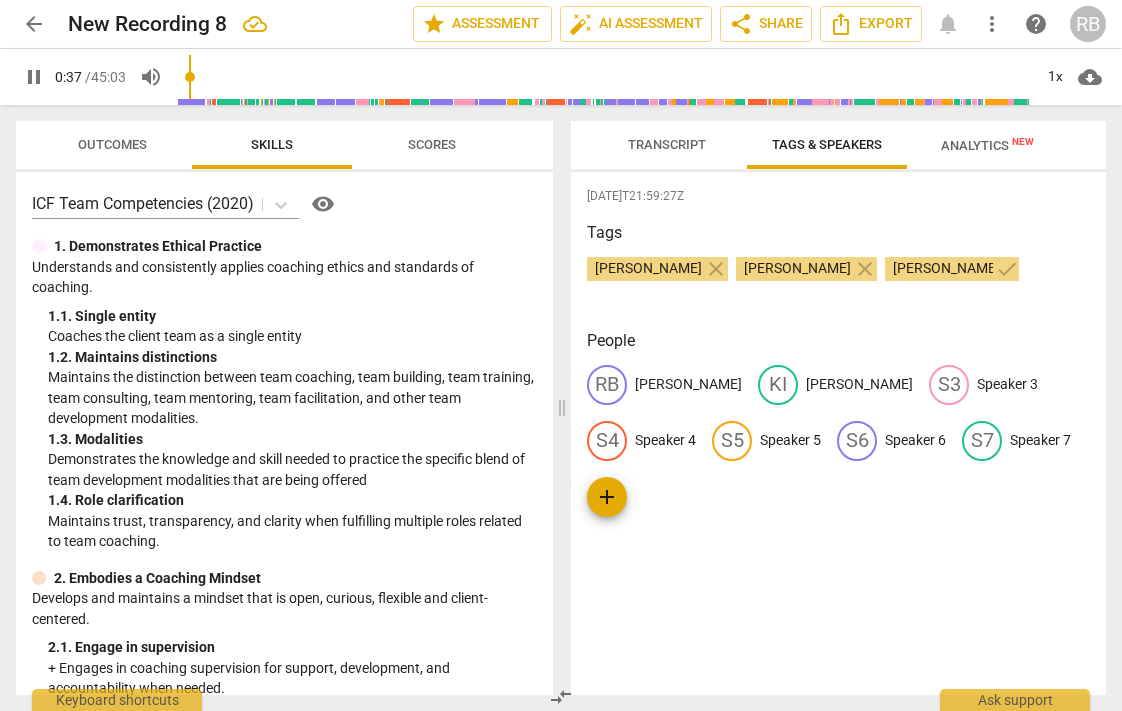 type on "Sarah" 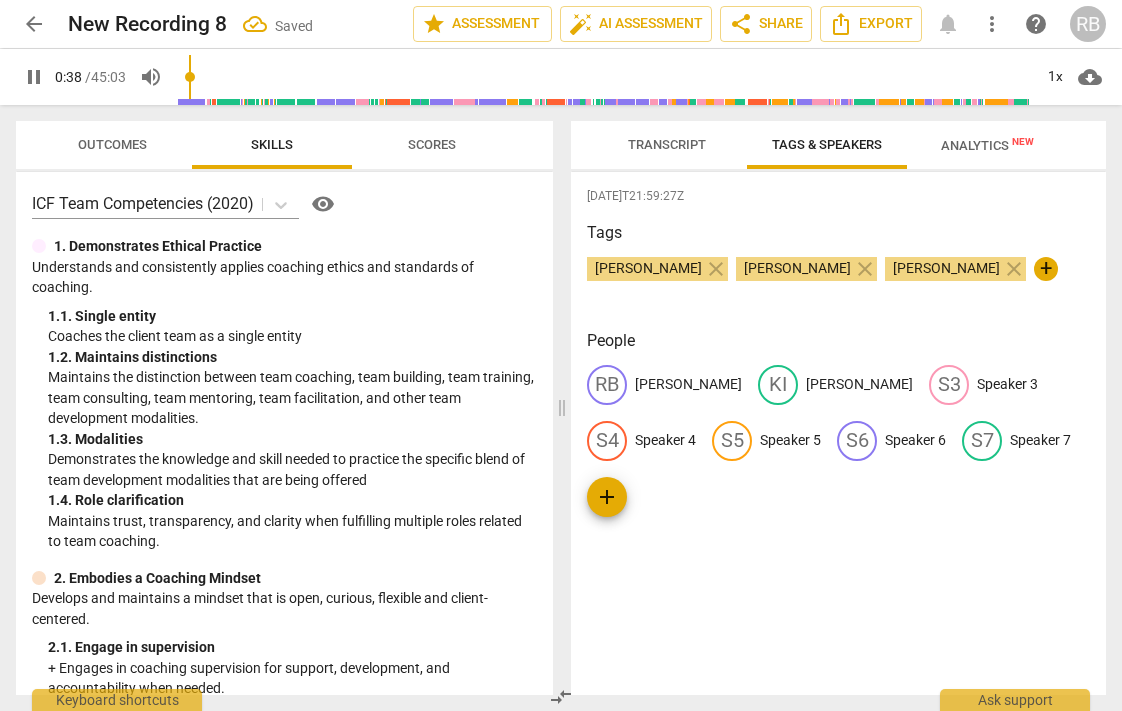 click on "+" at bounding box center [1046, 269] 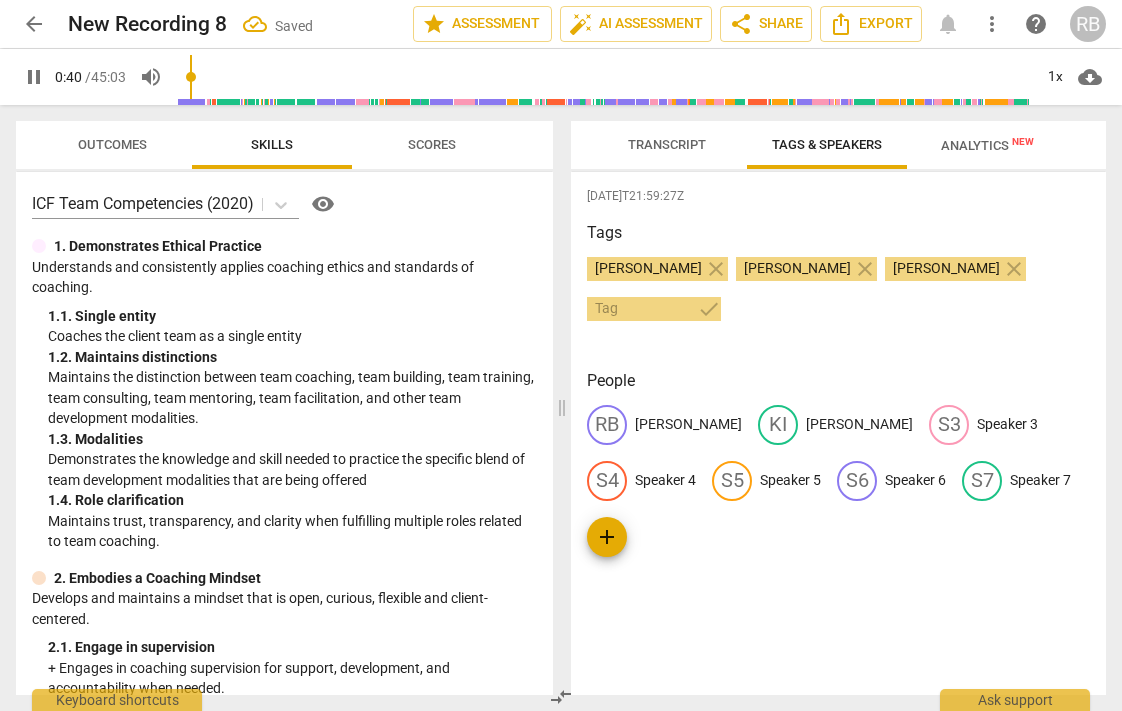 type on "40" 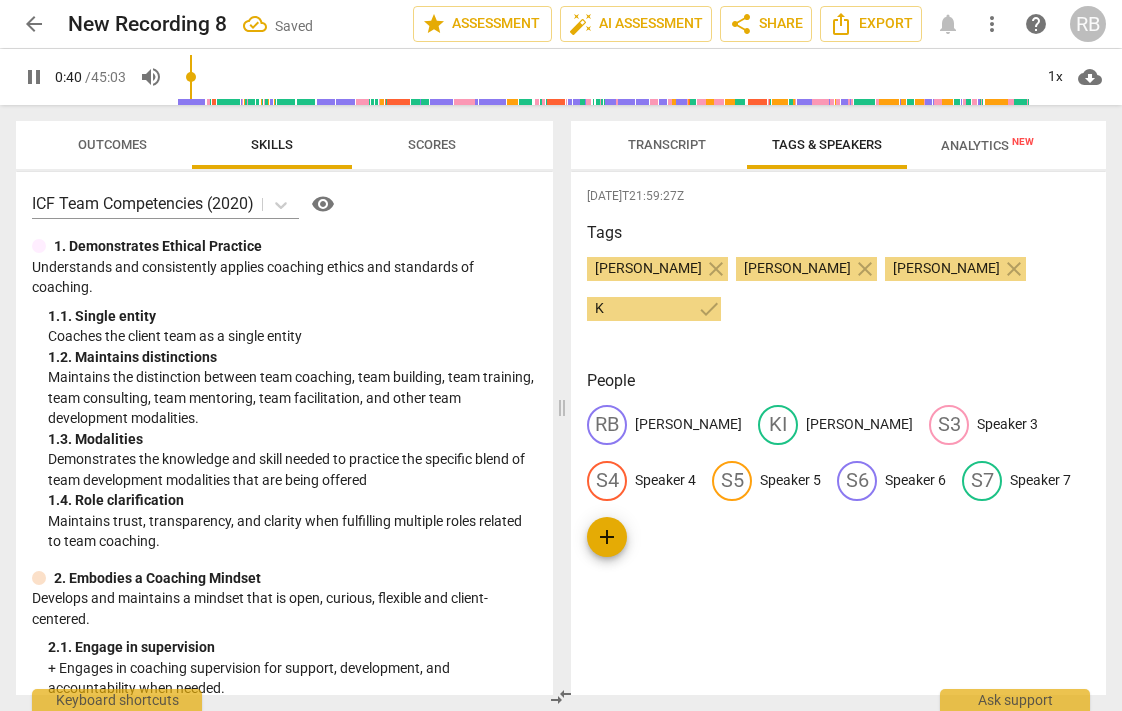 type on "Ke" 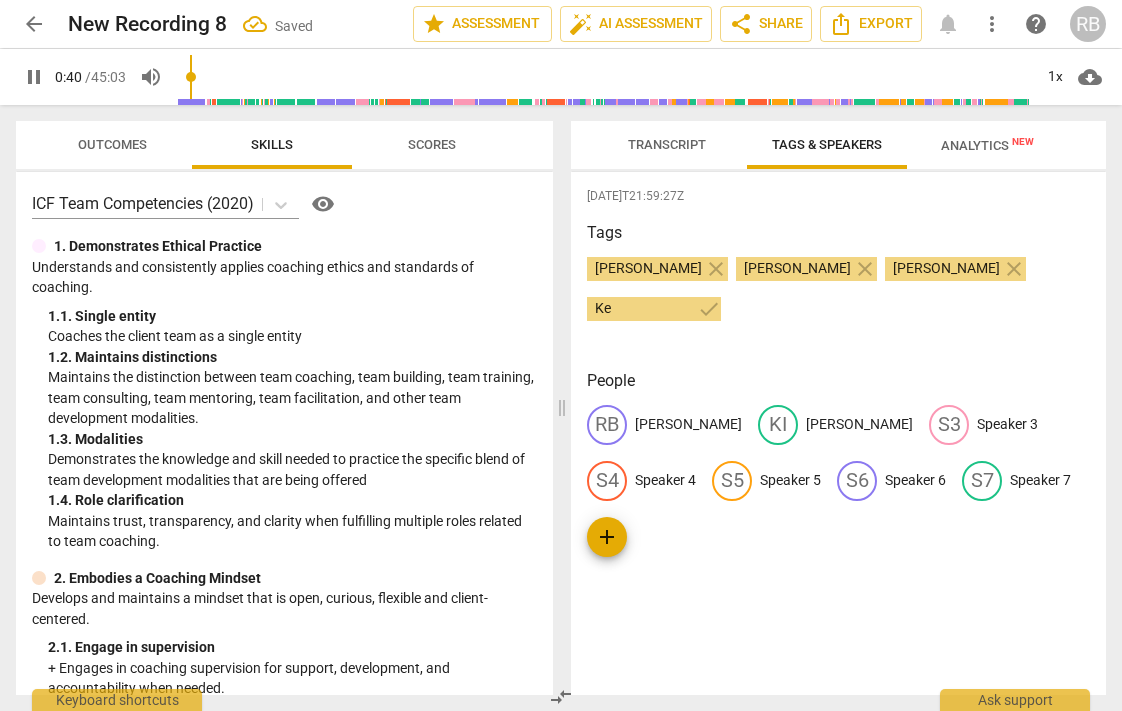 type on "41" 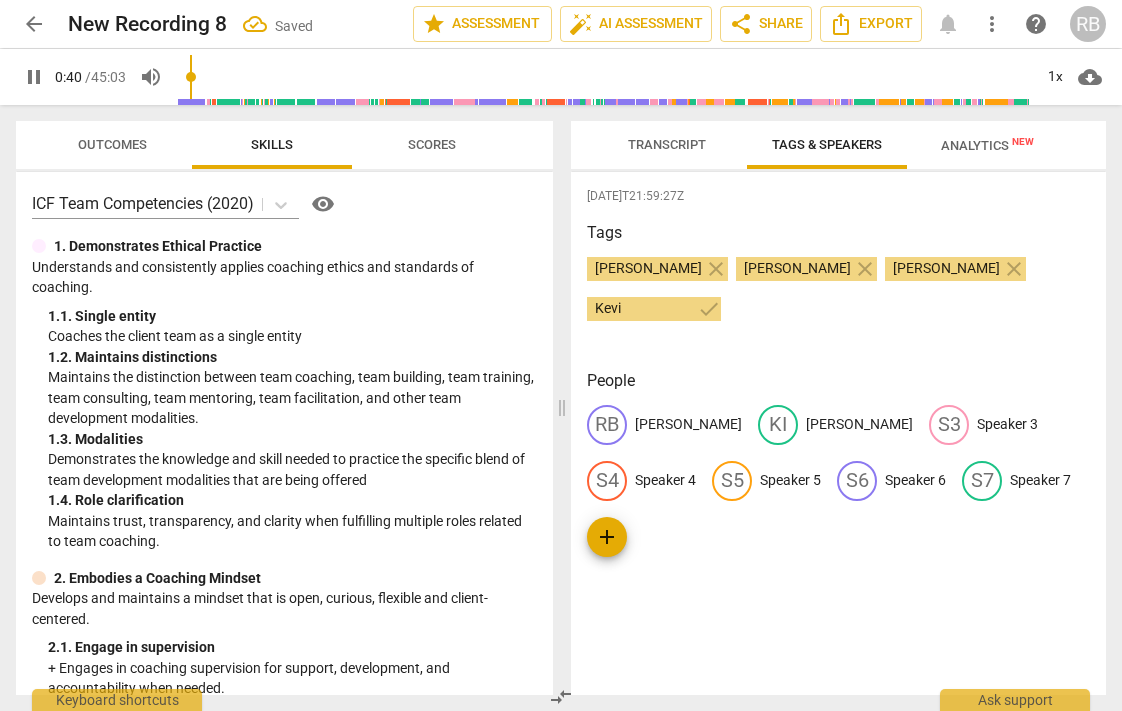 type on "Kevin" 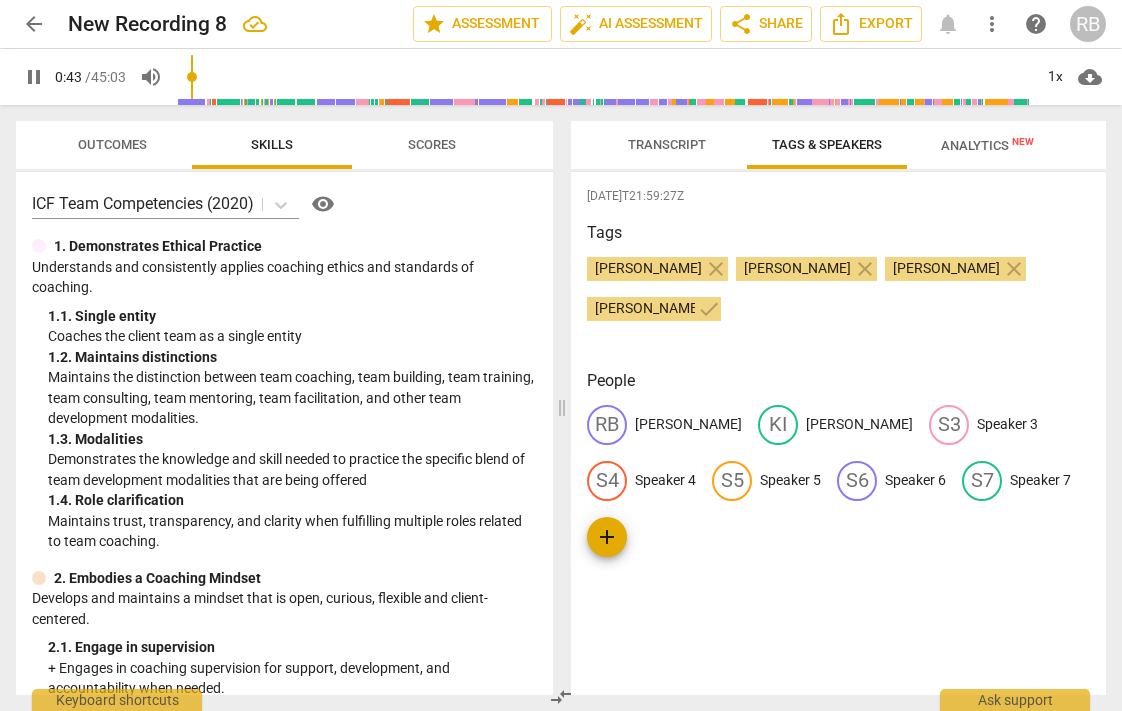type on "44" 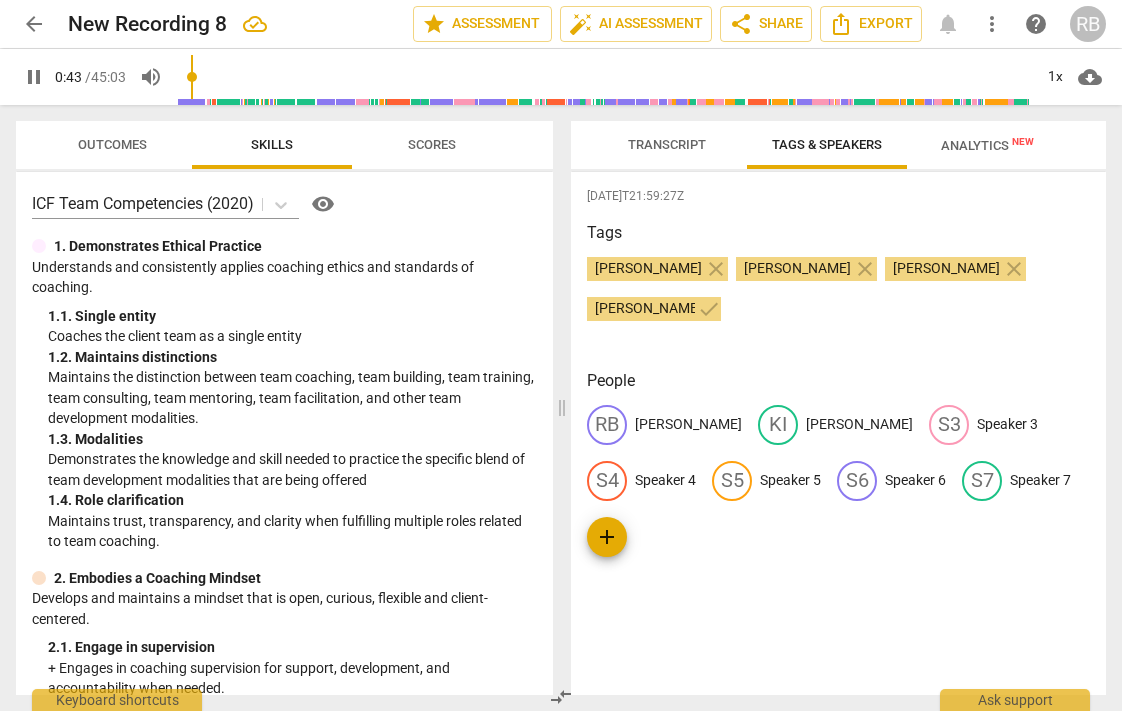 type on "Kevin" 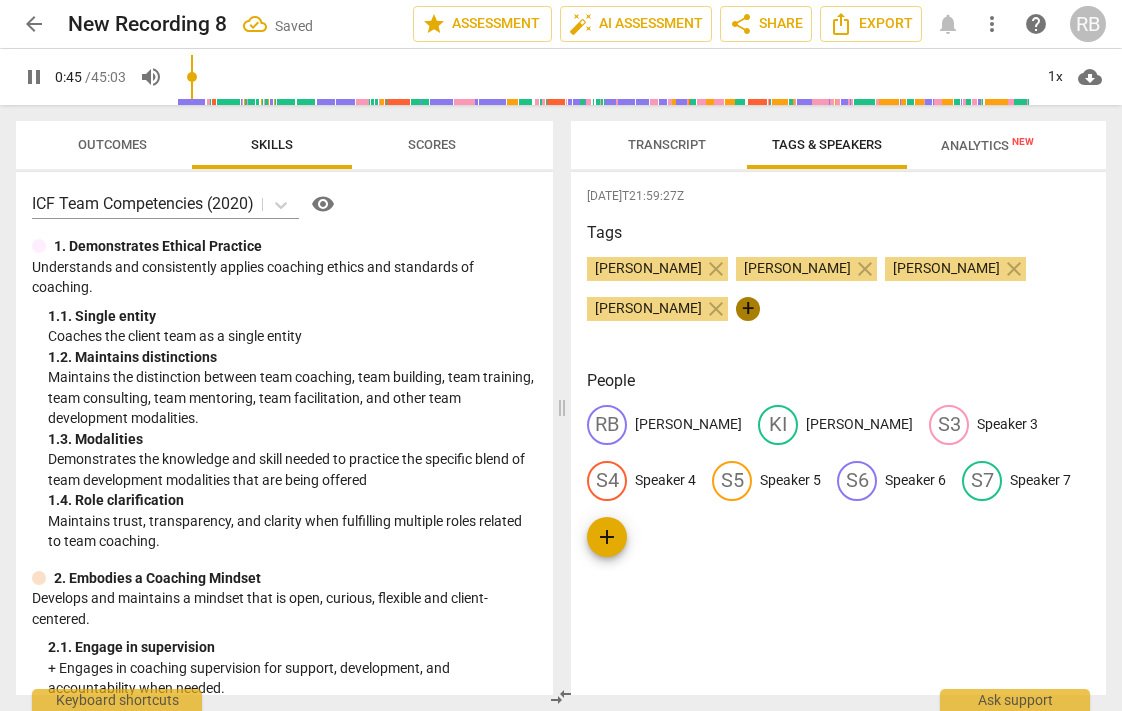 click on "+" at bounding box center [748, 309] 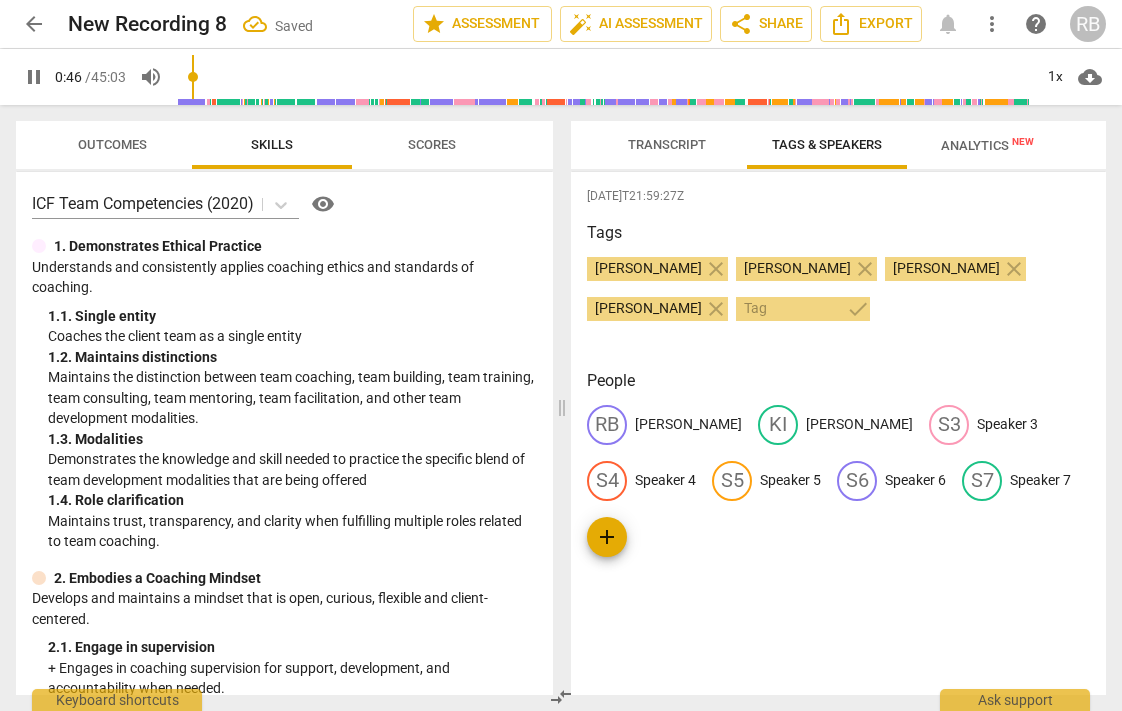 type on "46" 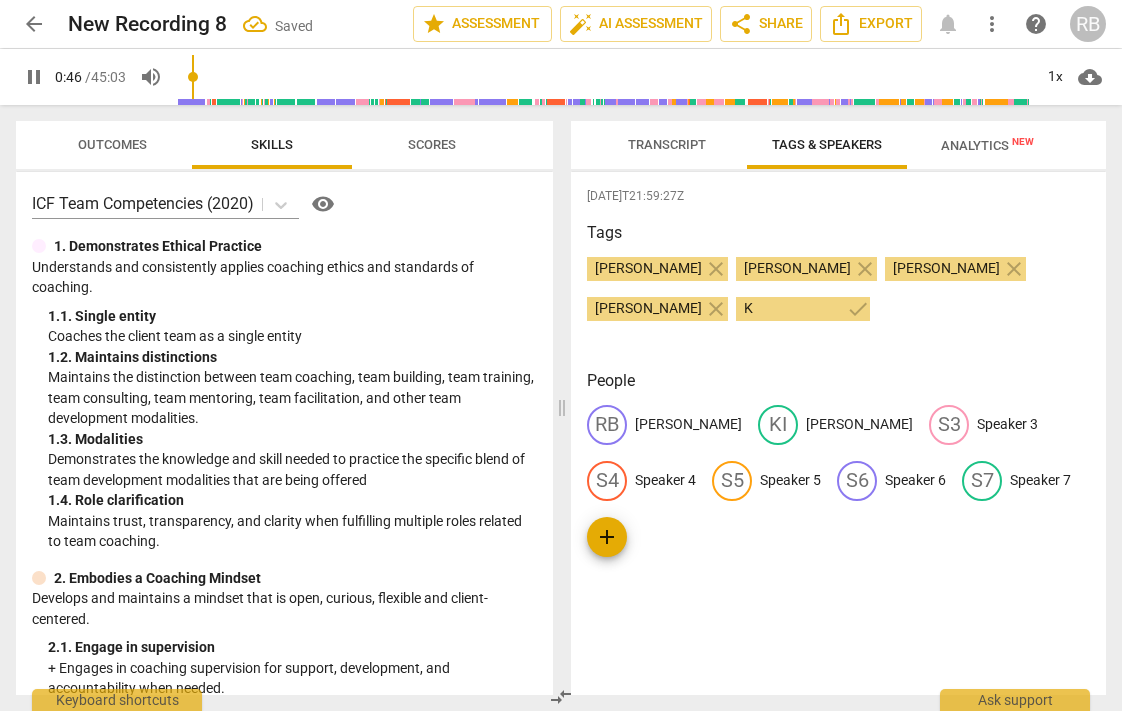 type on "47" 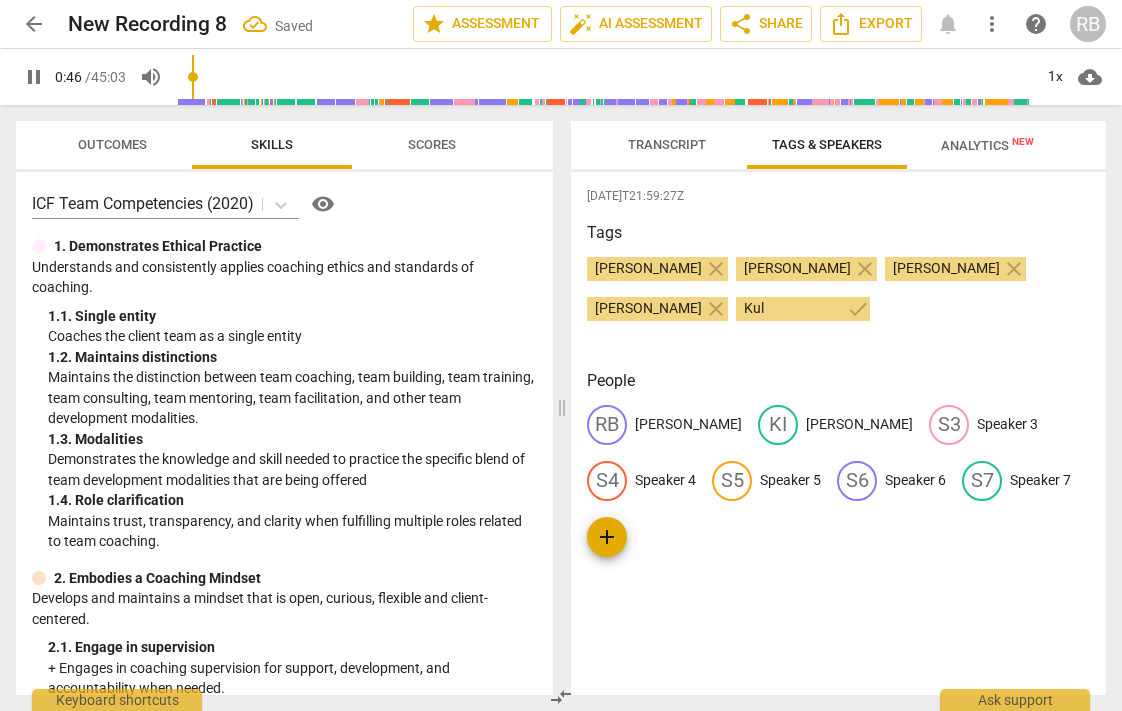 type on "Kula" 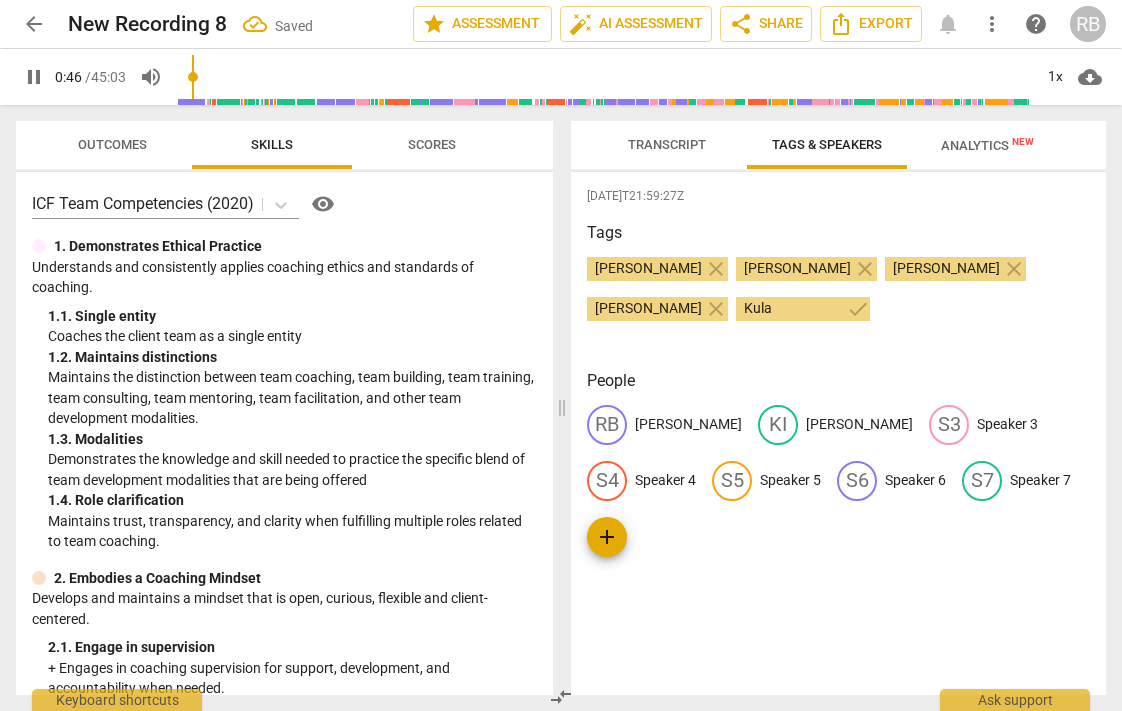 type on "47" 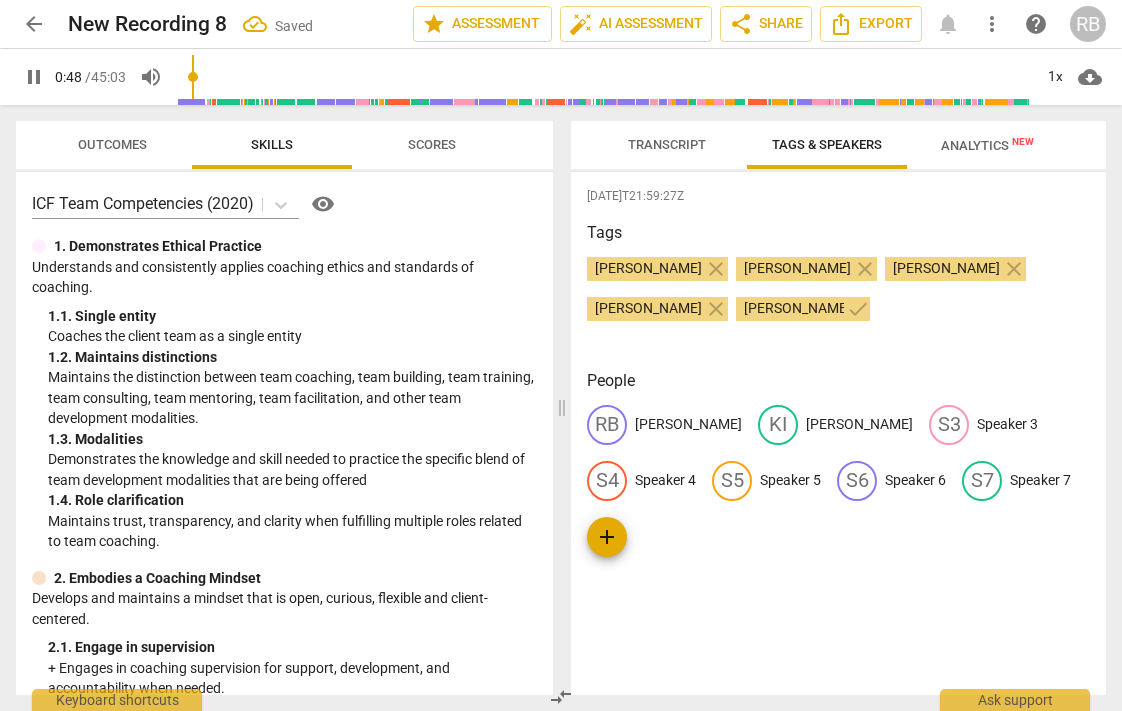 type on "49" 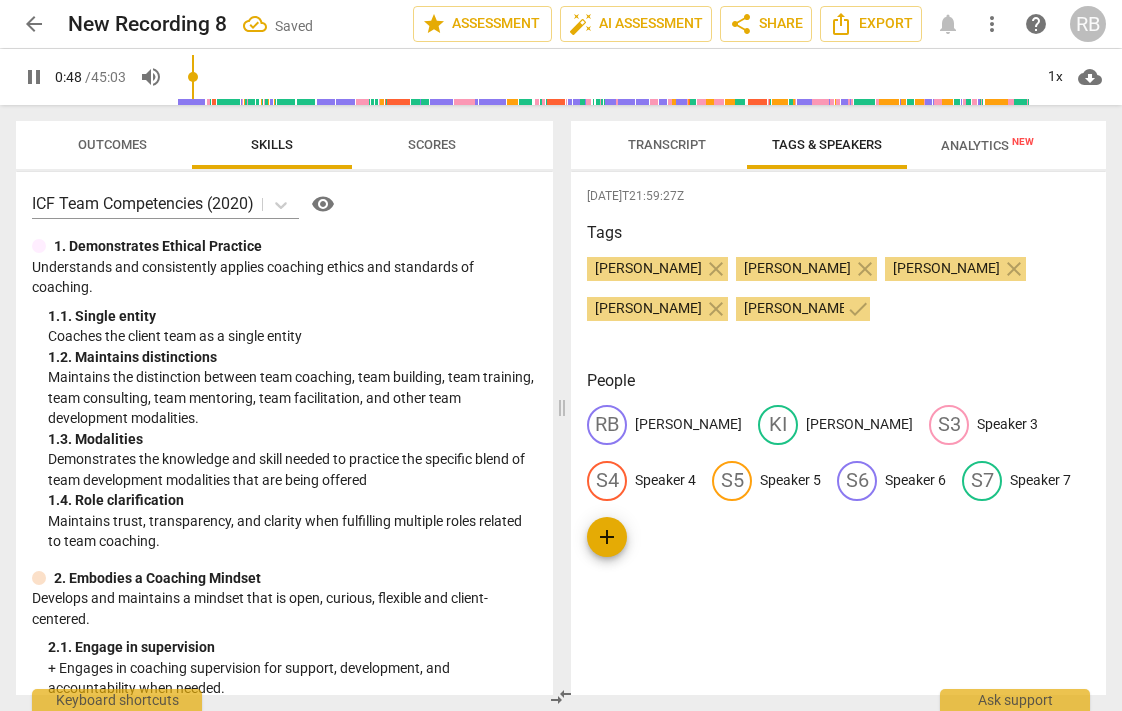 type on "Kulas" 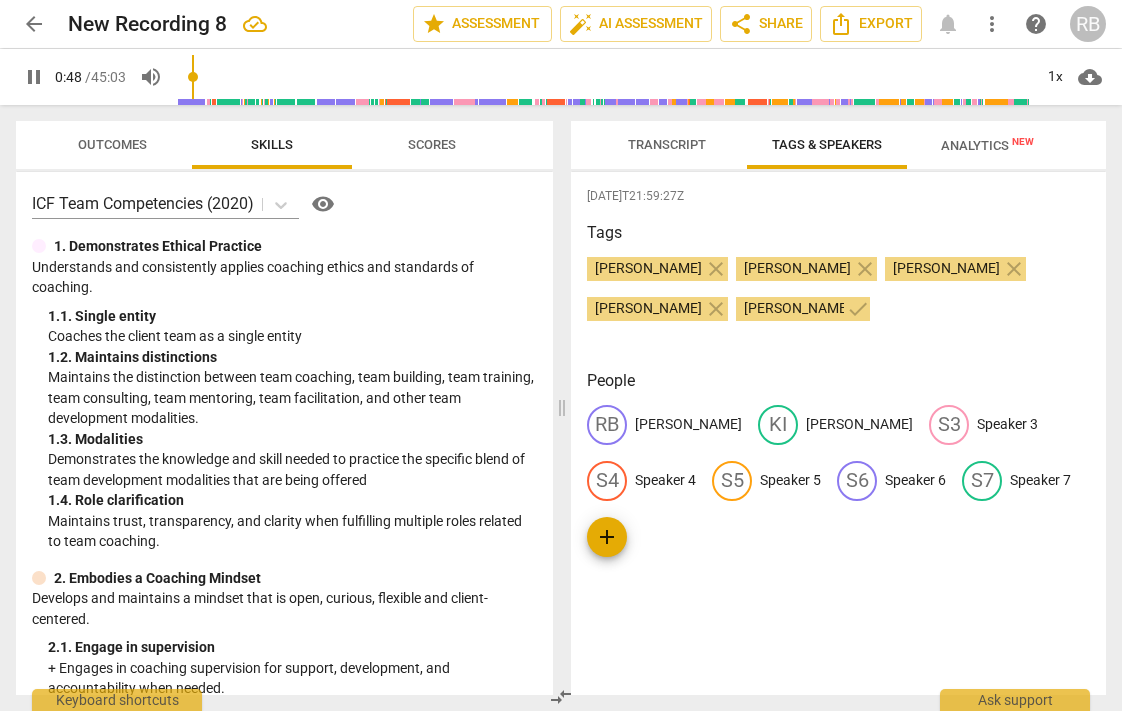 click on "Rebecca Bravakis close Kirsten close Sarah close Kevin close Kulas check" at bounding box center (838, 297) 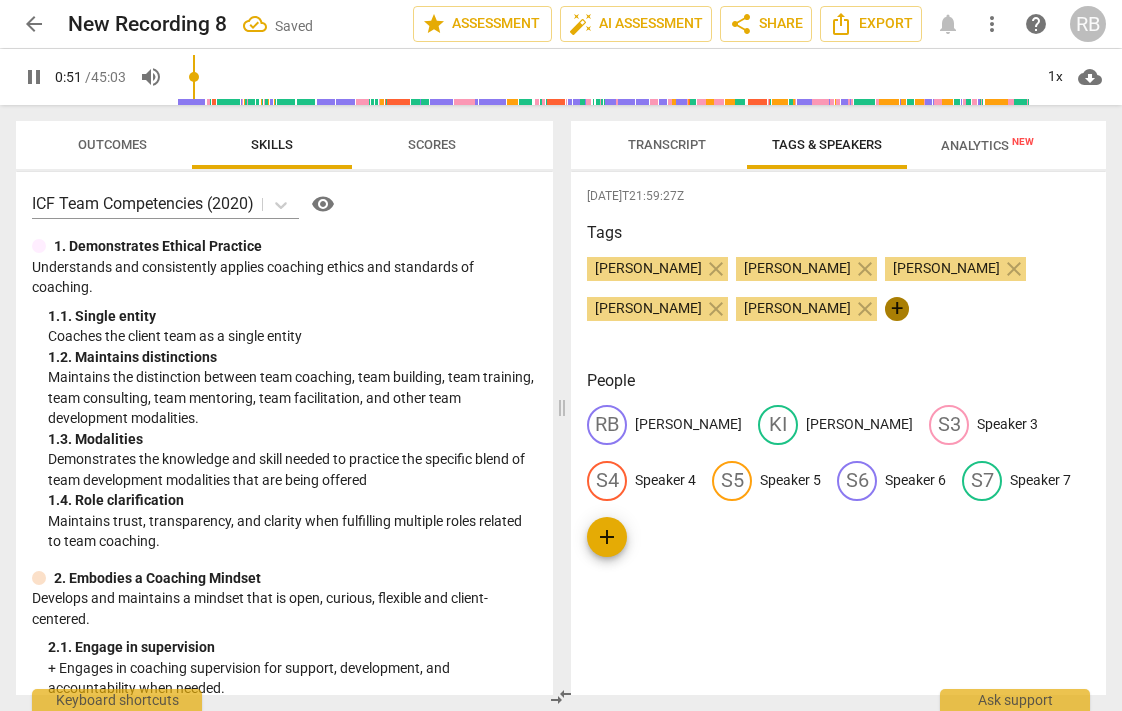 click on "+" at bounding box center [897, 309] 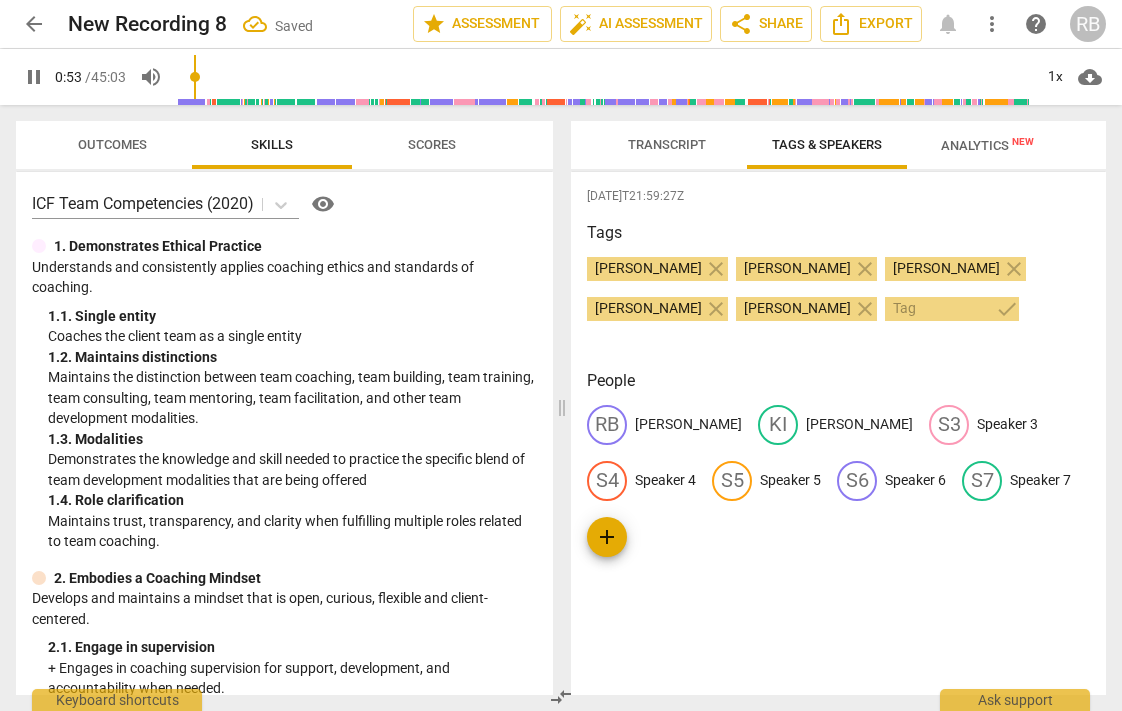 type on "53" 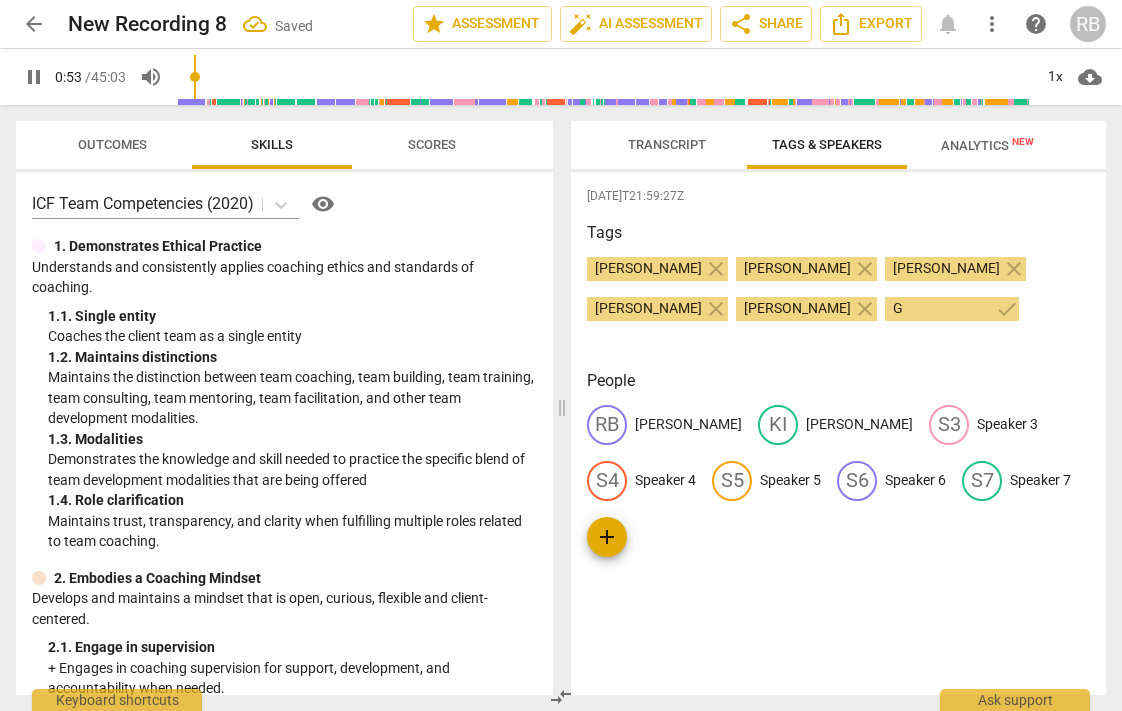 type on "Gi" 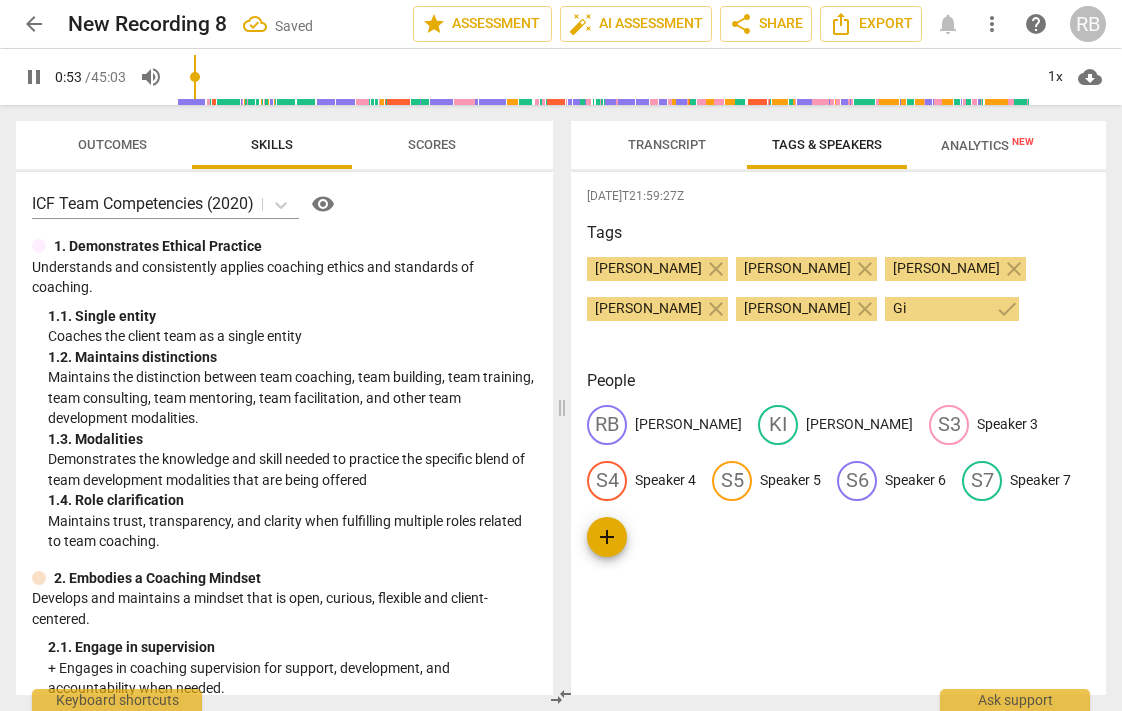 type on "54" 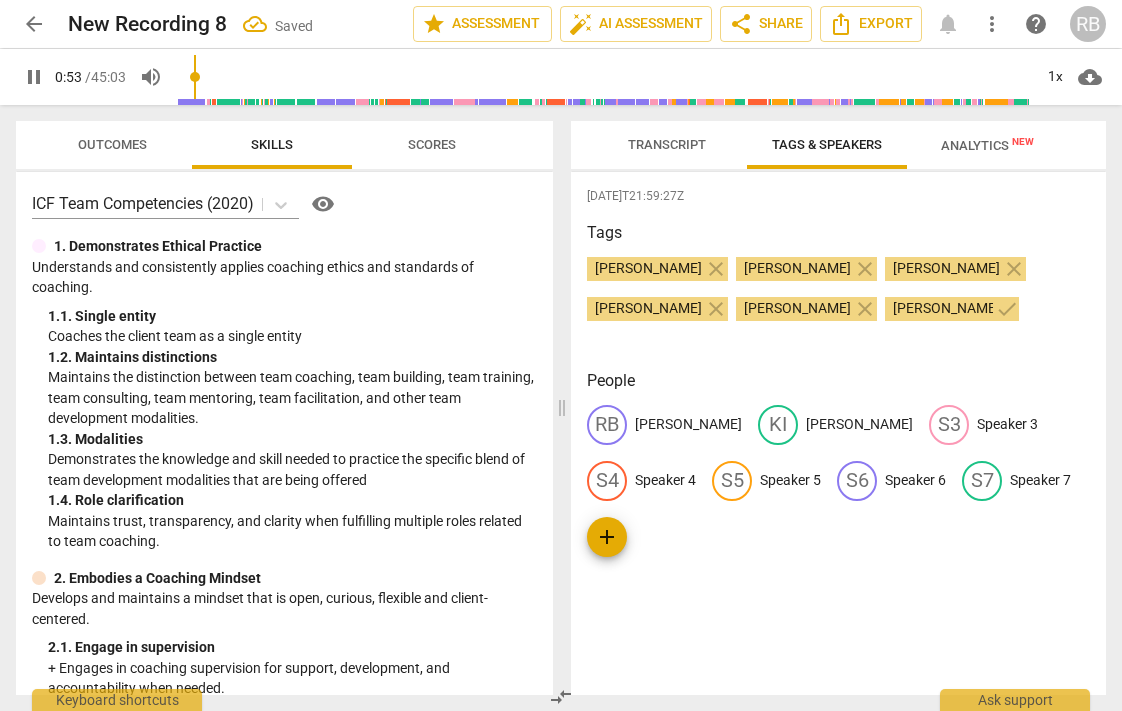 type on "54" 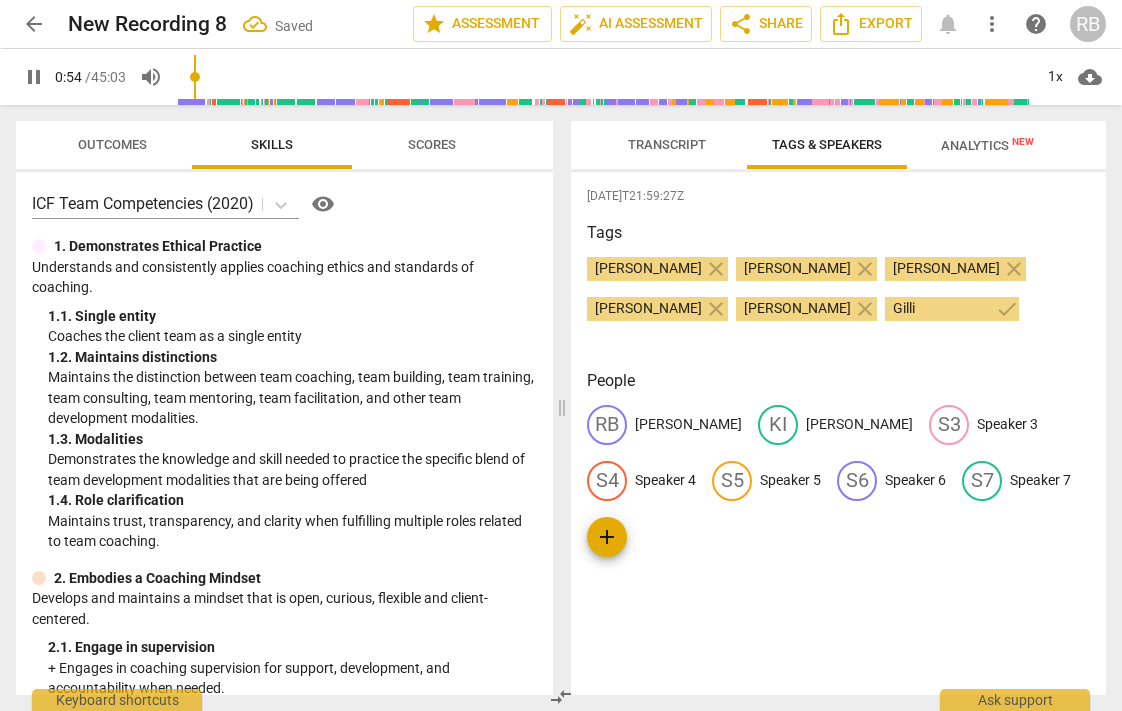 type on "54" 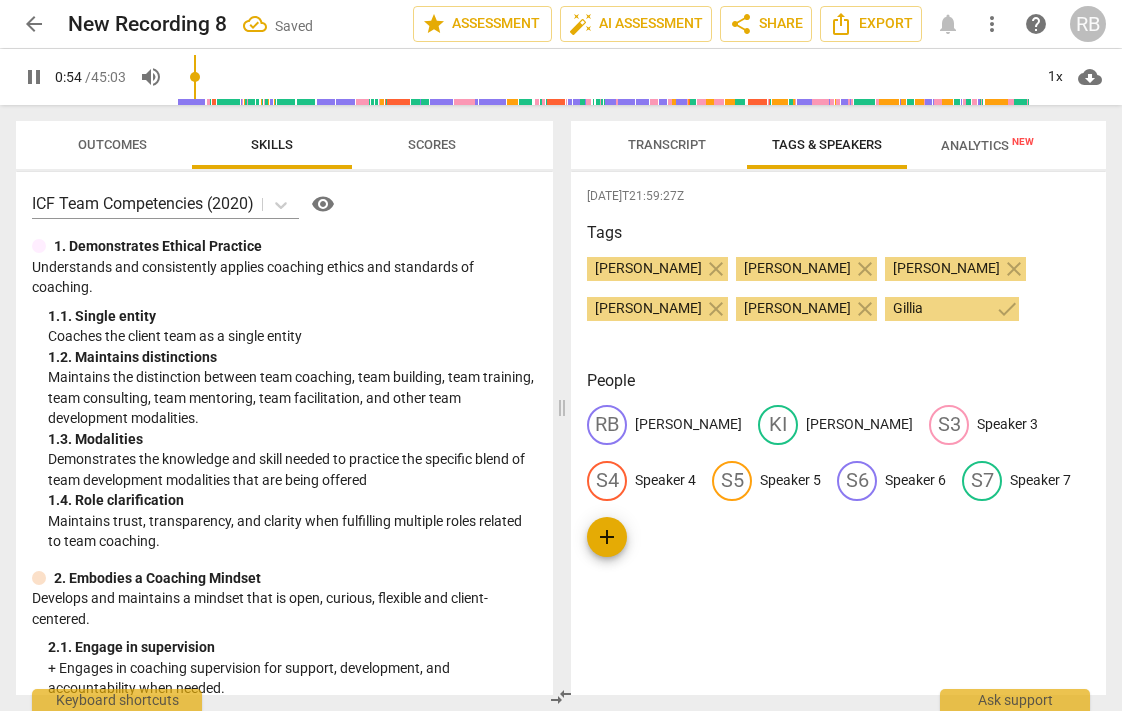 type on "55" 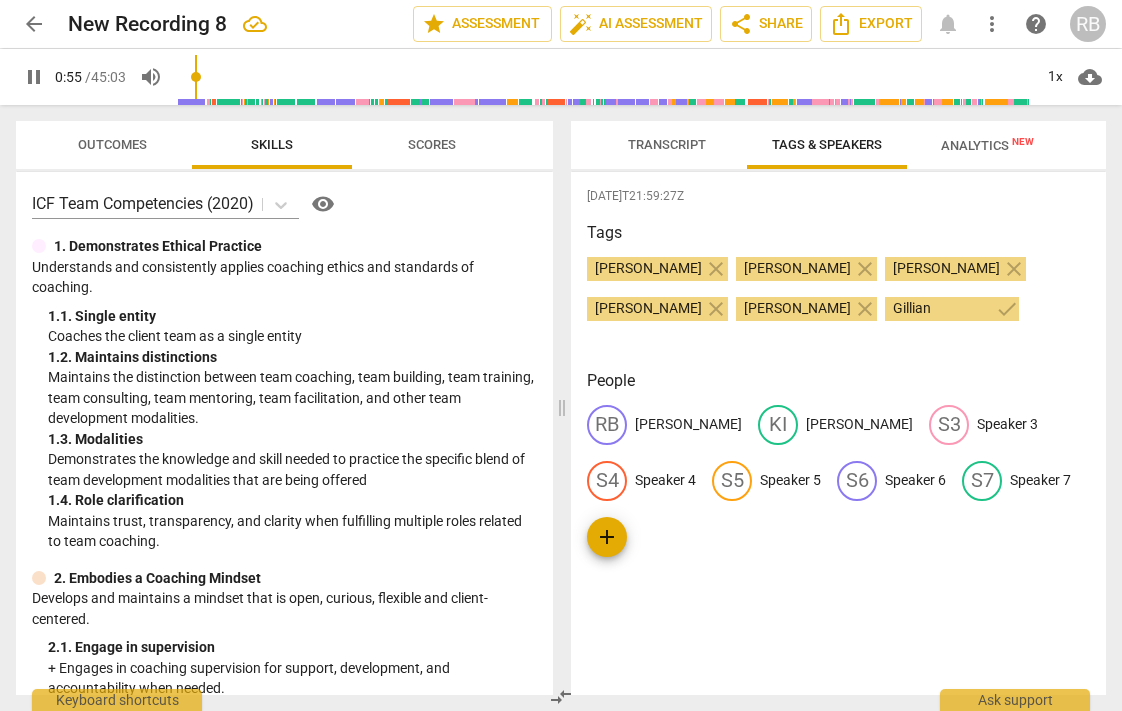 type on "56" 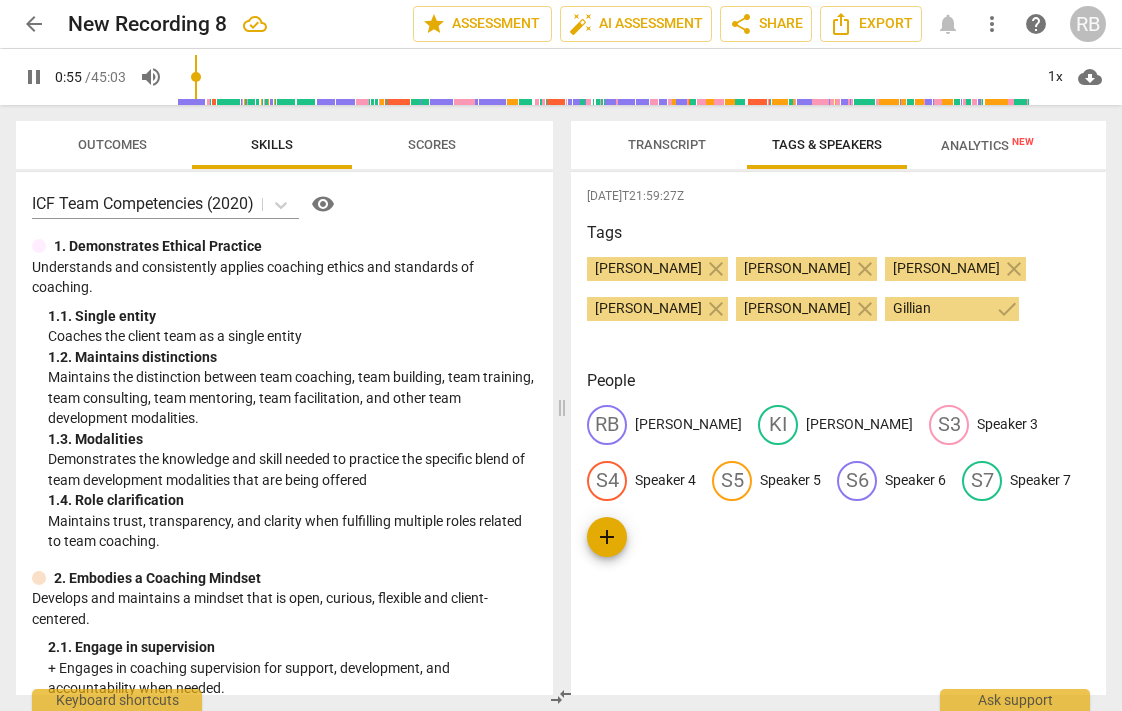 type on "Gillian" 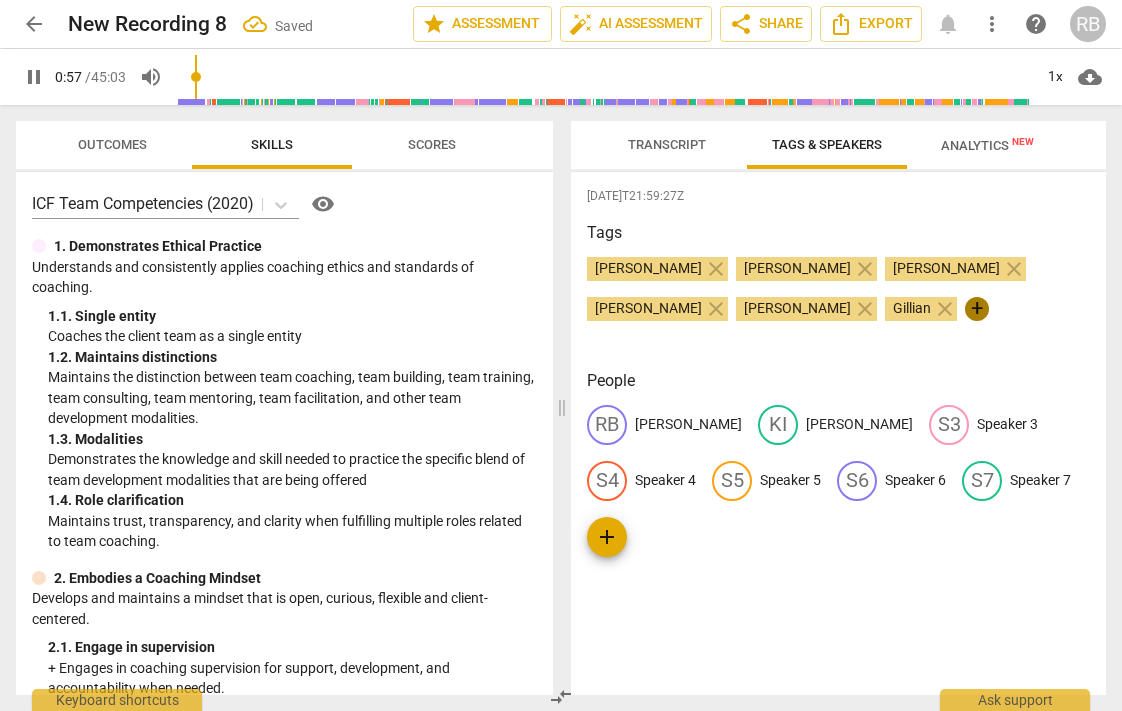 click on "+" at bounding box center [977, 309] 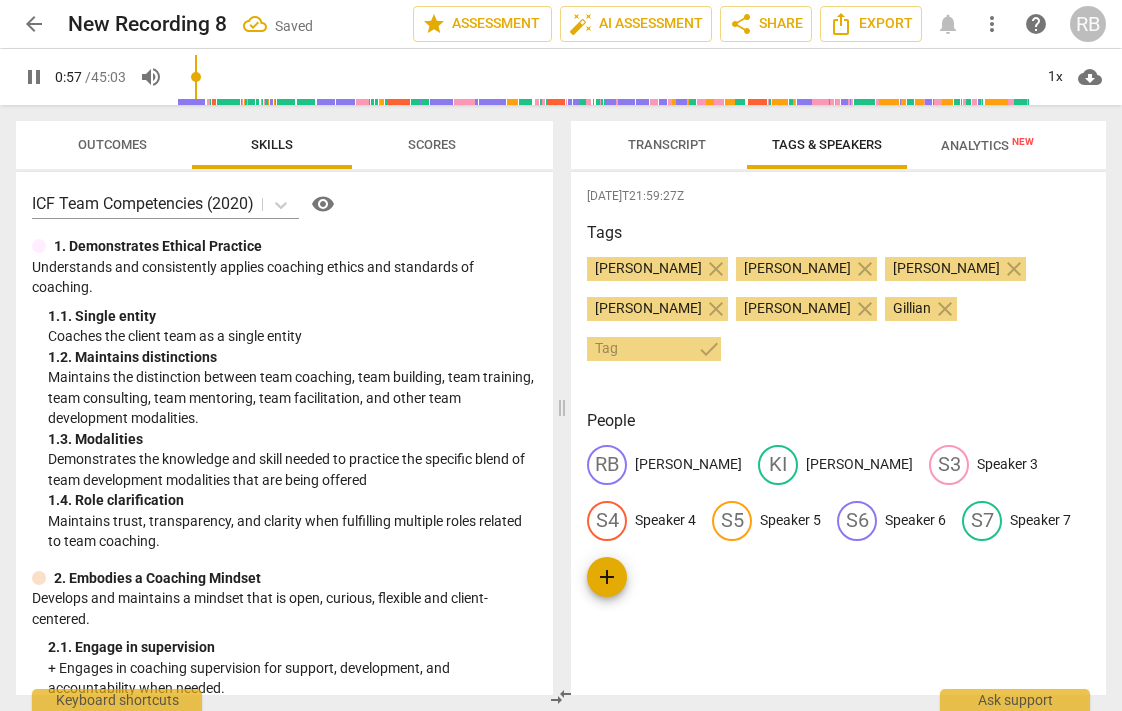 type on "58" 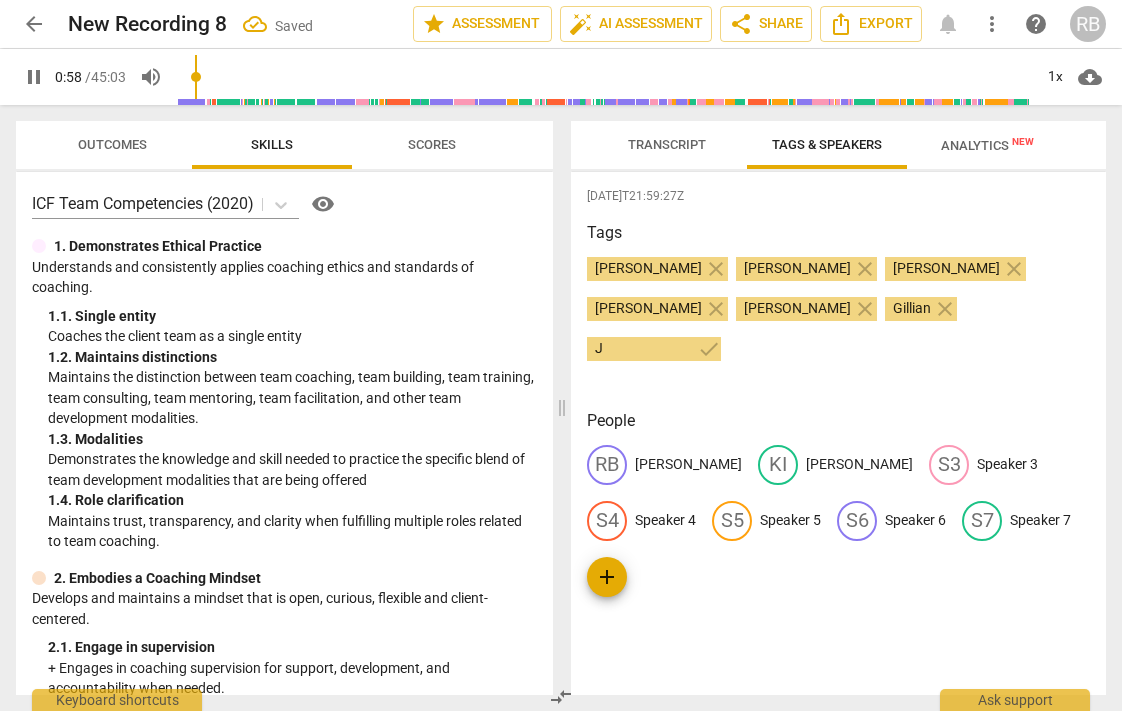 type on "59" 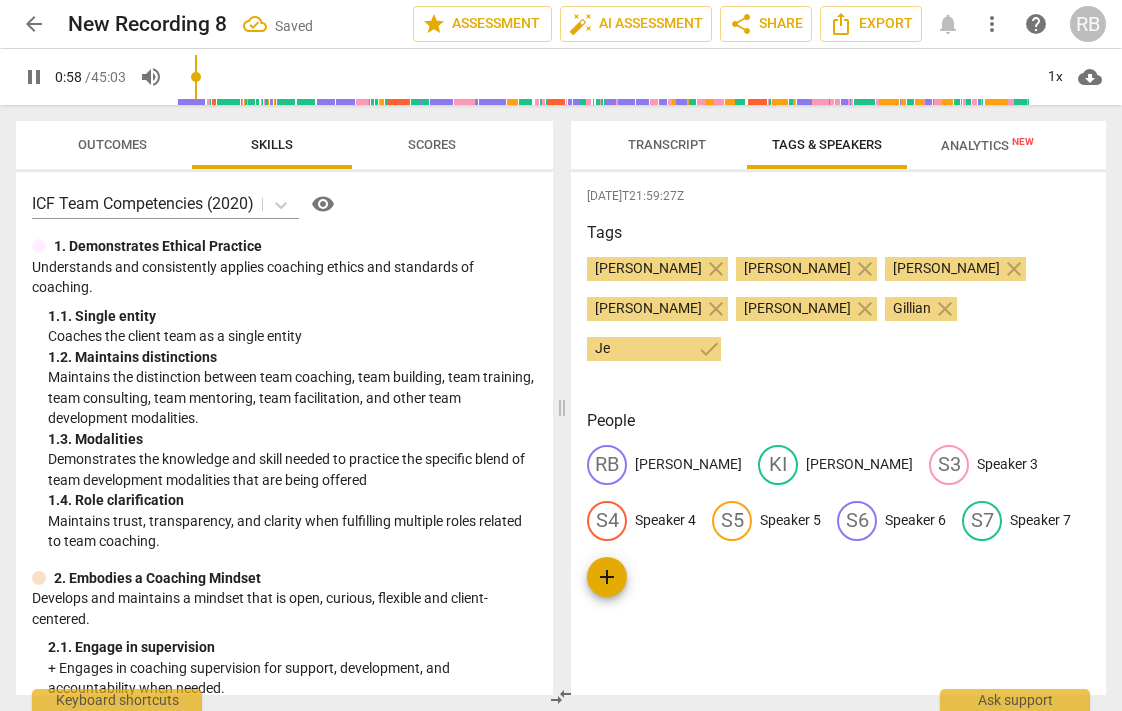 type on "Jen" 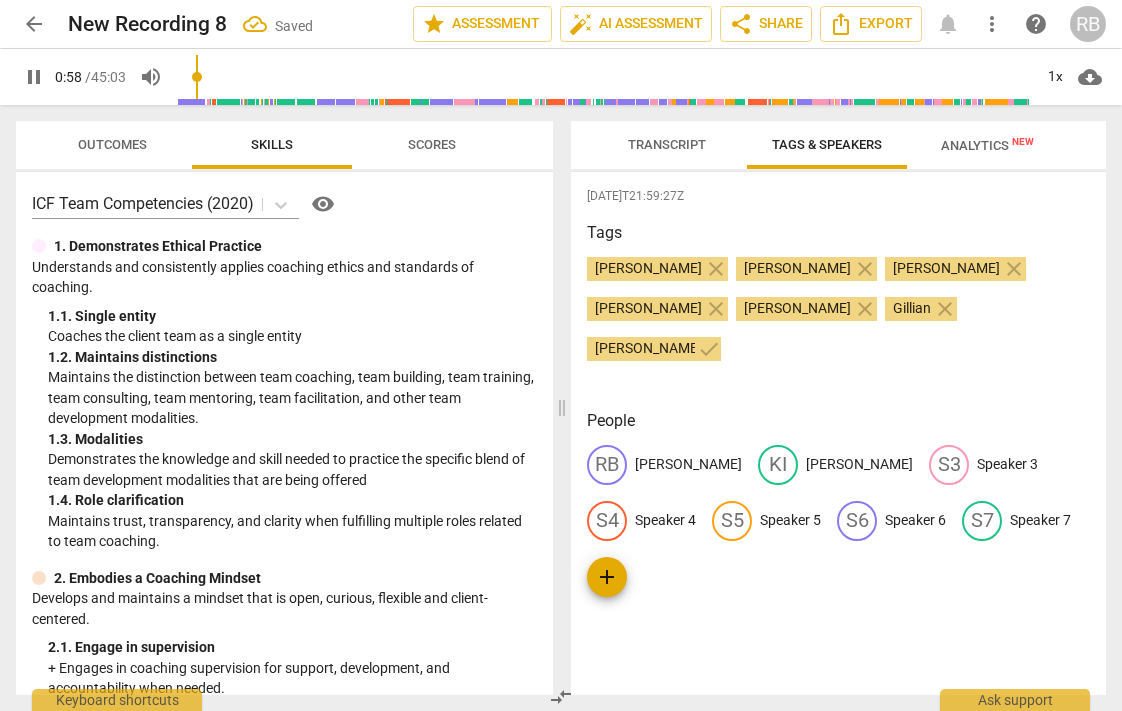 type on "59" 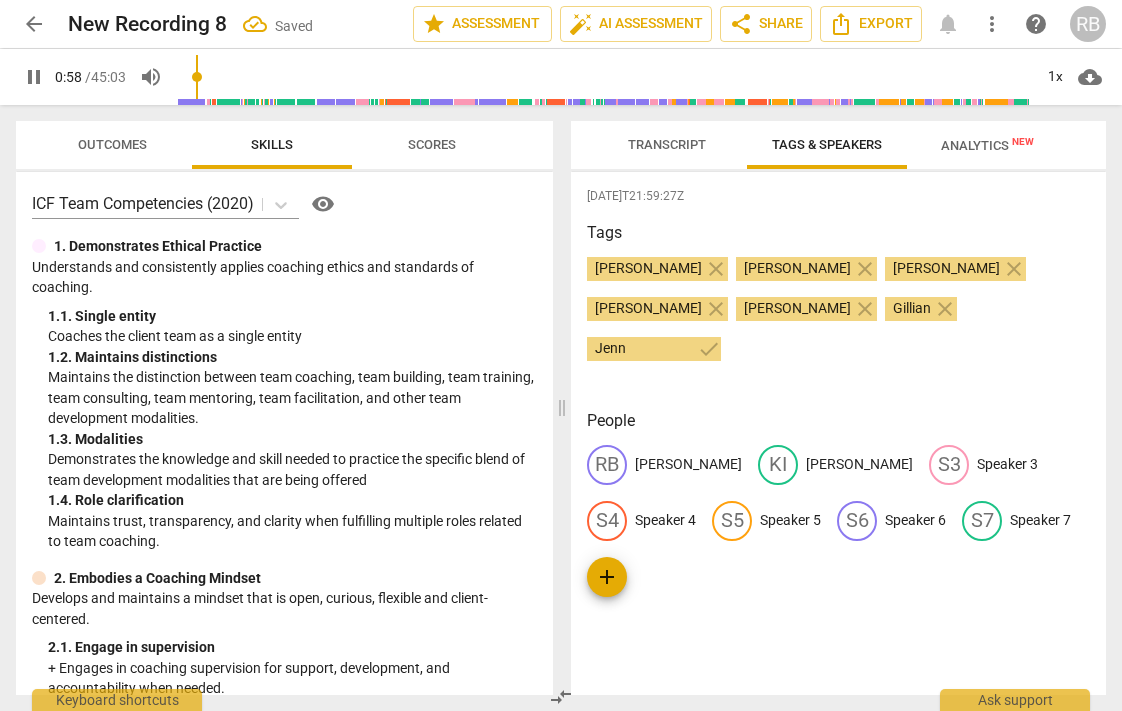 type on "59" 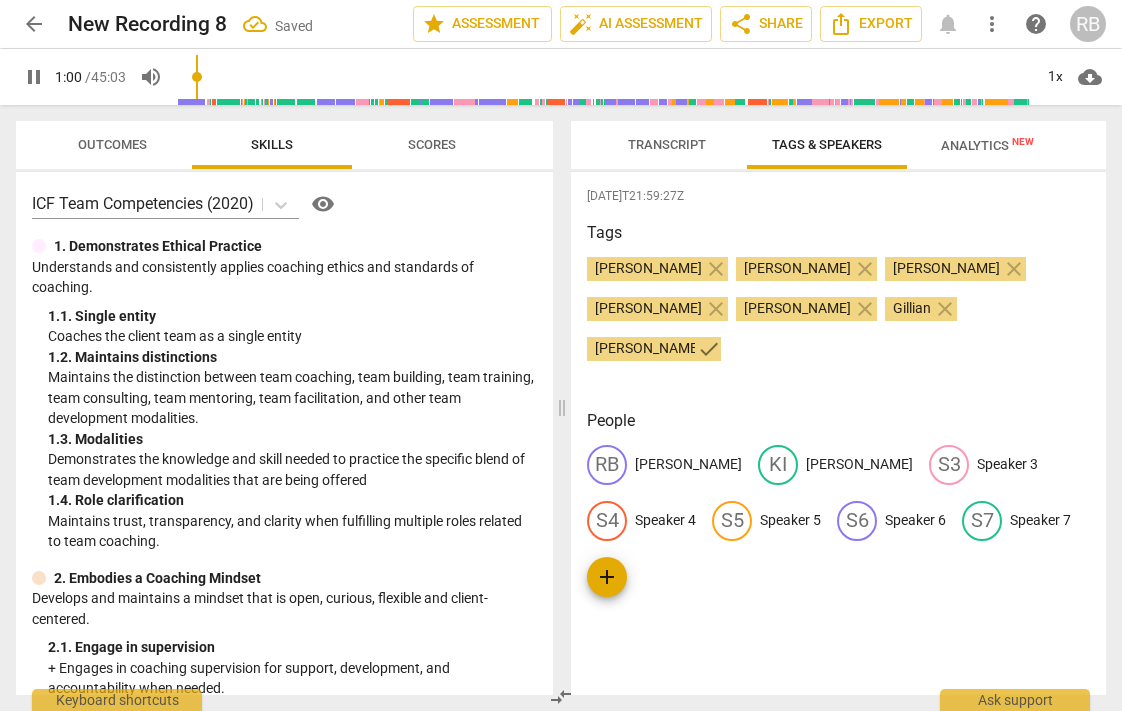 type on "61" 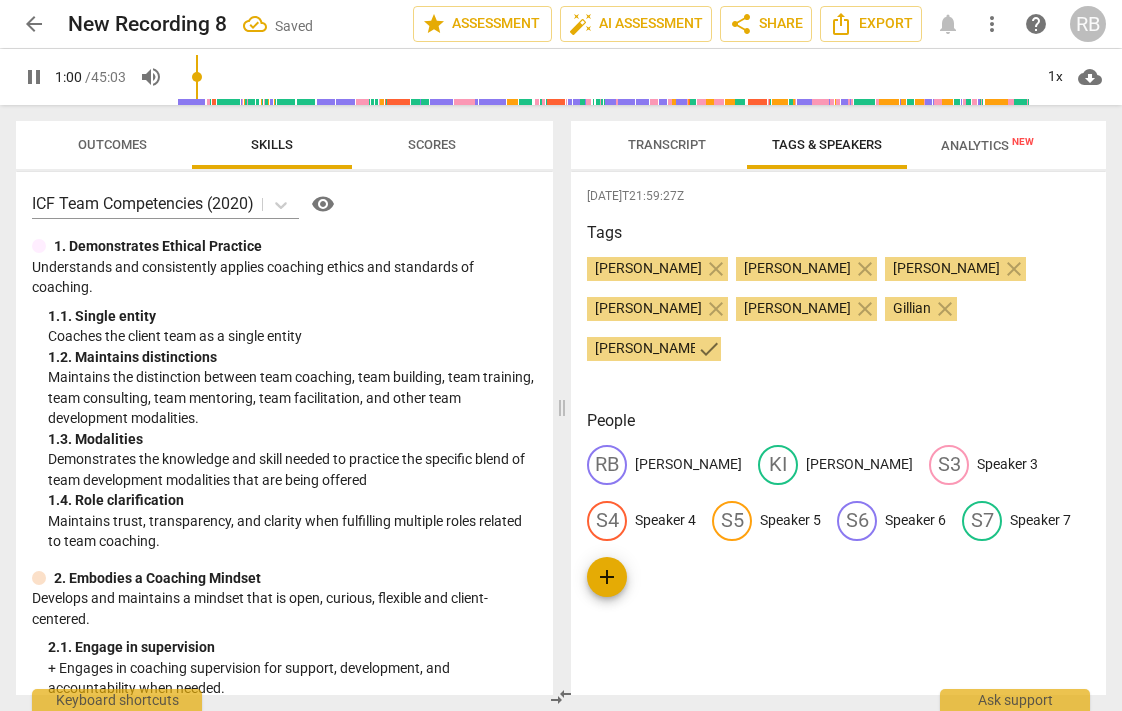 type on "Jenny" 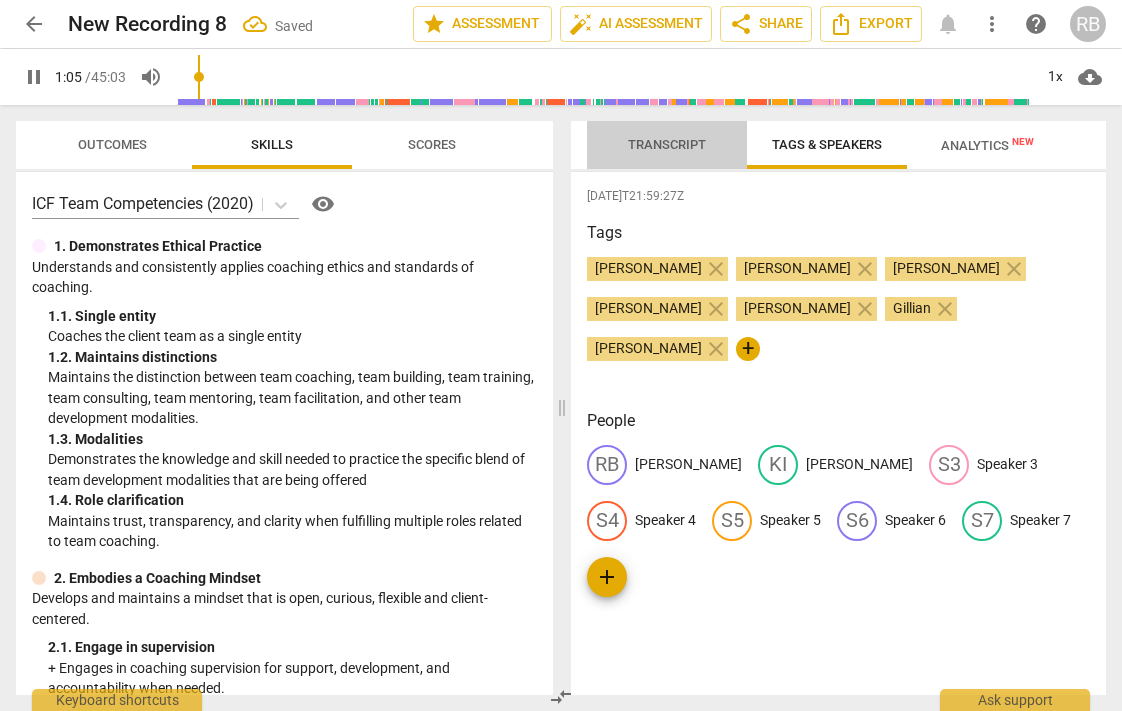 click on "Transcript" at bounding box center (667, 144) 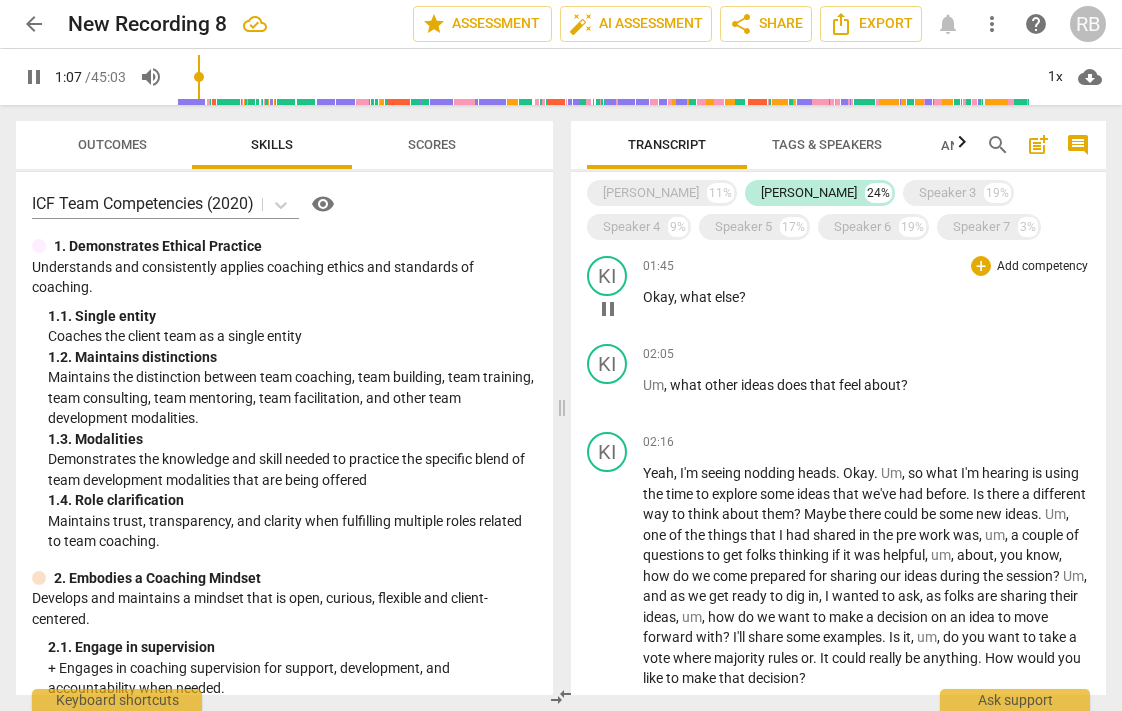 scroll, scrollTop: 0, scrollLeft: 0, axis: both 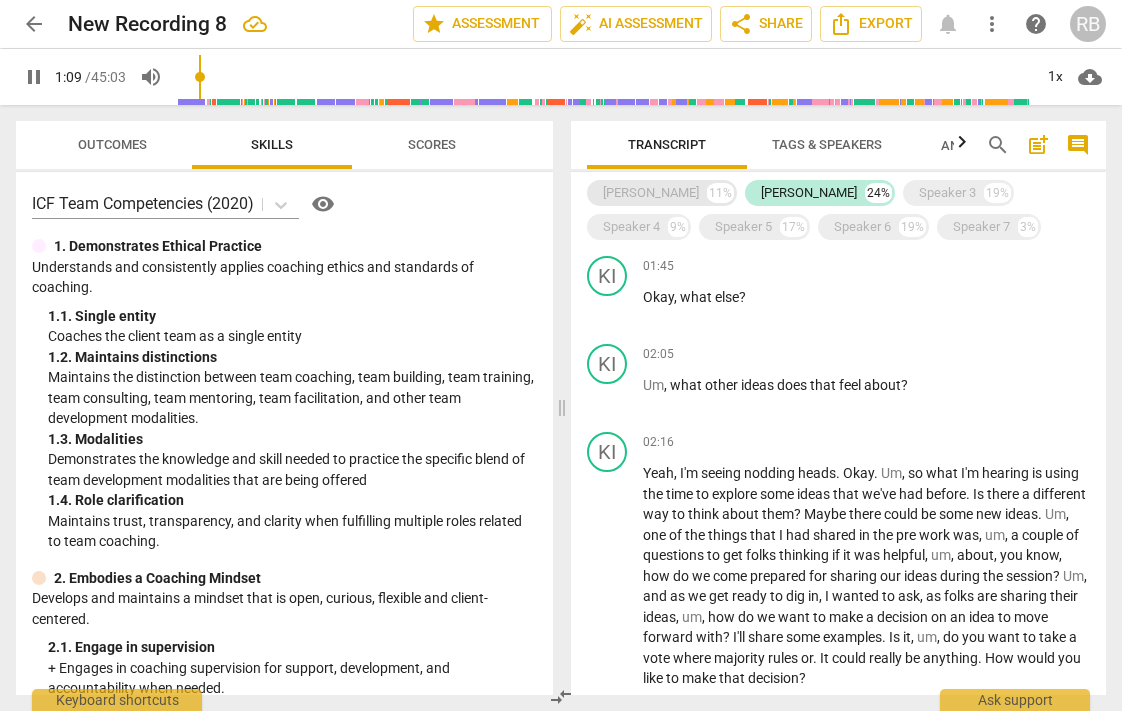 click on "[PERSON_NAME]" at bounding box center [651, 193] 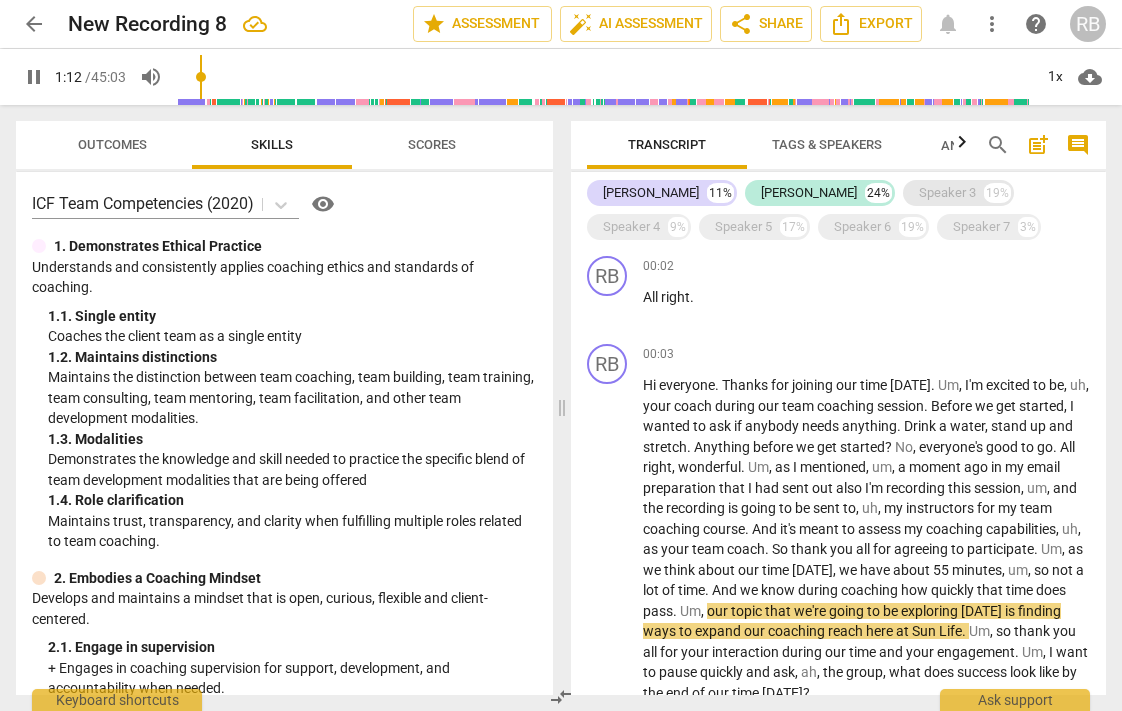 click on "Speaker 3" at bounding box center [947, 193] 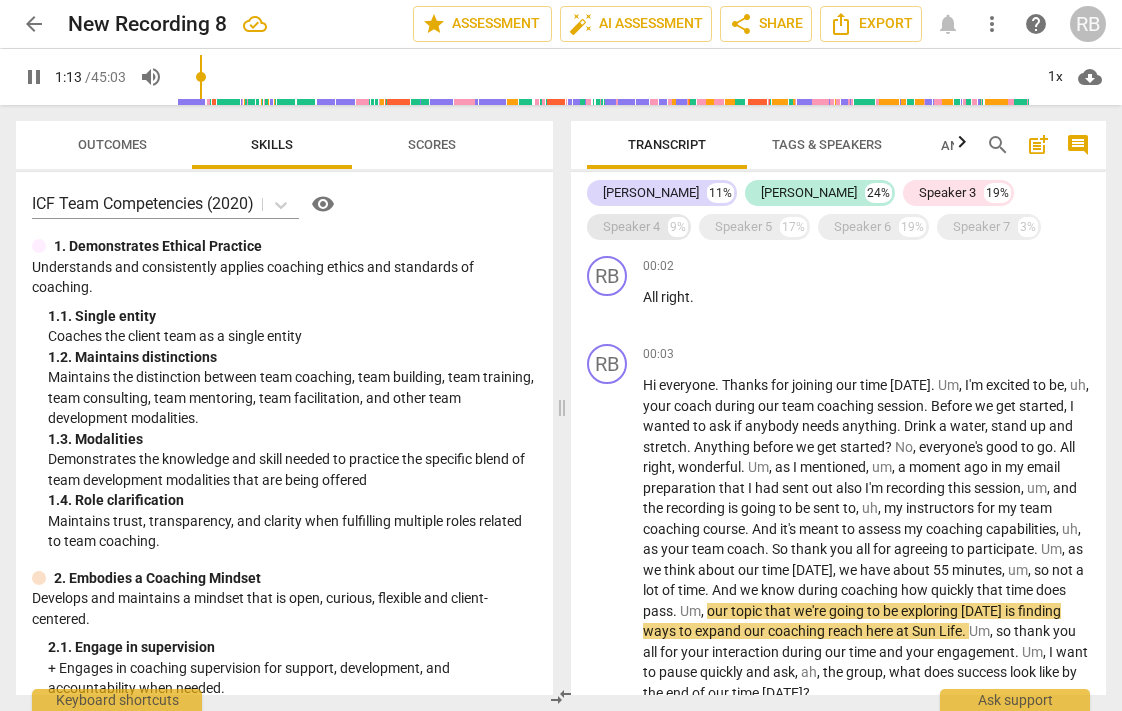 click on "Speaker 4" at bounding box center [631, 227] 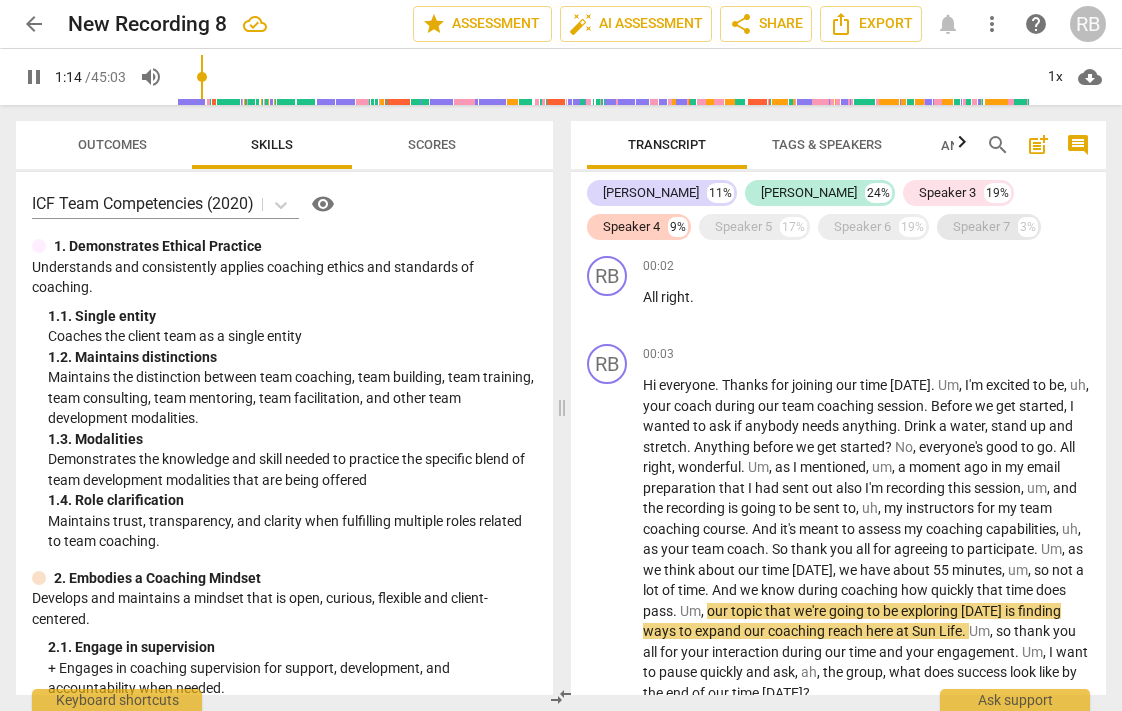click on "Speaker 7" at bounding box center [981, 227] 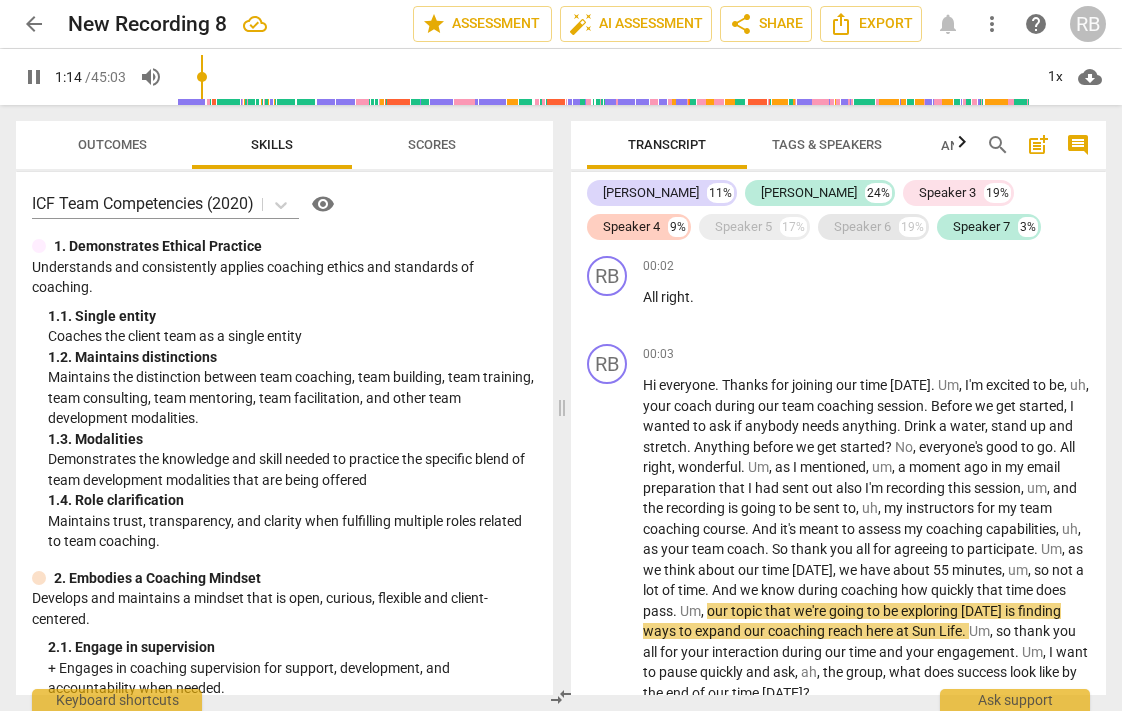 click on "19%" at bounding box center (912, 227) 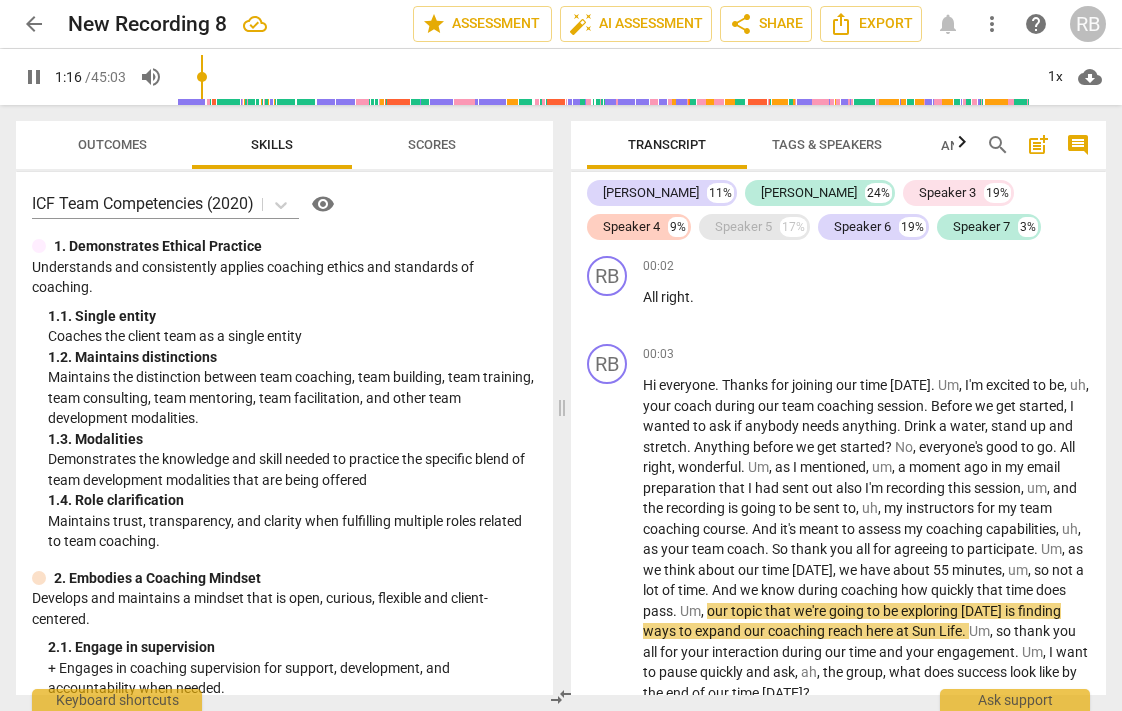 click on "Speaker 5" at bounding box center (743, 227) 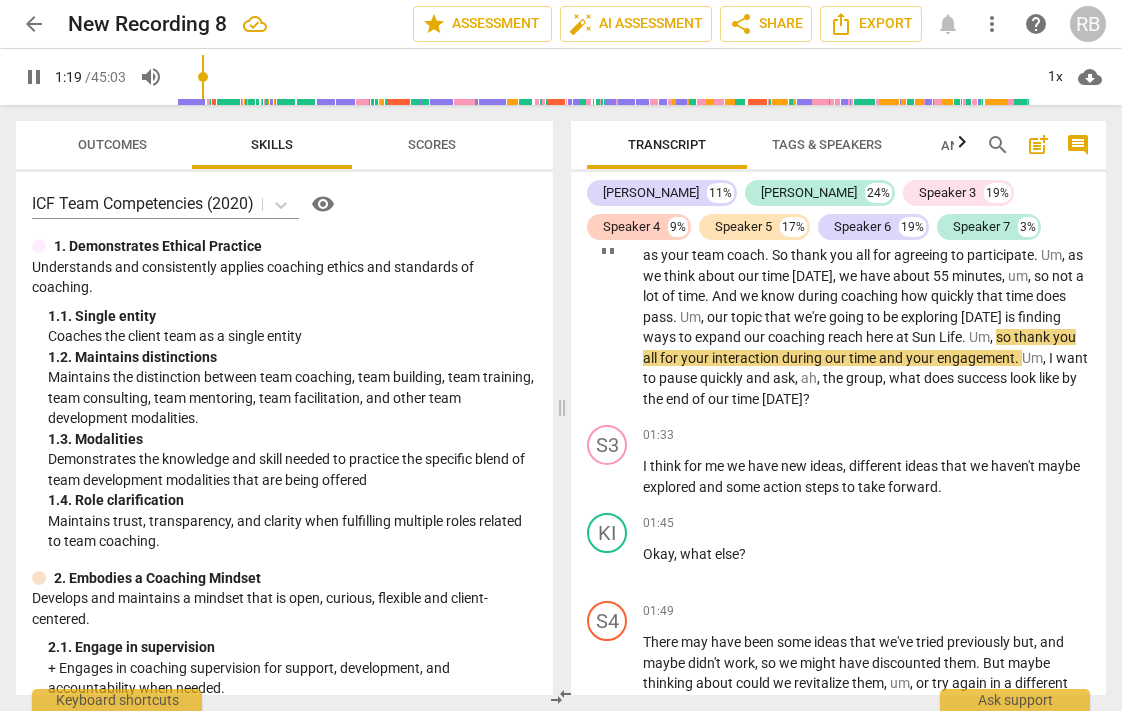 scroll, scrollTop: 297, scrollLeft: 0, axis: vertical 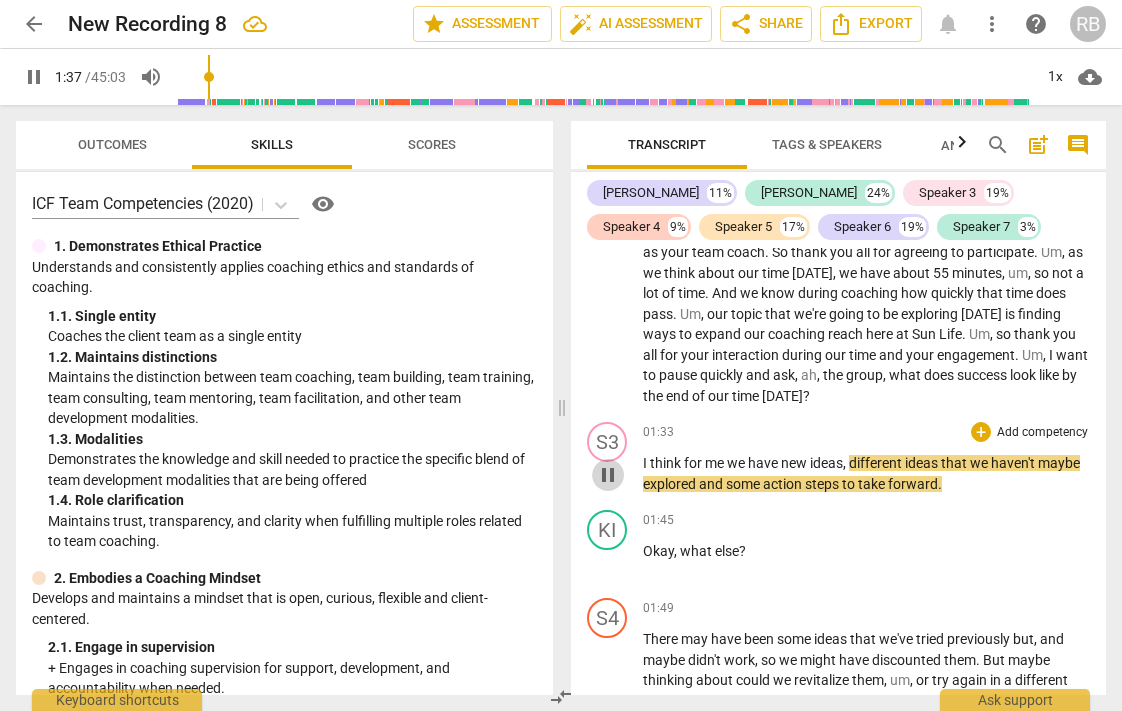 click on "pause" at bounding box center (608, 475) 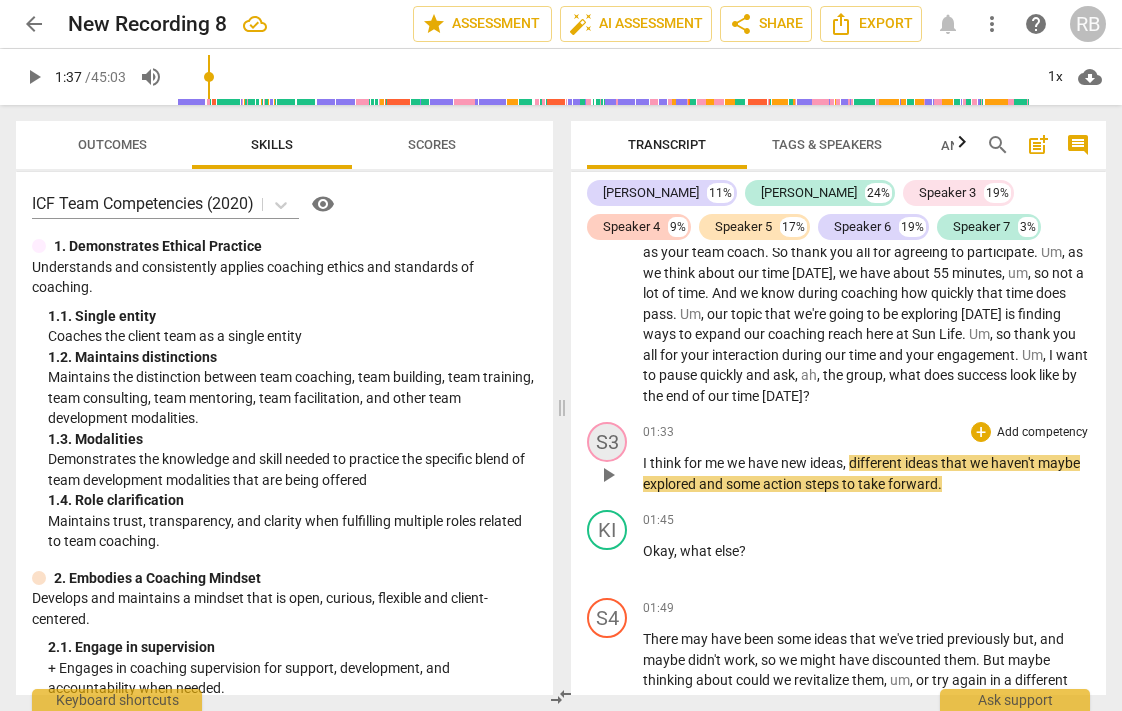 click on "S3" at bounding box center (607, 442) 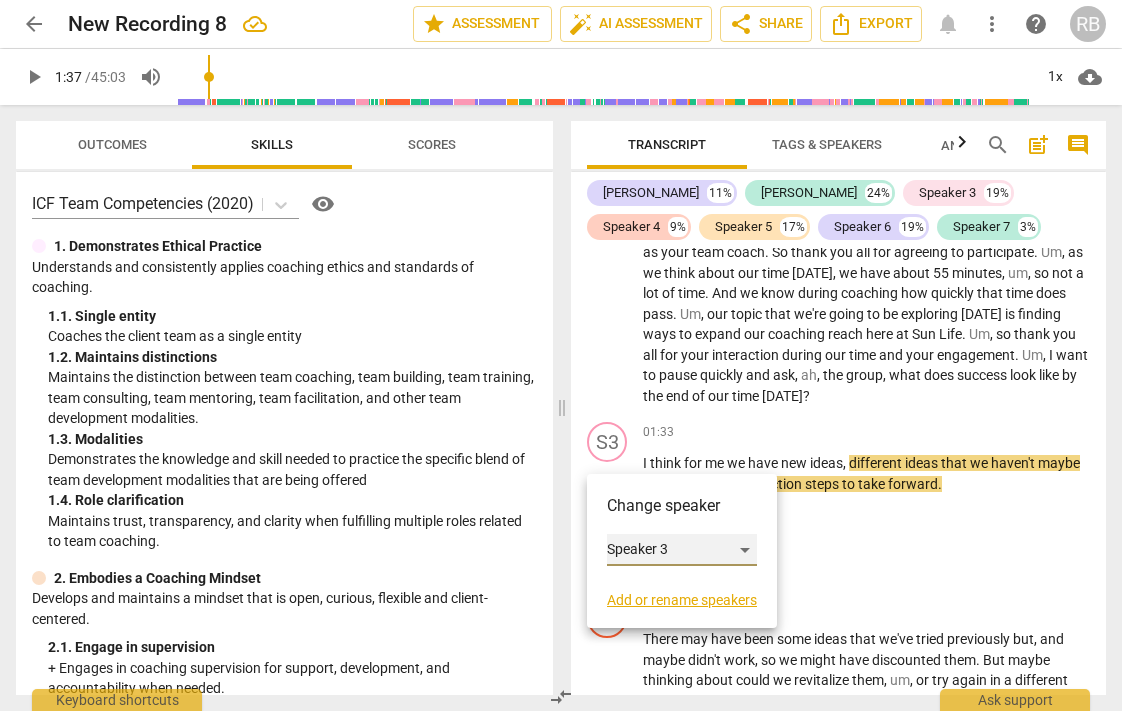 click on "Speaker 3" at bounding box center [682, 550] 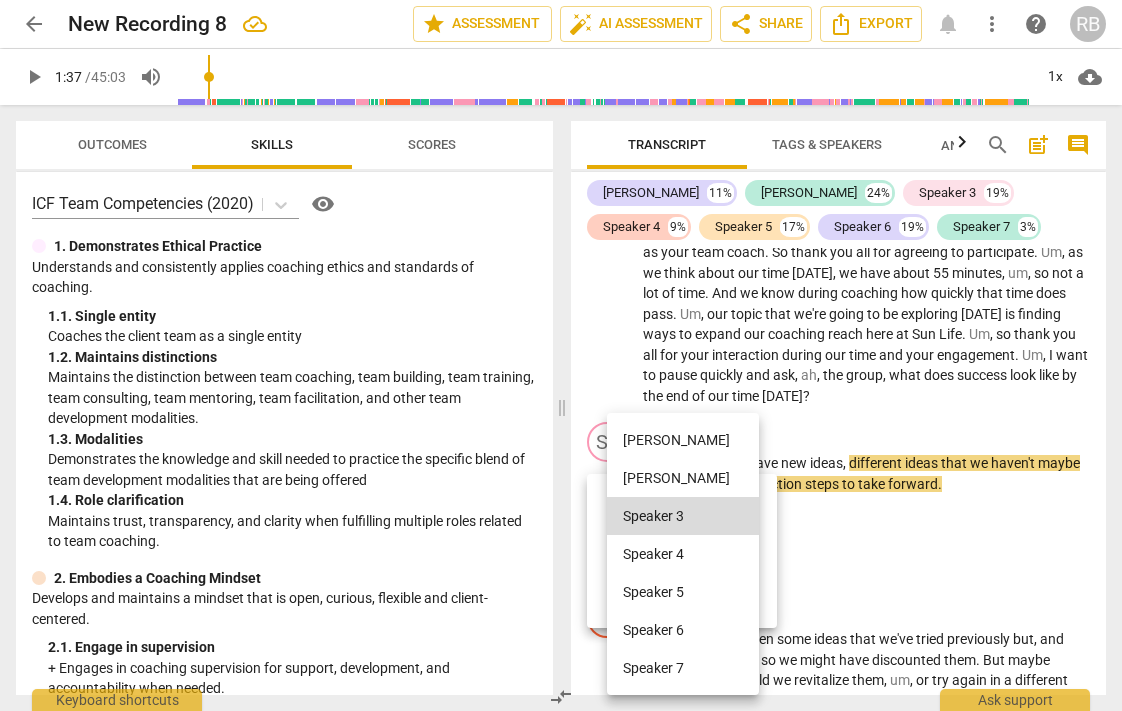 click on "Kirsten" at bounding box center [683, 478] 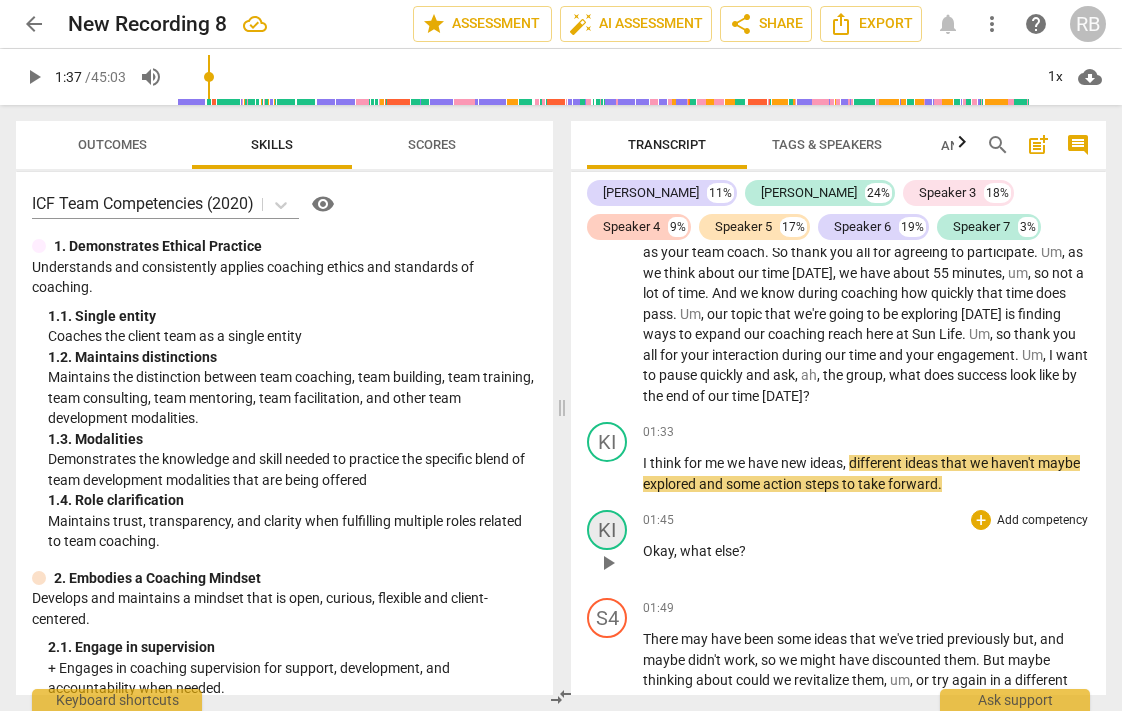 click on "KI" at bounding box center [607, 530] 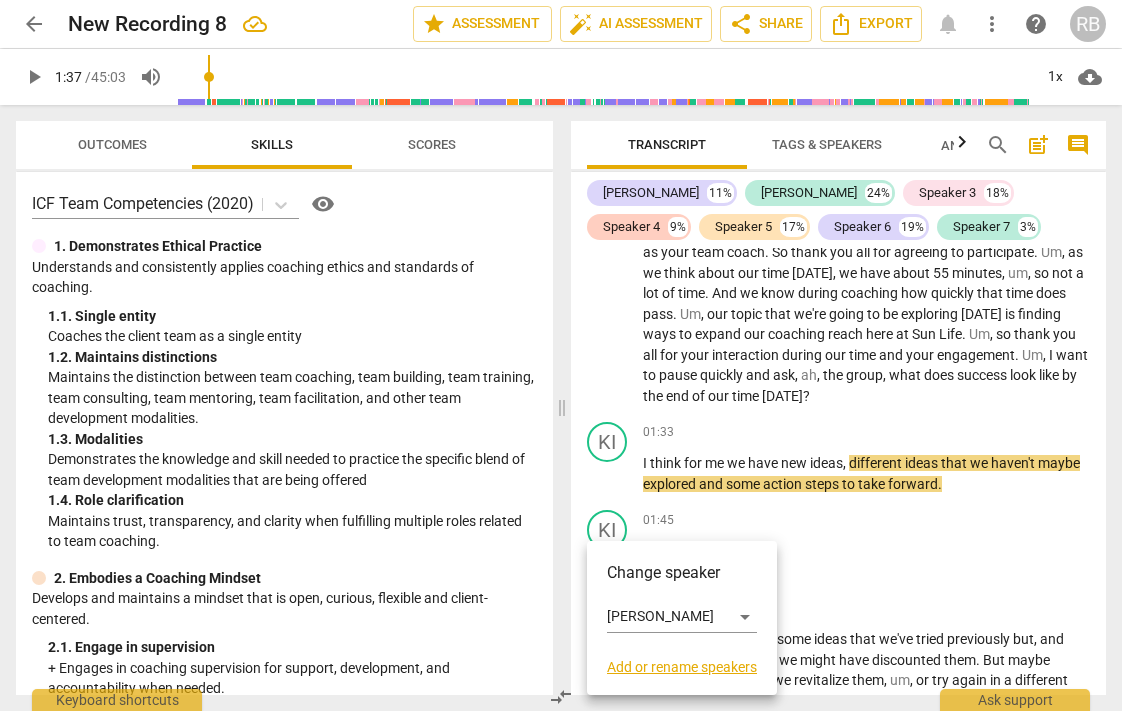 click on "Change speaker" at bounding box center [682, 573] 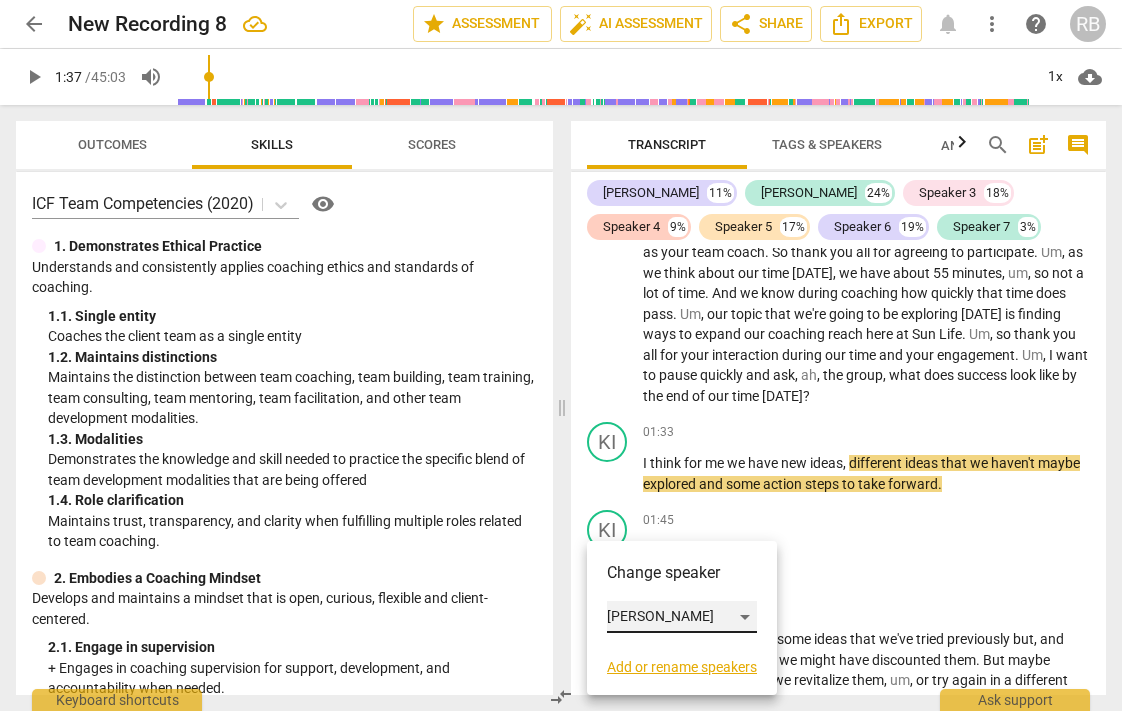 click on "Kirsten" at bounding box center [682, 617] 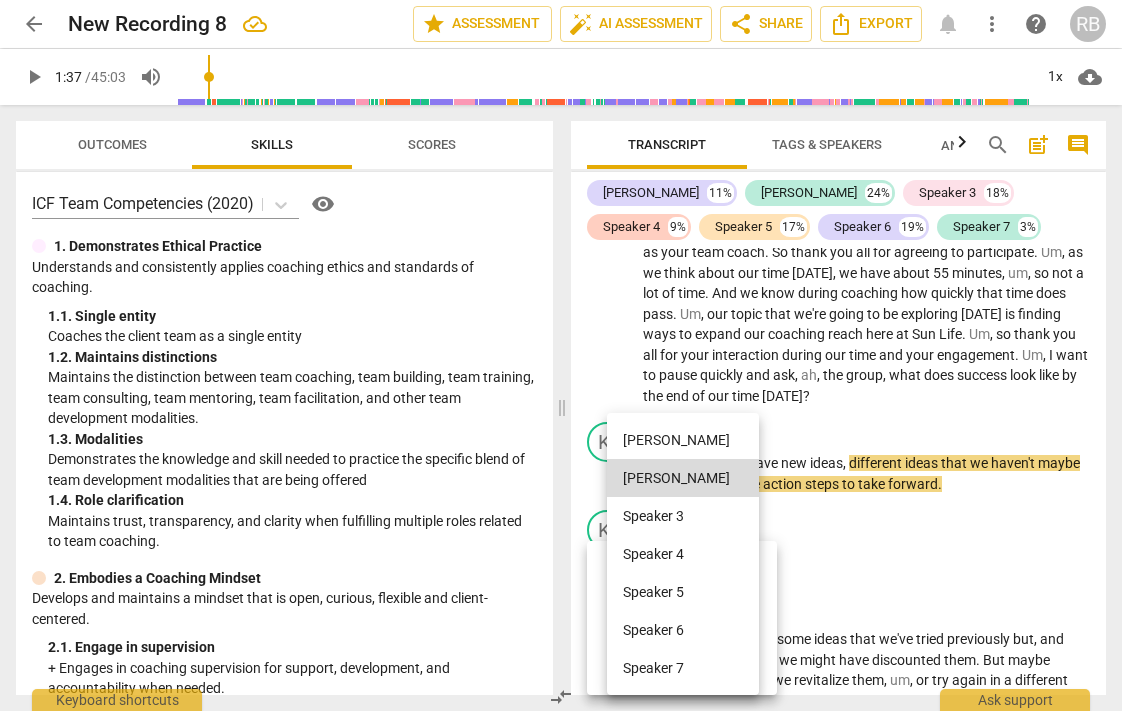 click on "[PERSON_NAME]" at bounding box center (683, 440) 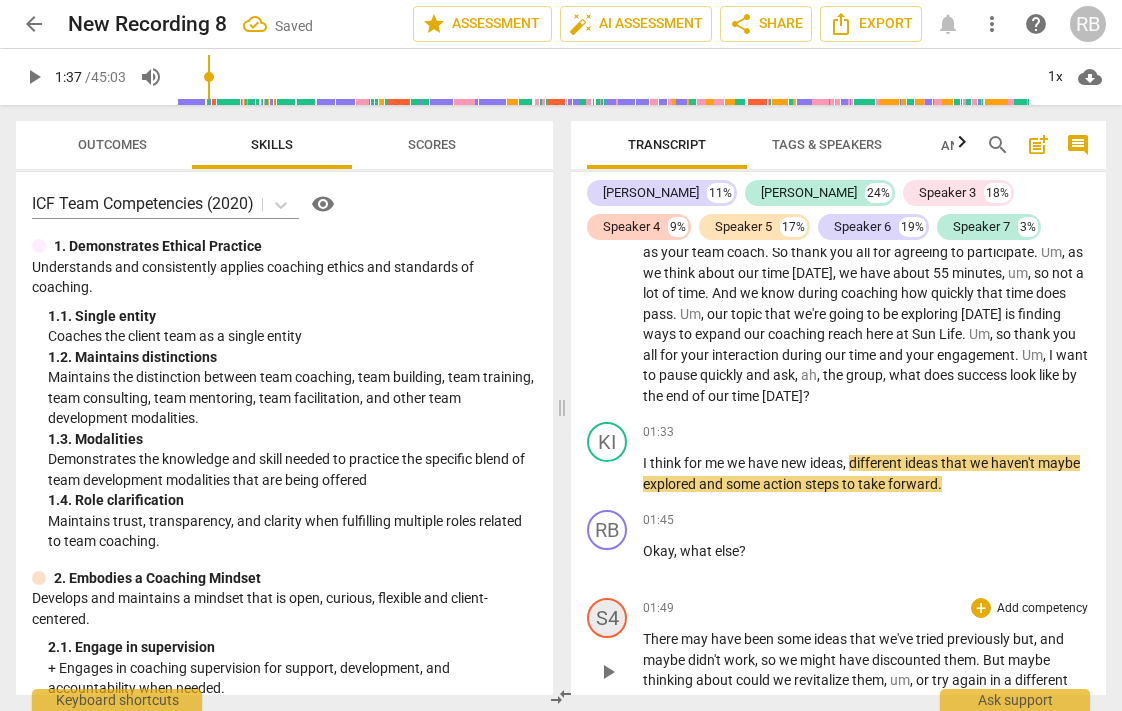 click on "S4" at bounding box center (607, 618) 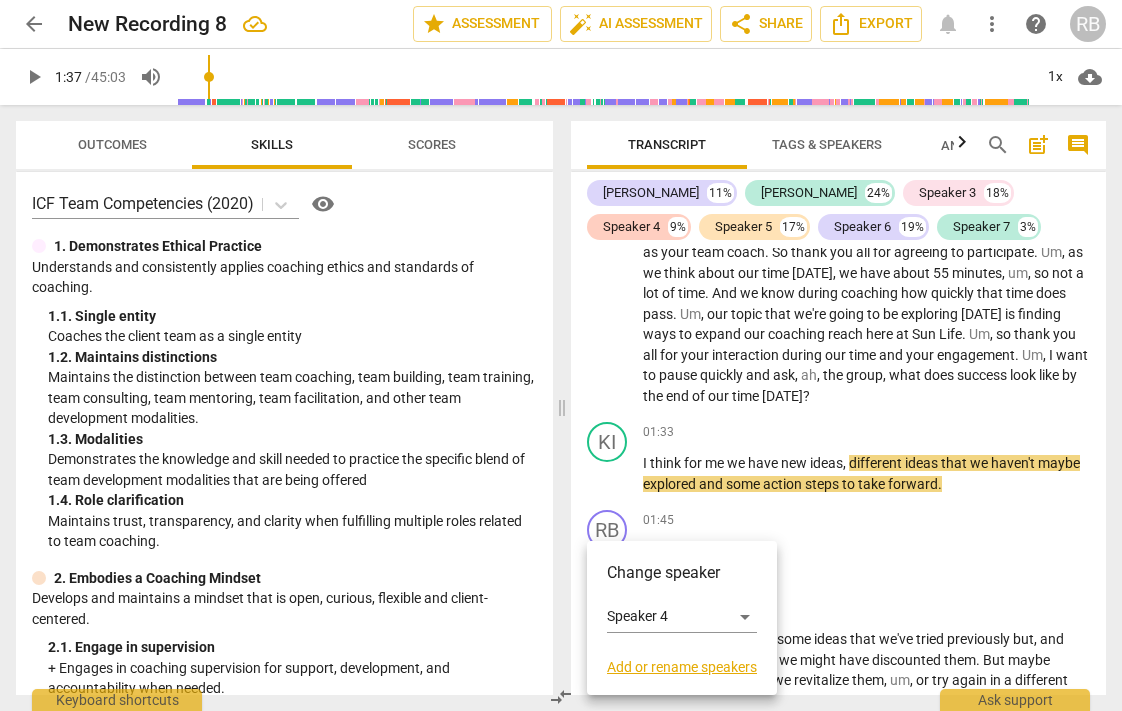 click at bounding box center [561, 355] 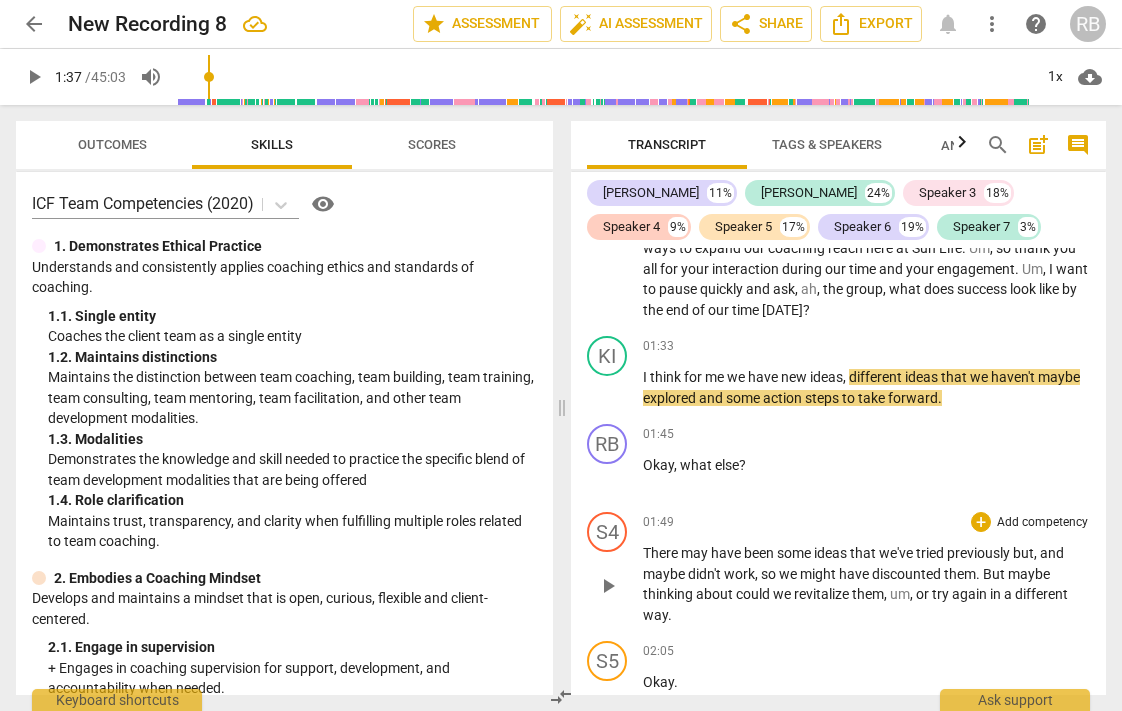 scroll, scrollTop: 391, scrollLeft: 0, axis: vertical 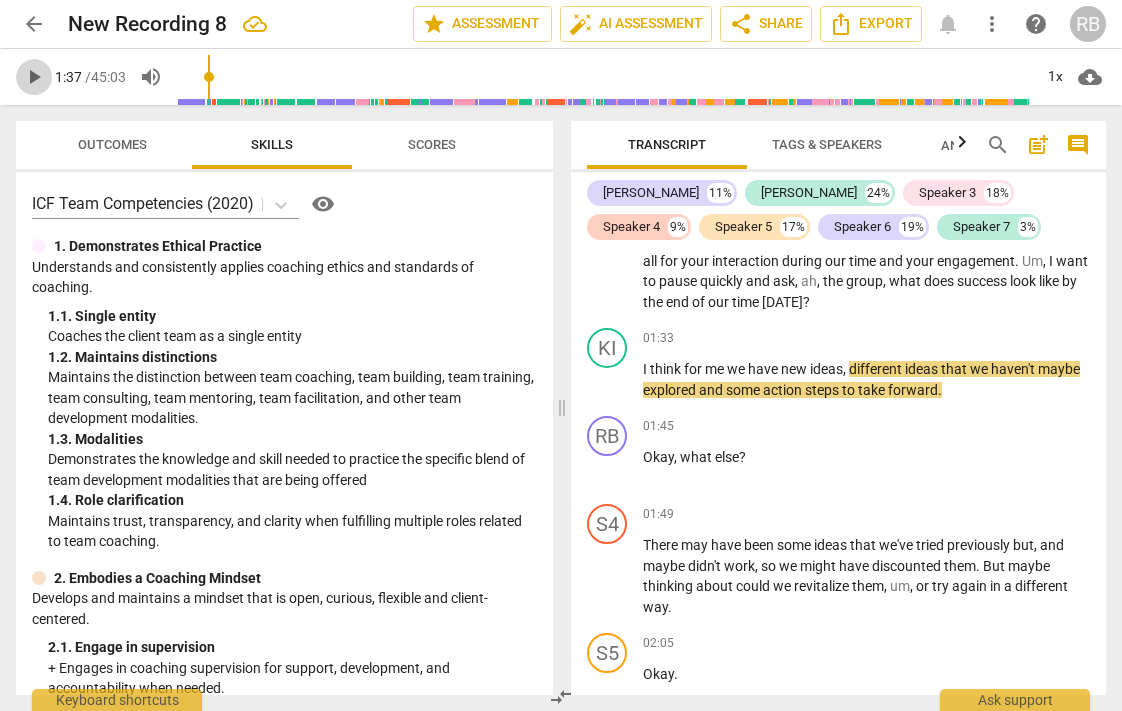 click on "play_arrow" at bounding box center [34, 77] 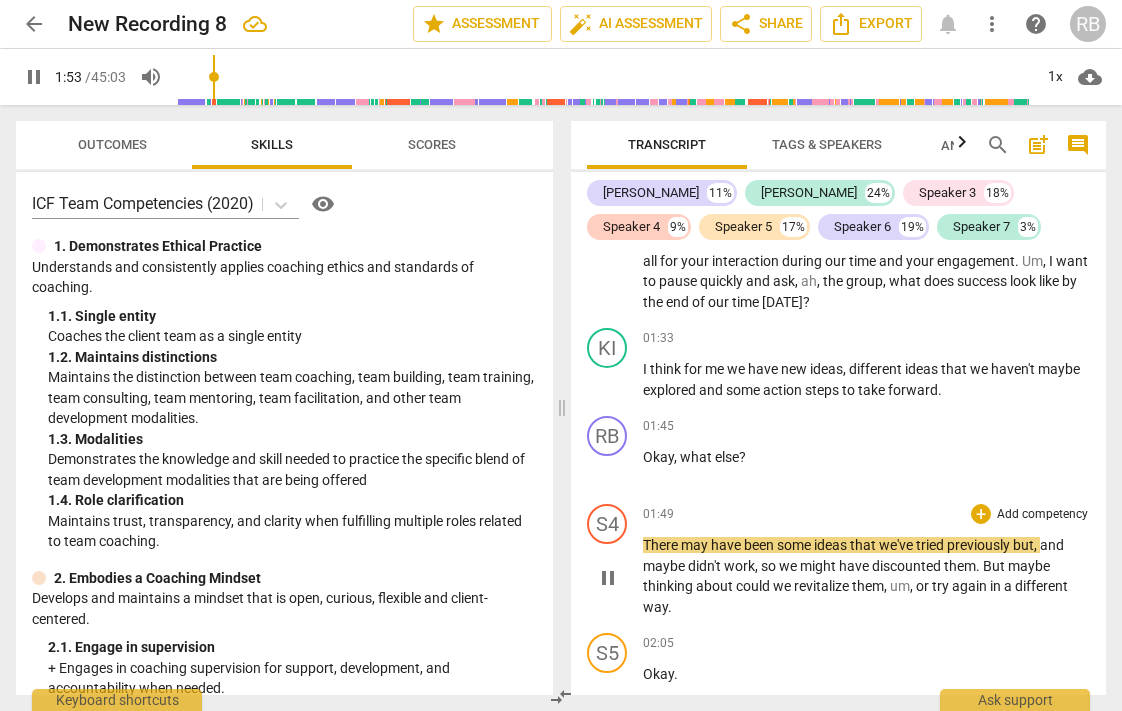 click on "pause" at bounding box center (608, 578) 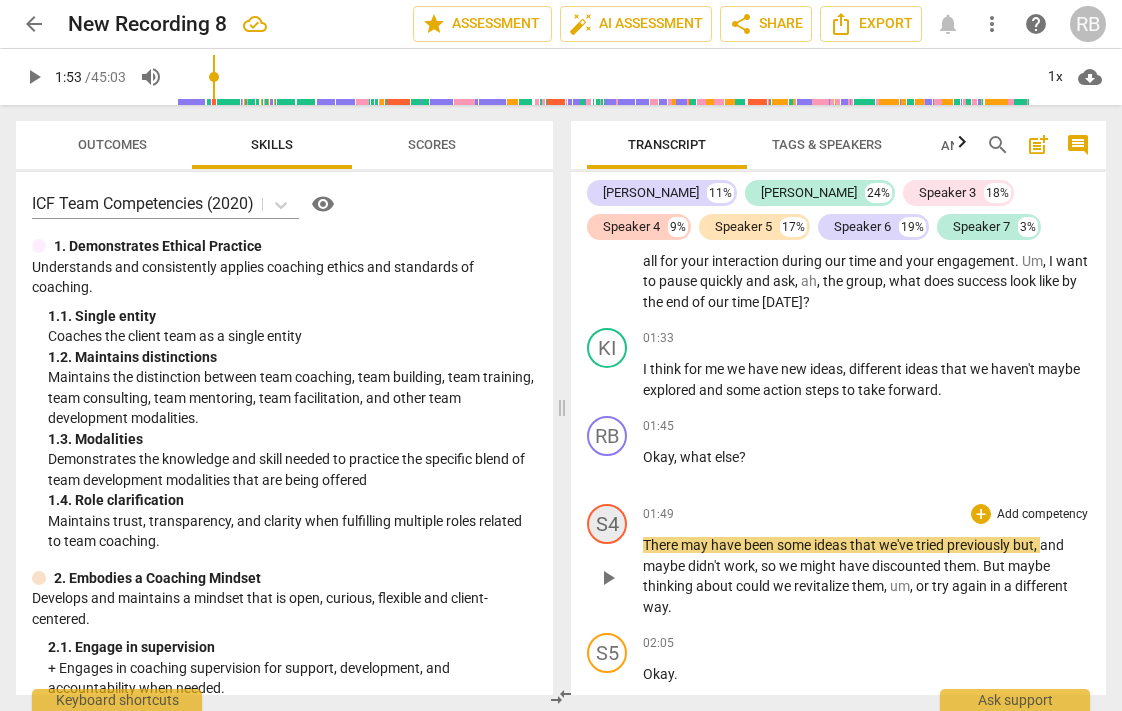 click on "S4" at bounding box center (607, 524) 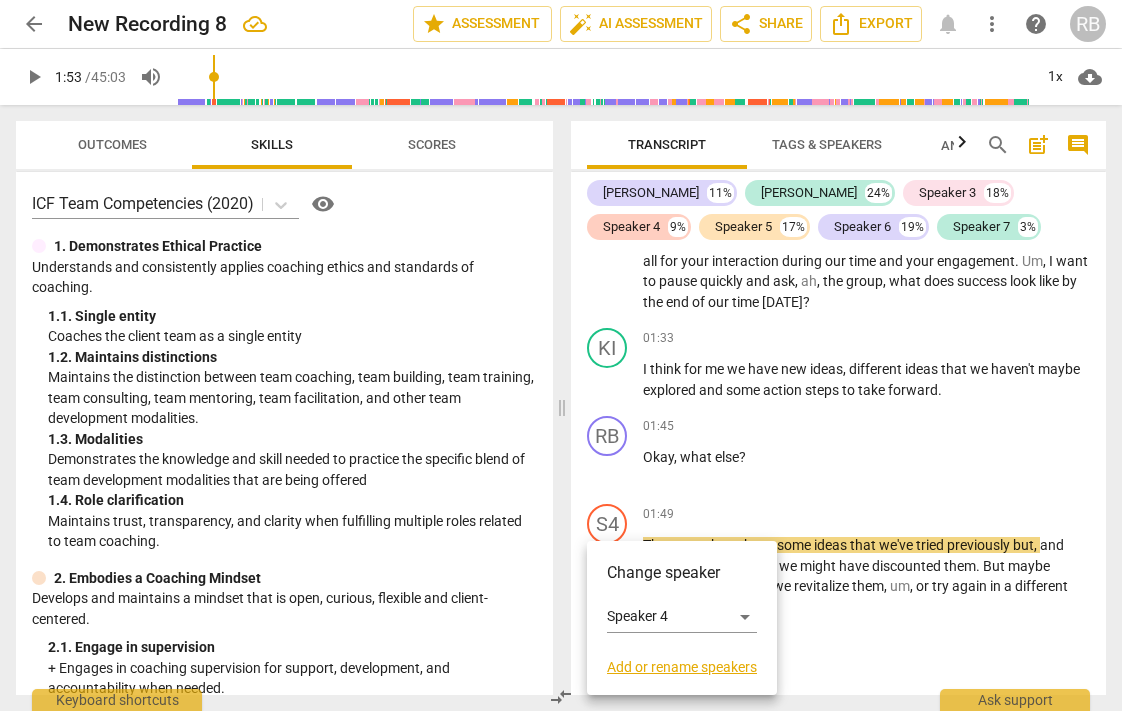 click on "Add or rename speakers" at bounding box center (682, 667) 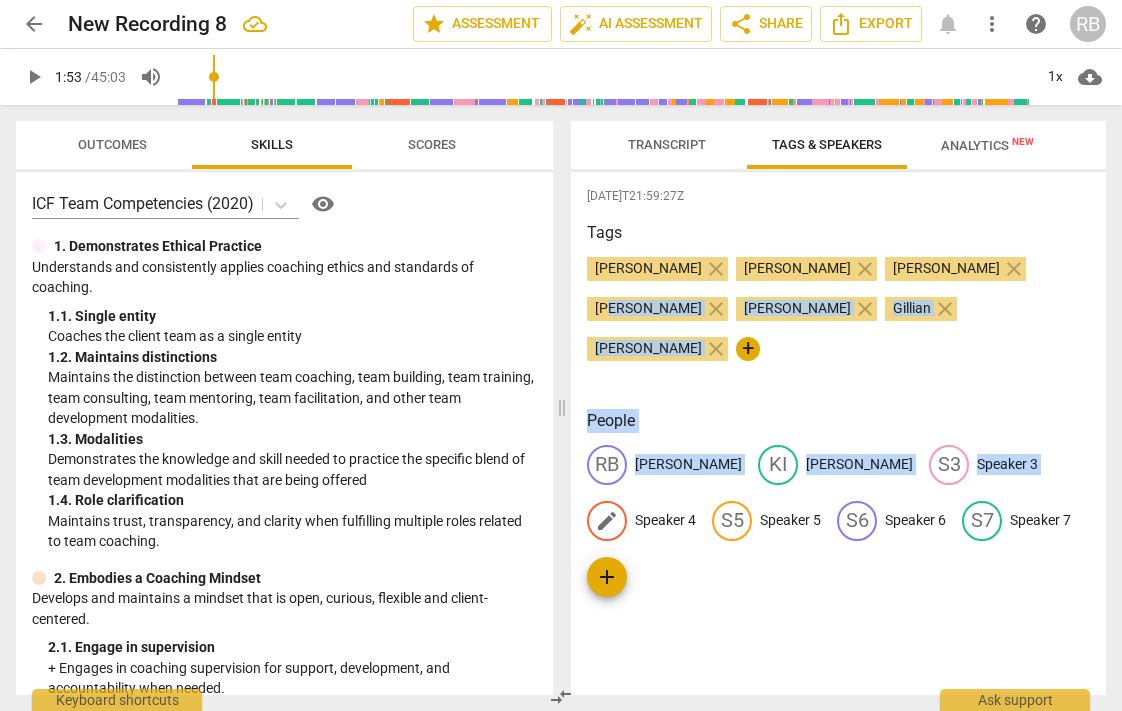 drag, startPoint x: 929, startPoint y: 269, endPoint x: 735, endPoint y: 409, distance: 239.24046 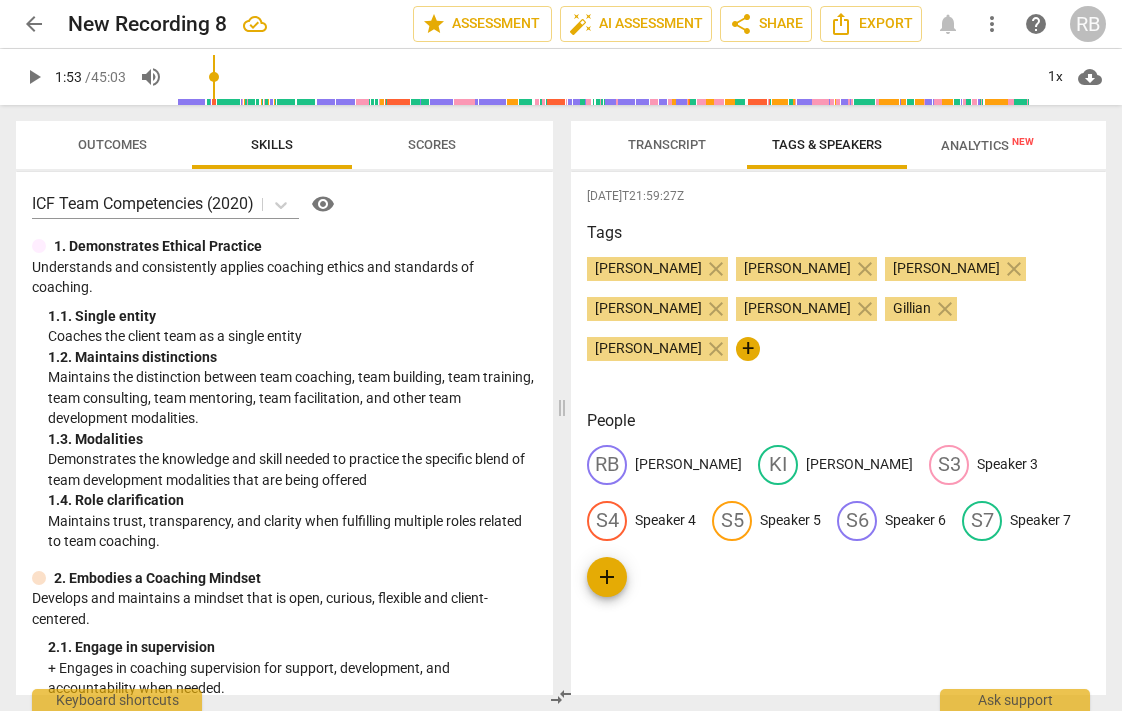 click on "Kevin" at bounding box center [648, 308] 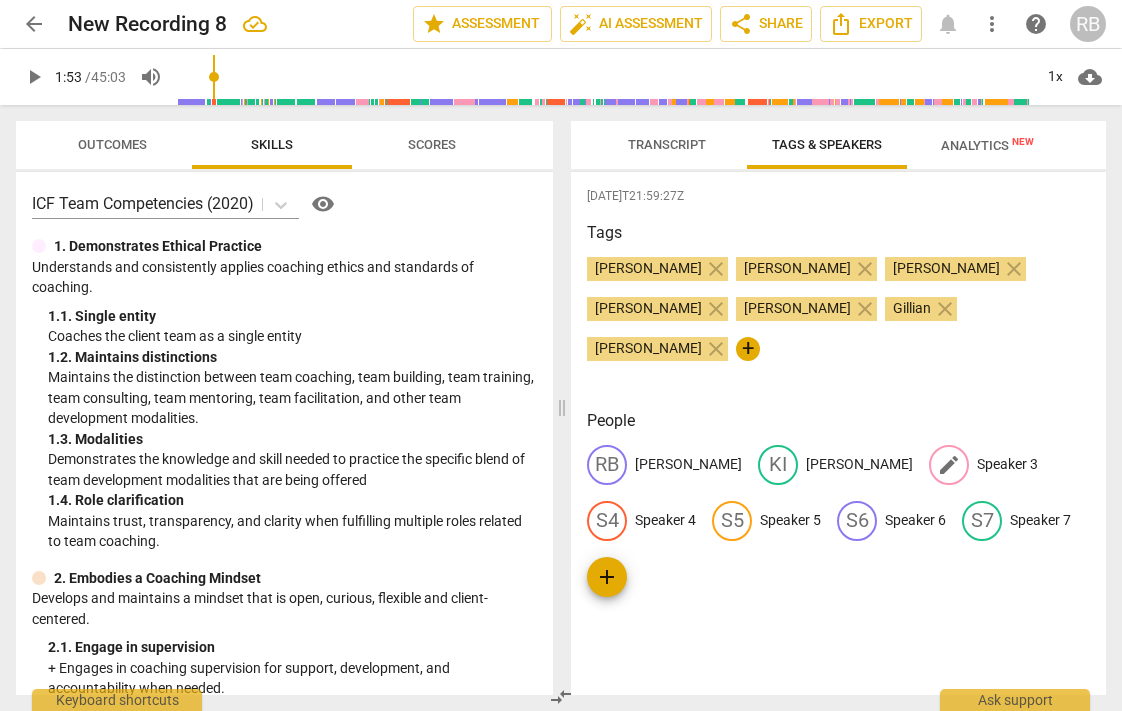 click on "edit" at bounding box center [949, 465] 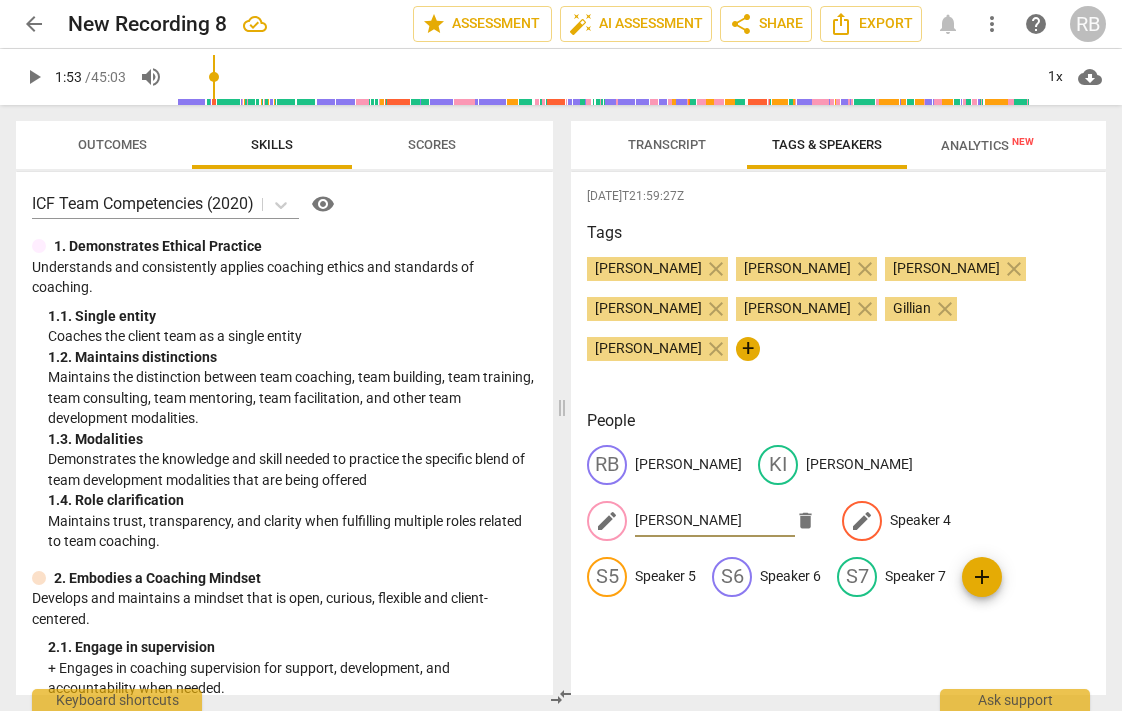 type on "Kevin" 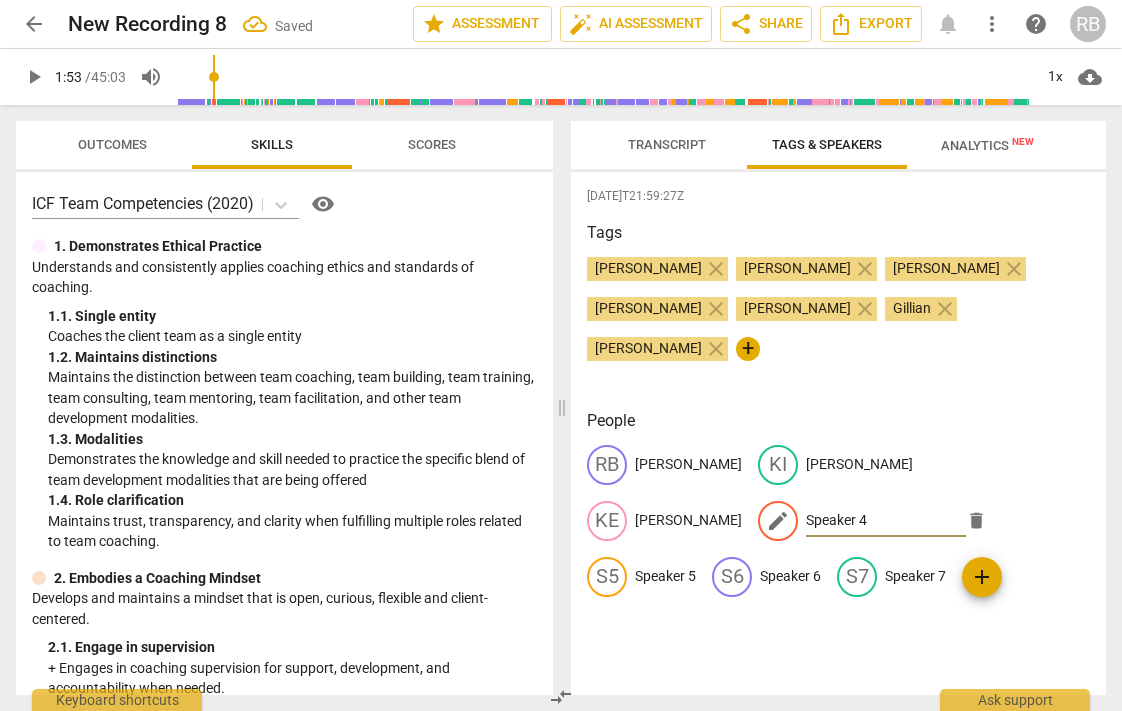 click on "play_arrow" at bounding box center [34, 77] 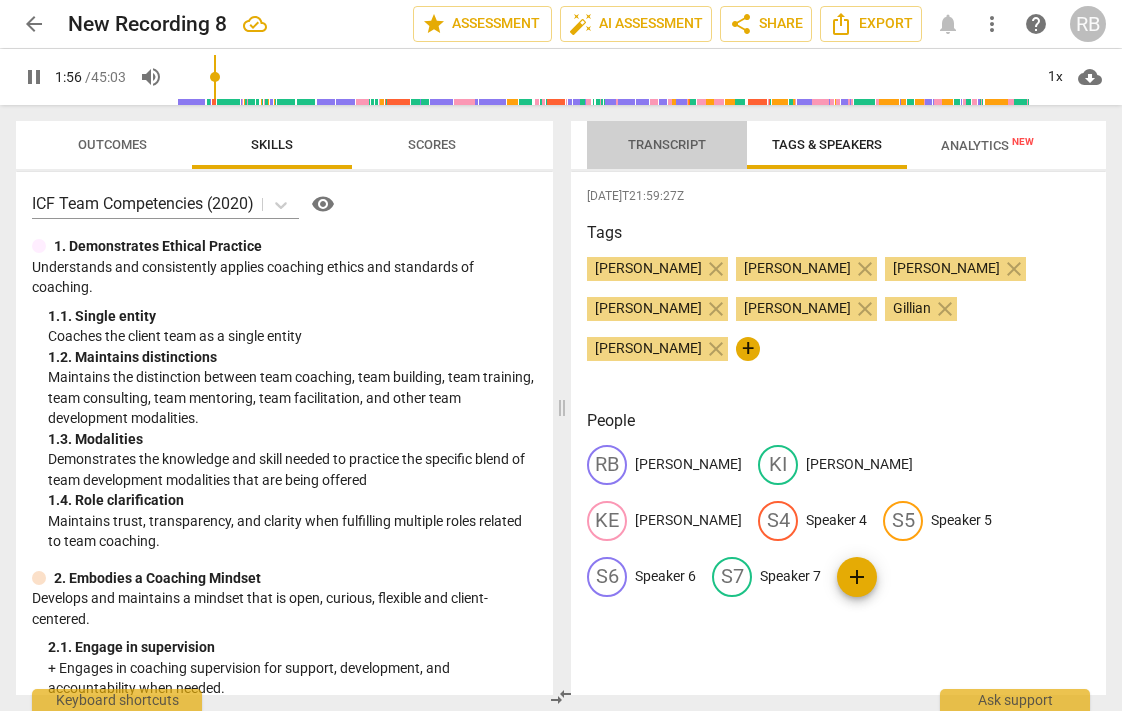 click on "Transcript" at bounding box center (667, 145) 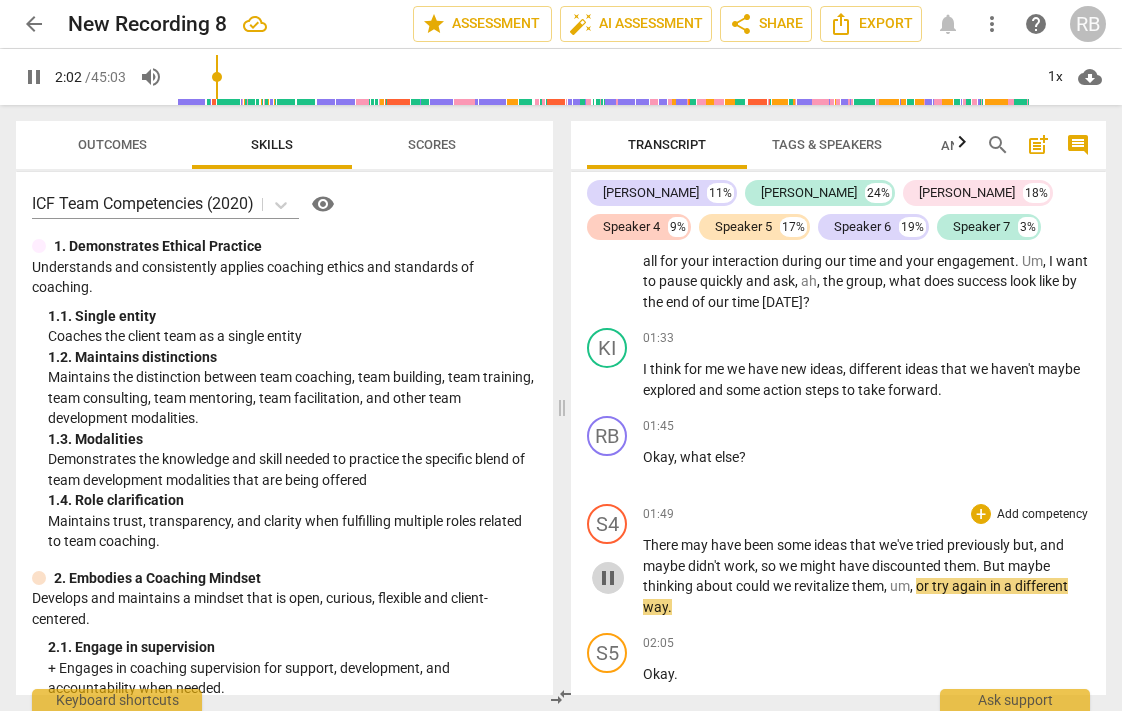click on "pause" at bounding box center [608, 578] 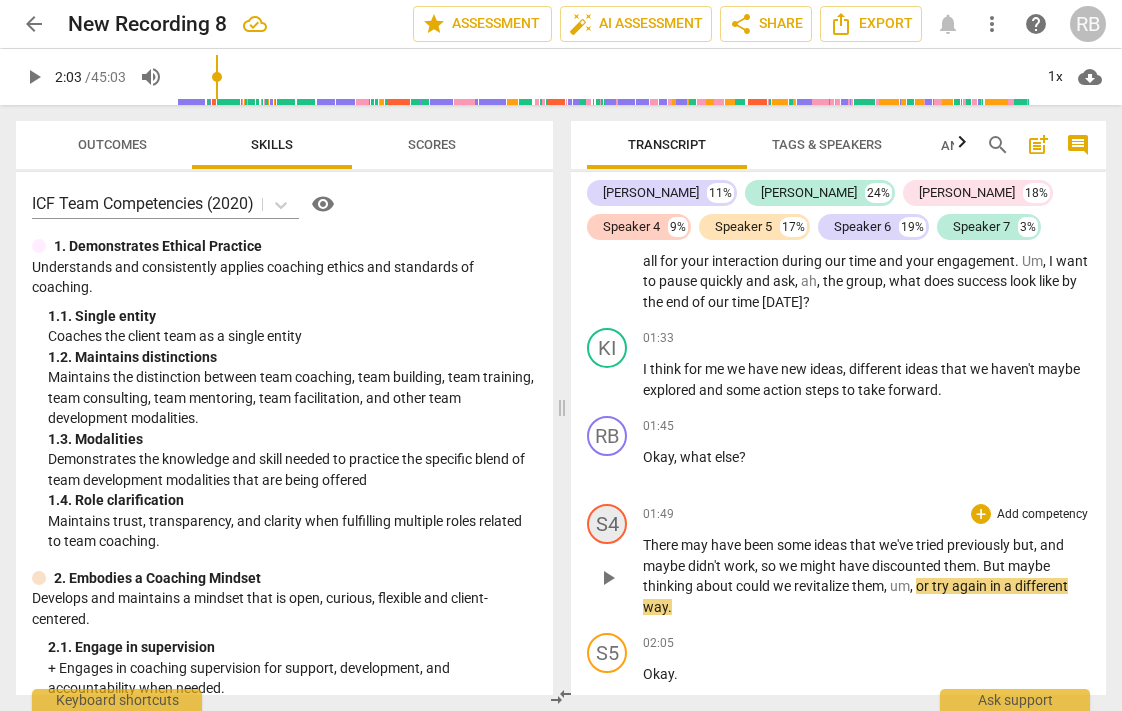 click on "S4" at bounding box center [607, 524] 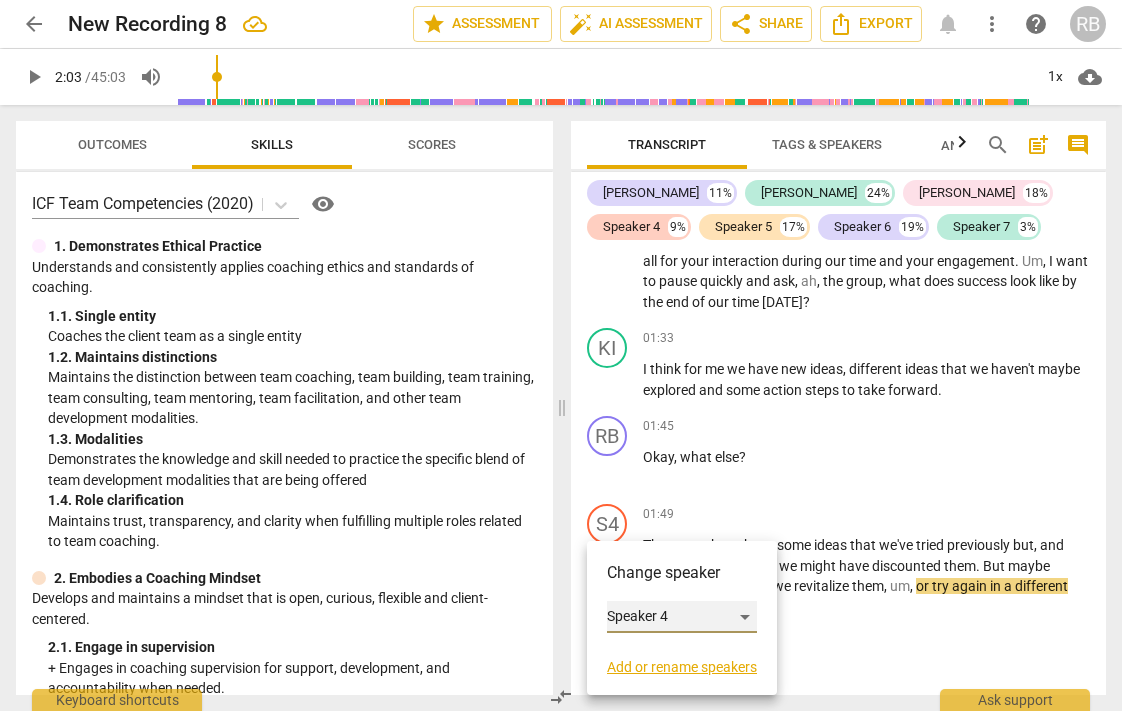 click on "Speaker 4" at bounding box center [682, 617] 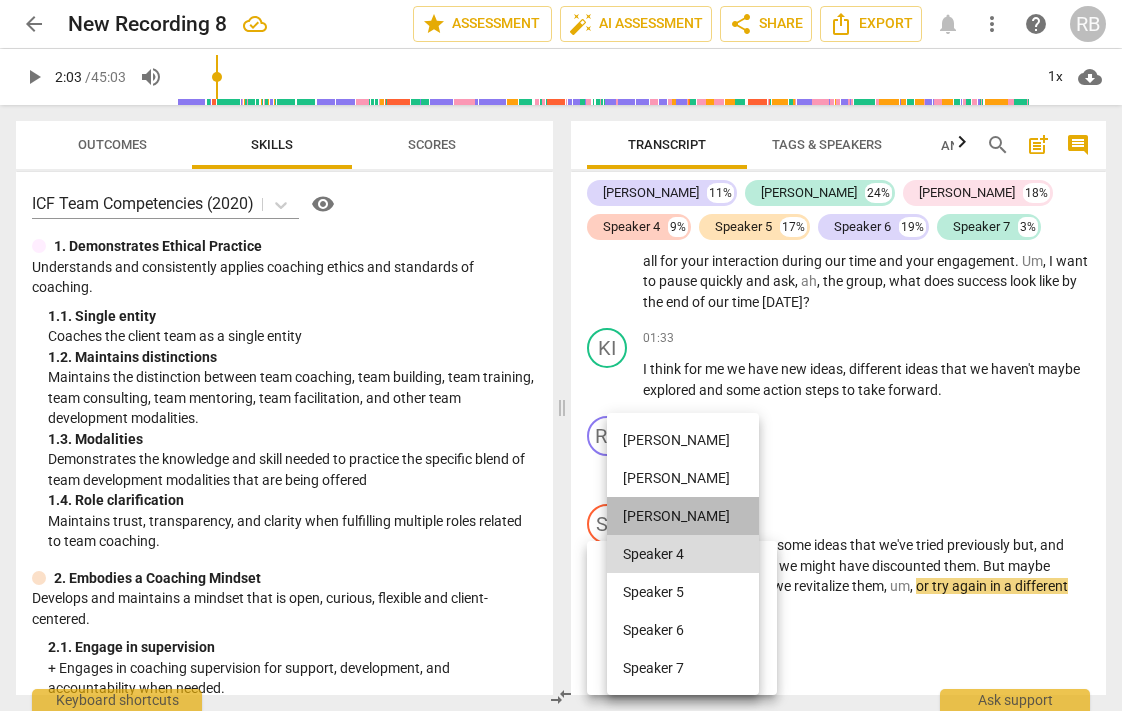 click on "Kevin" at bounding box center (683, 516) 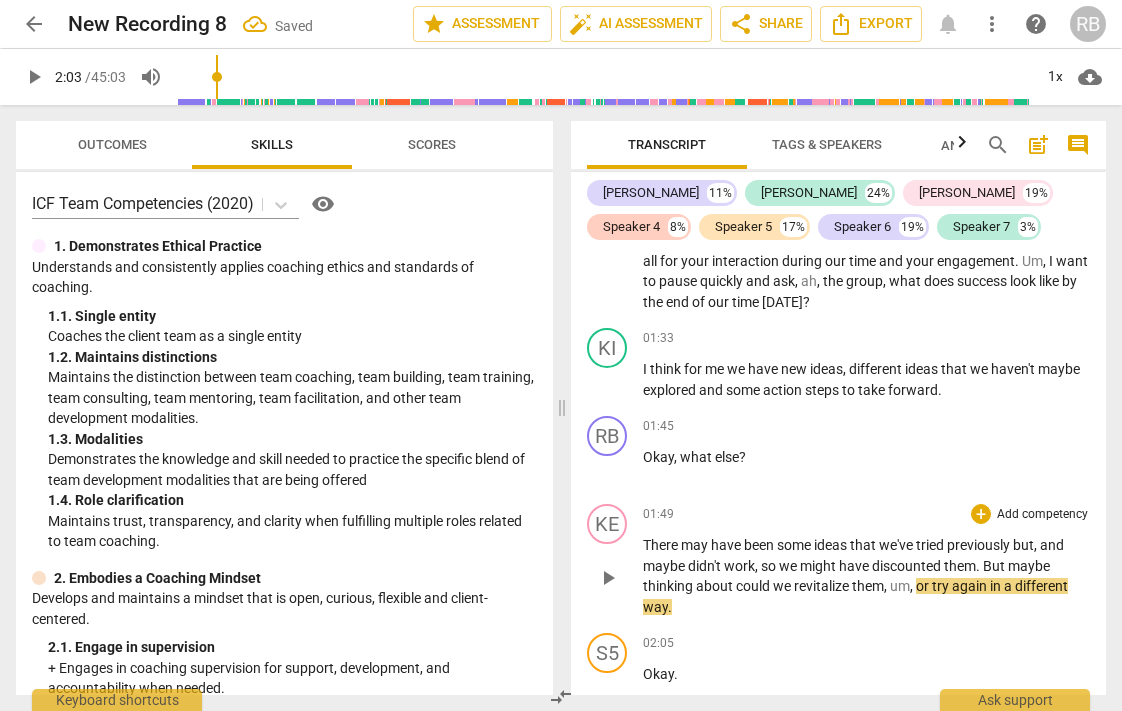 click on "play_arrow" at bounding box center [608, 578] 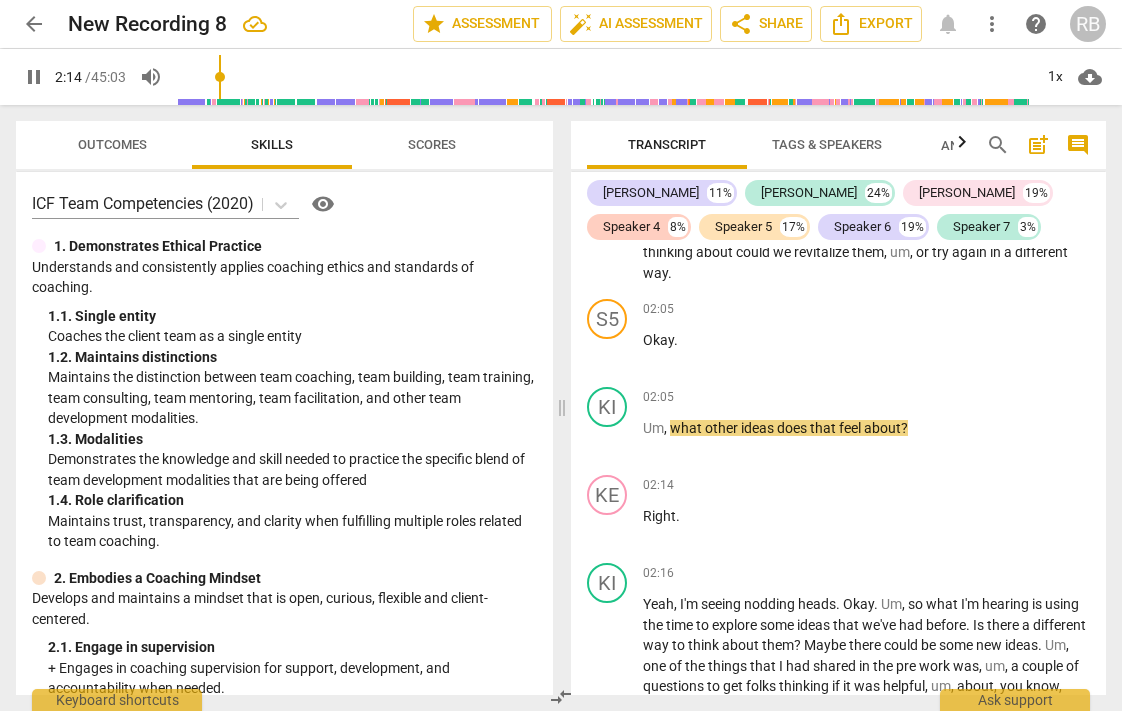 scroll, scrollTop: 726, scrollLeft: 0, axis: vertical 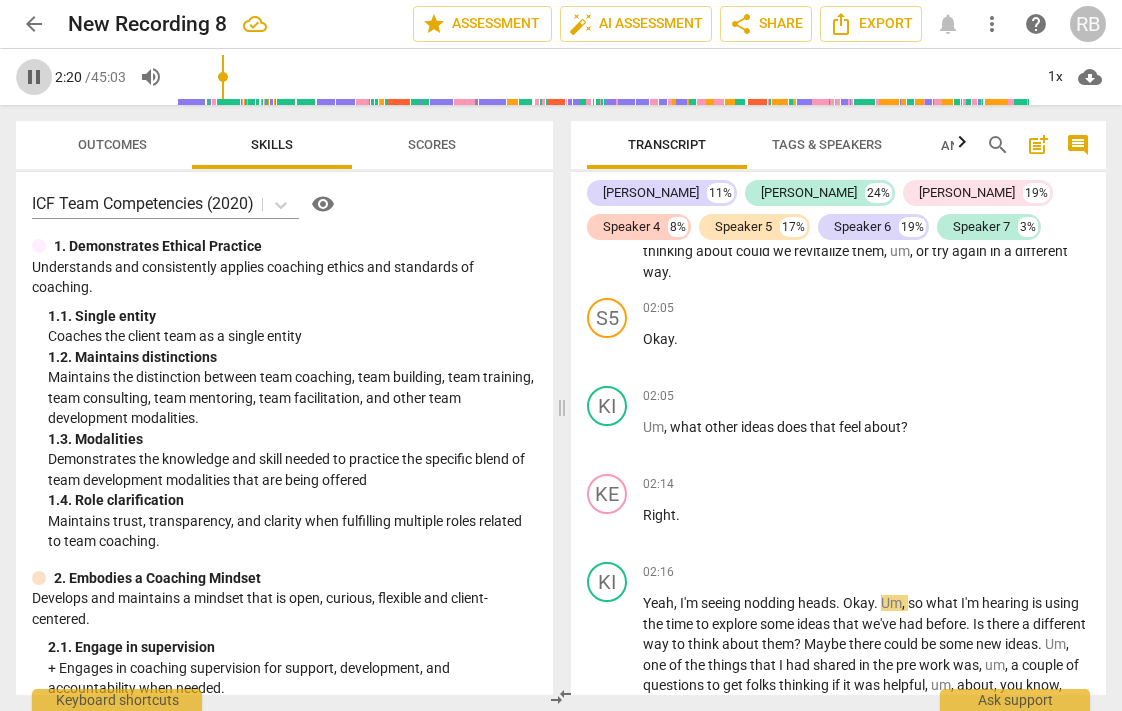 click on "pause" at bounding box center (34, 77) 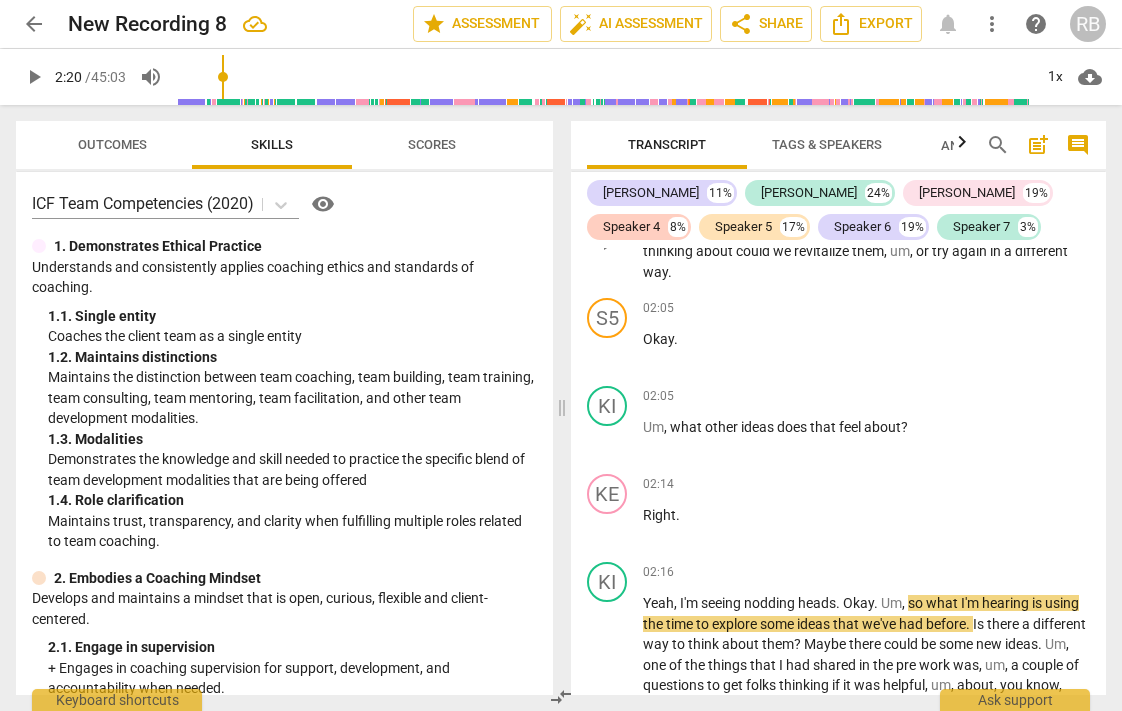 click on "There   may   have   been   some   ideas   that   we've   tried   previously   but ,   and   maybe   didn't   work ,   so   we   might   have   discounted   them .   But   maybe   thinking   about   could   we   revitalize   them ,   um ,   or   try   again   in   a   different   way ." at bounding box center [866, 241] 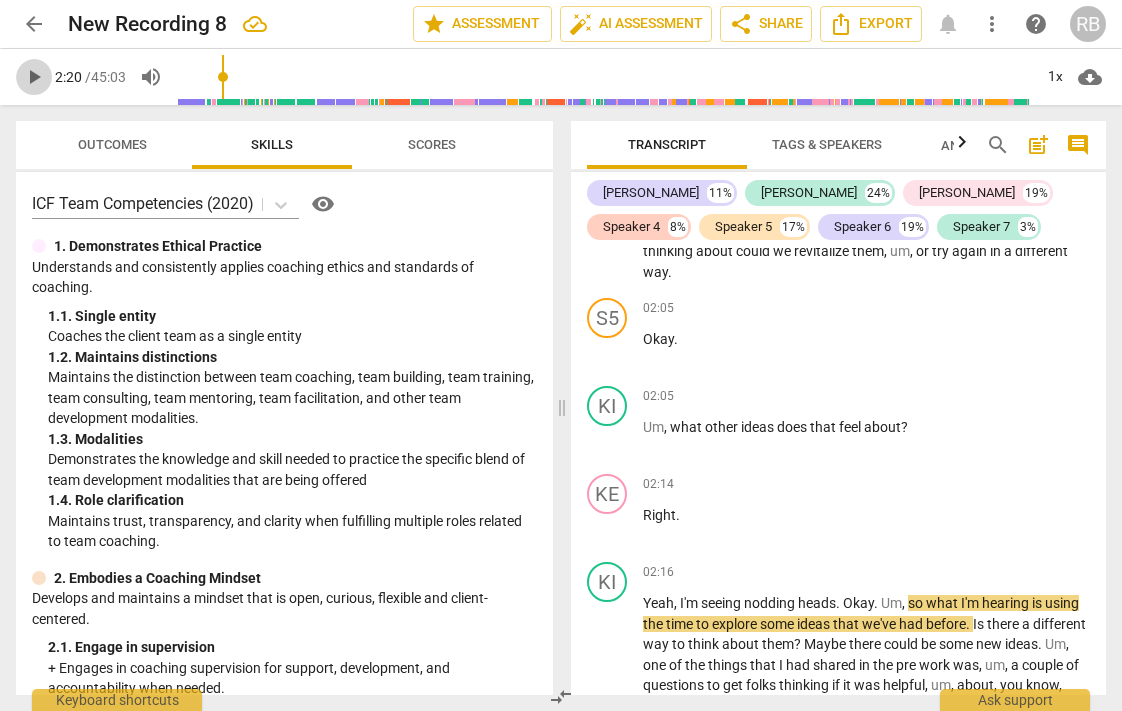 click on "play_arrow" at bounding box center (34, 77) 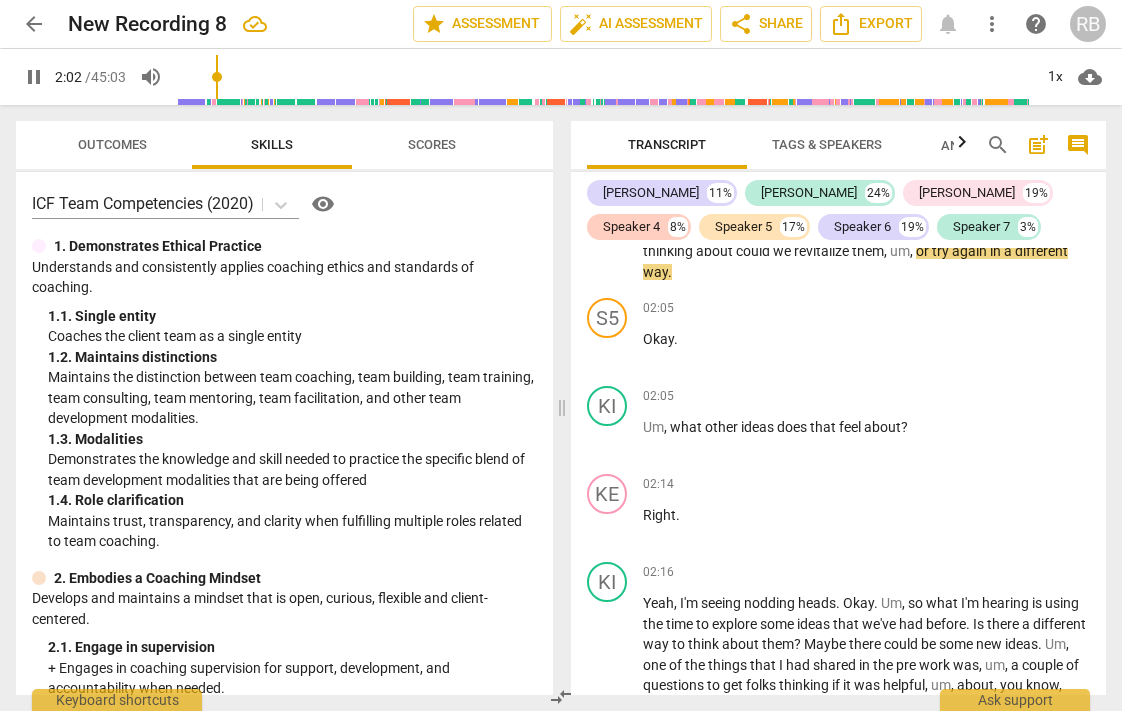 click at bounding box center (604, 77) 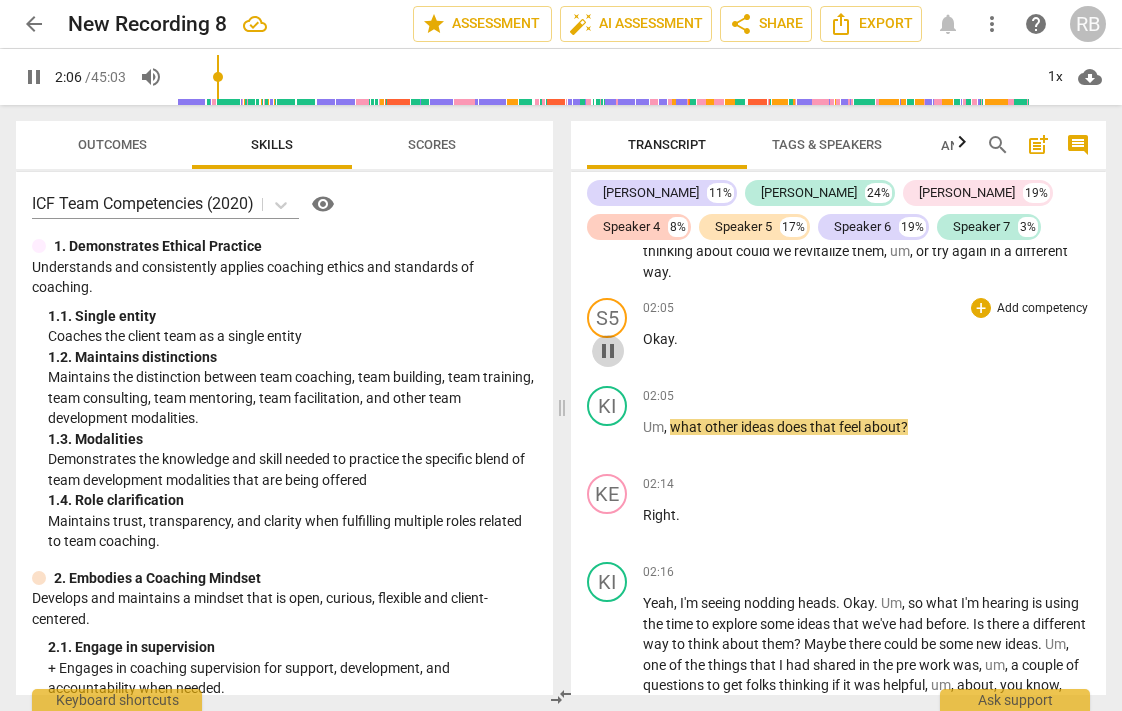 click on "pause" at bounding box center (608, 351) 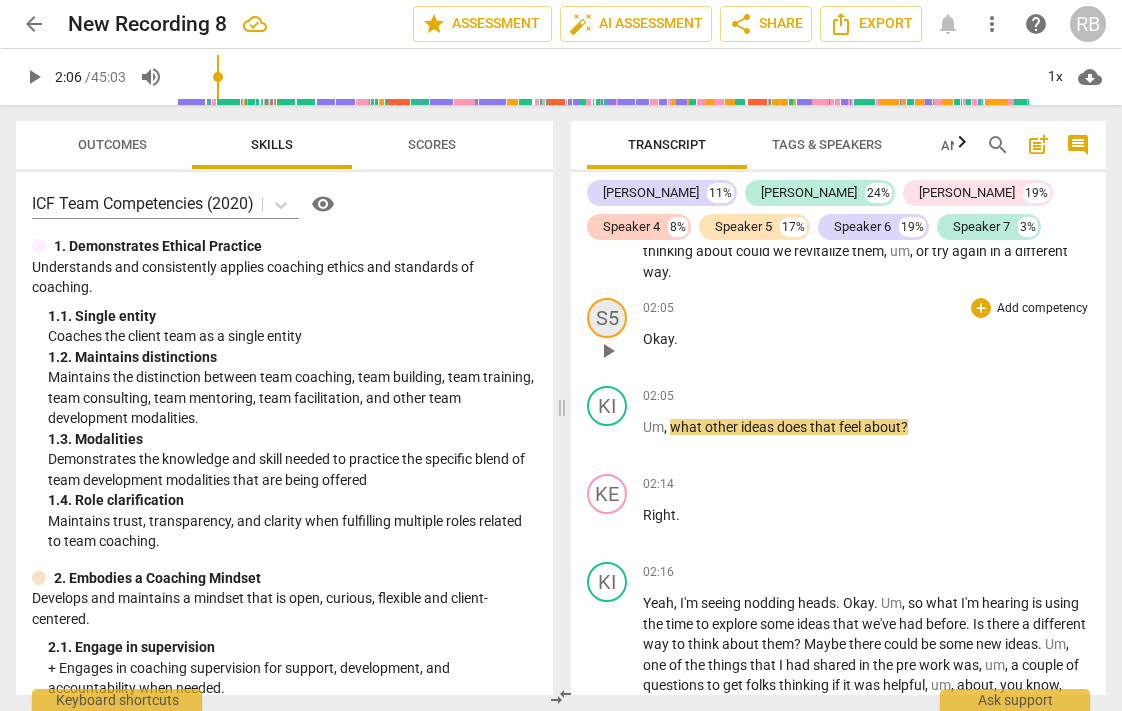 click on "S5" at bounding box center [607, 318] 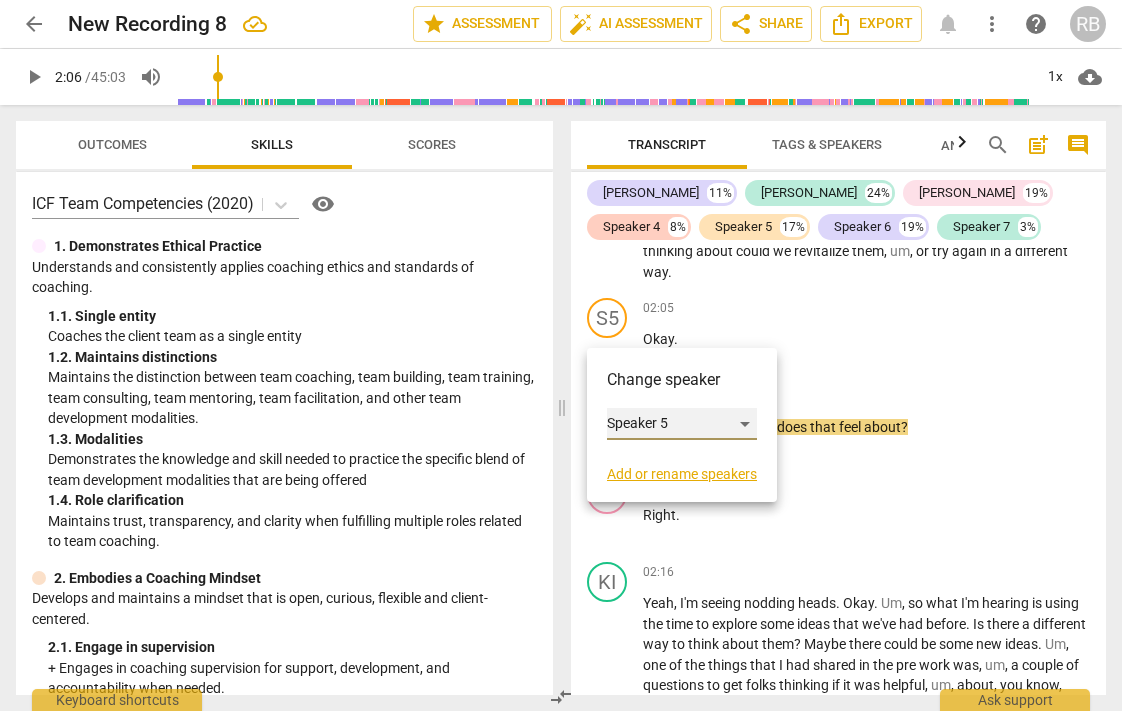 click on "Speaker 5" at bounding box center [682, 424] 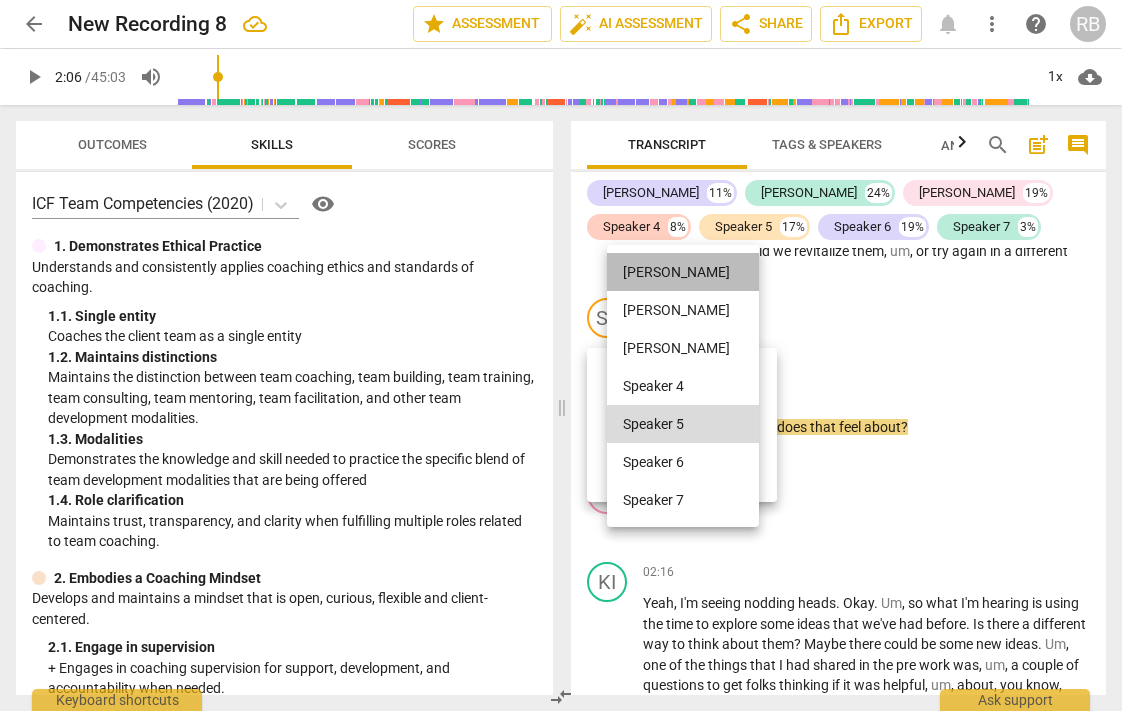 click on "[PERSON_NAME]" at bounding box center (683, 272) 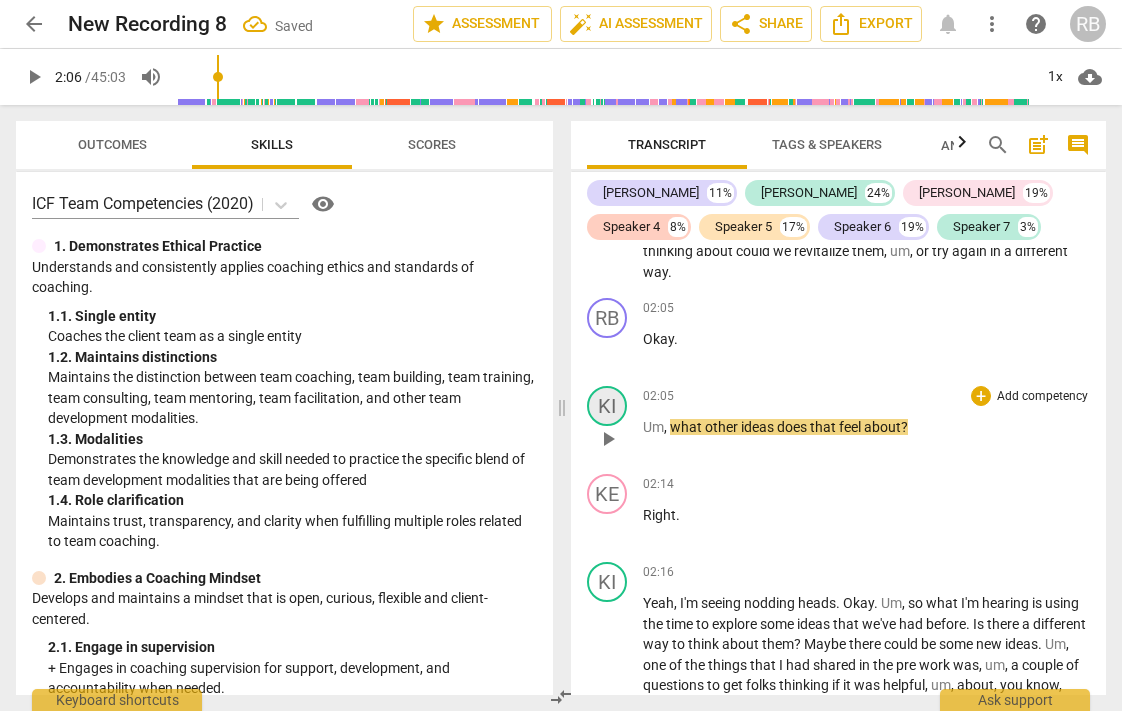 click on "KI" at bounding box center (607, 406) 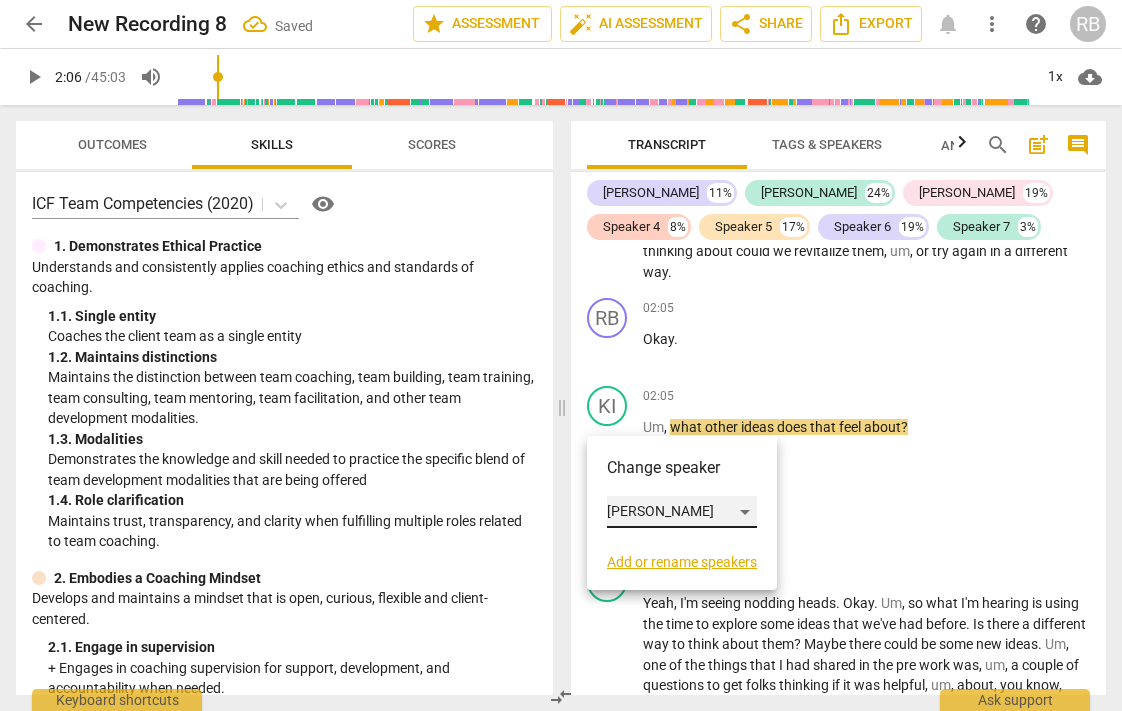 click on "Kirsten" at bounding box center (682, 512) 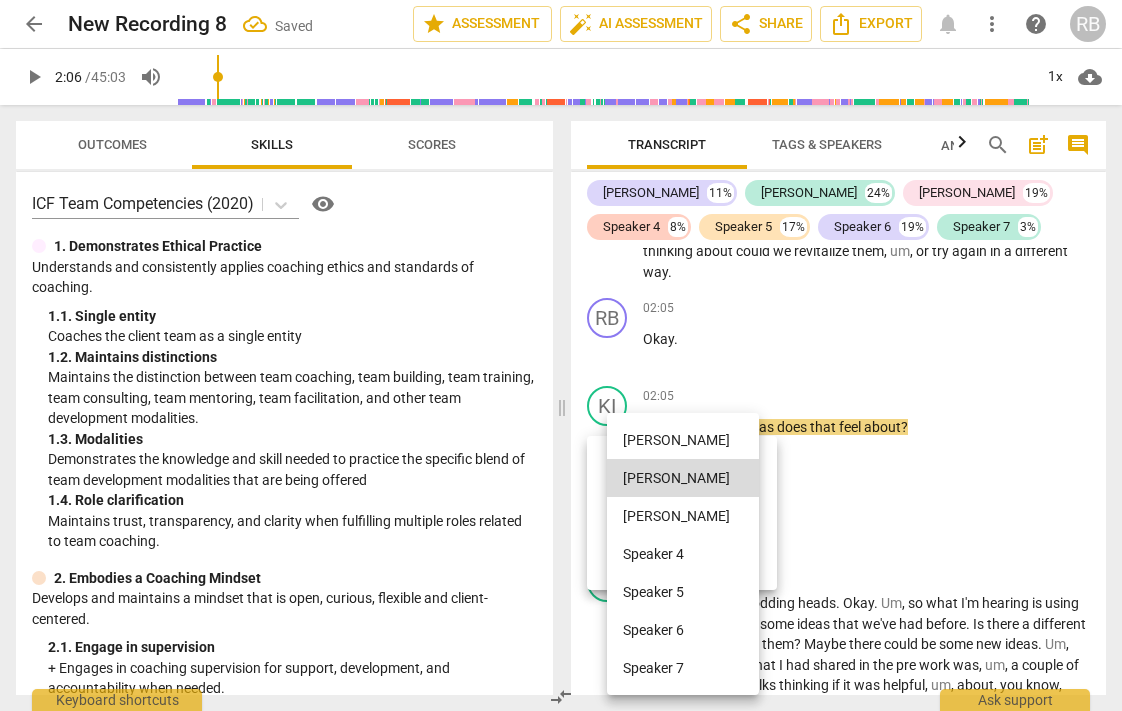 click on "[PERSON_NAME]" at bounding box center [683, 440] 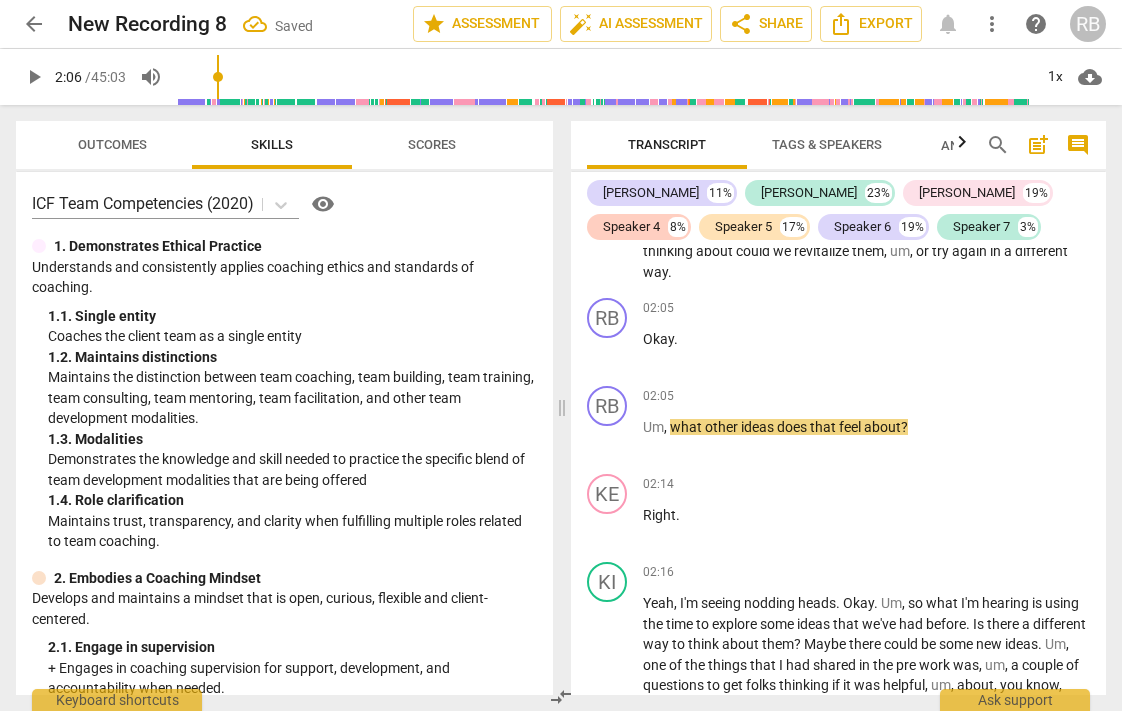 click on "play_arrow" at bounding box center (34, 77) 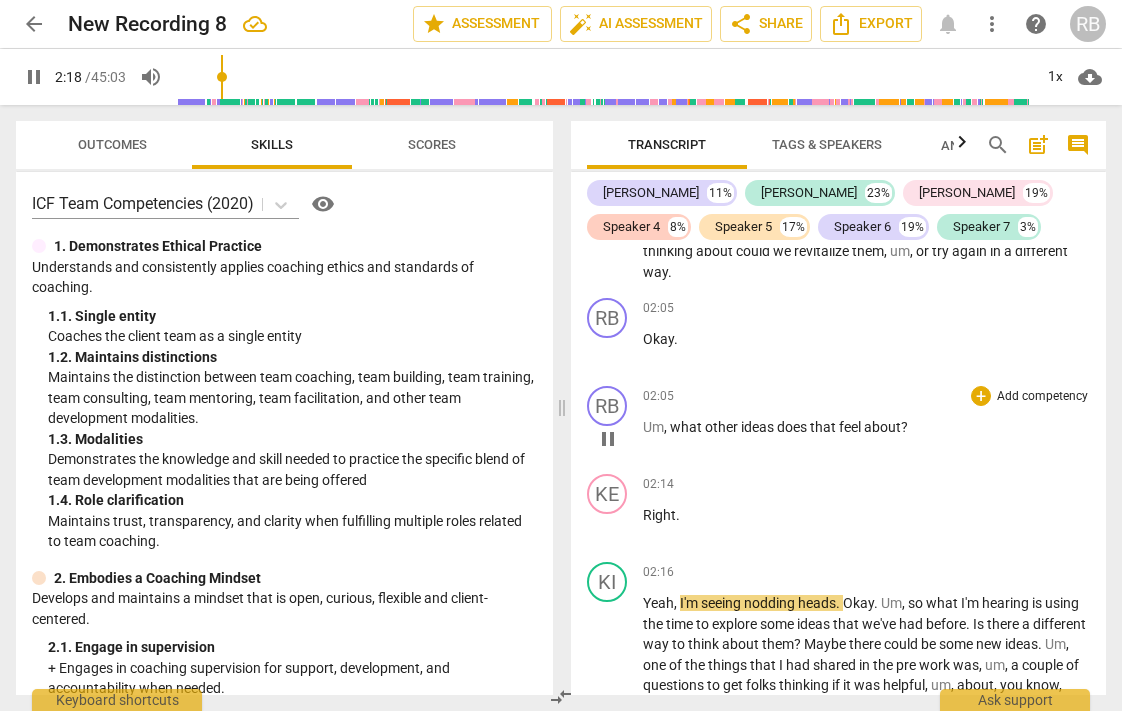 click on "about" at bounding box center (882, 427) 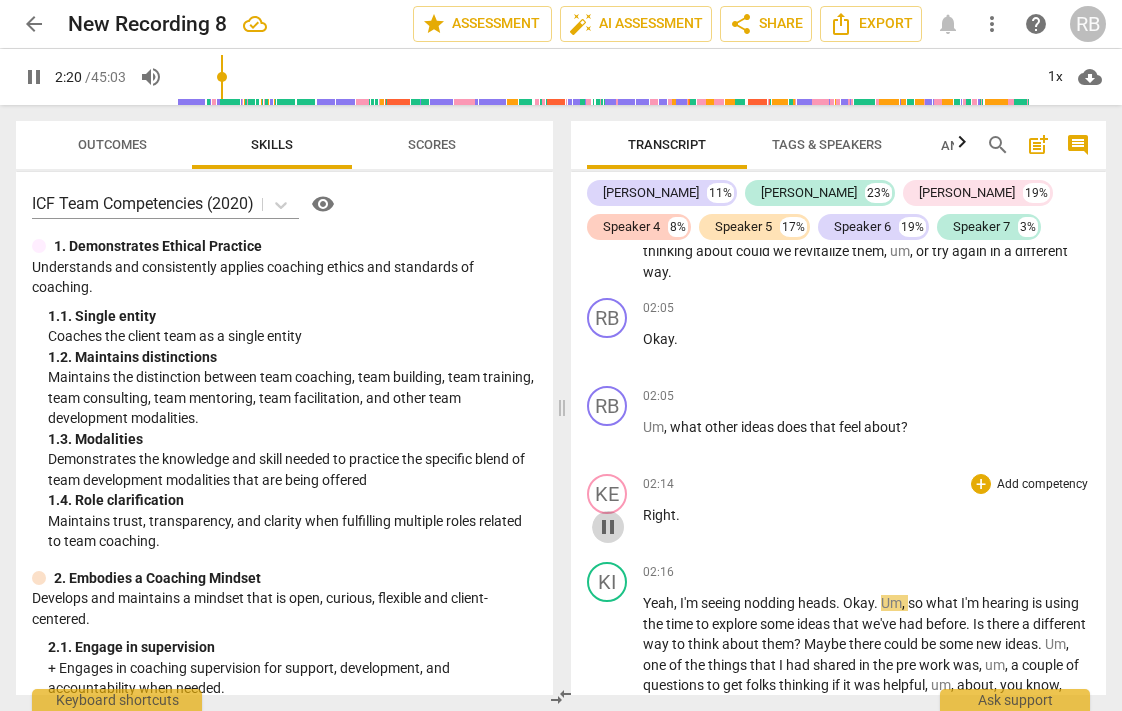 click on "pause" at bounding box center (608, 527) 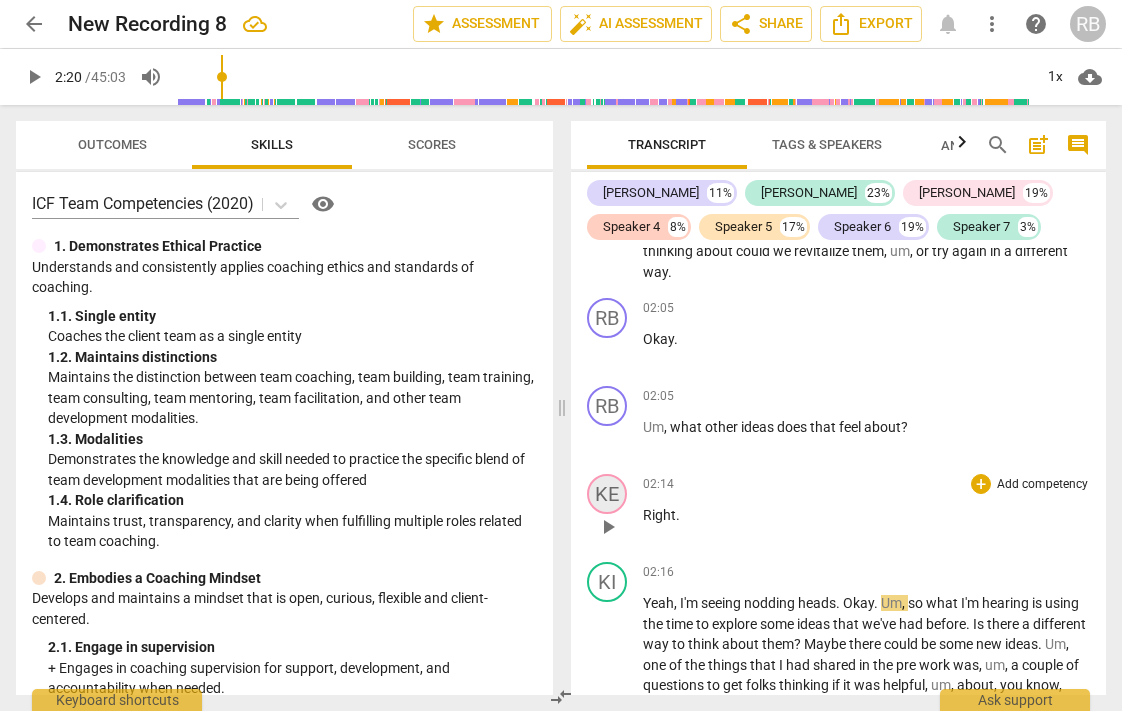 click on "KE" at bounding box center (607, 494) 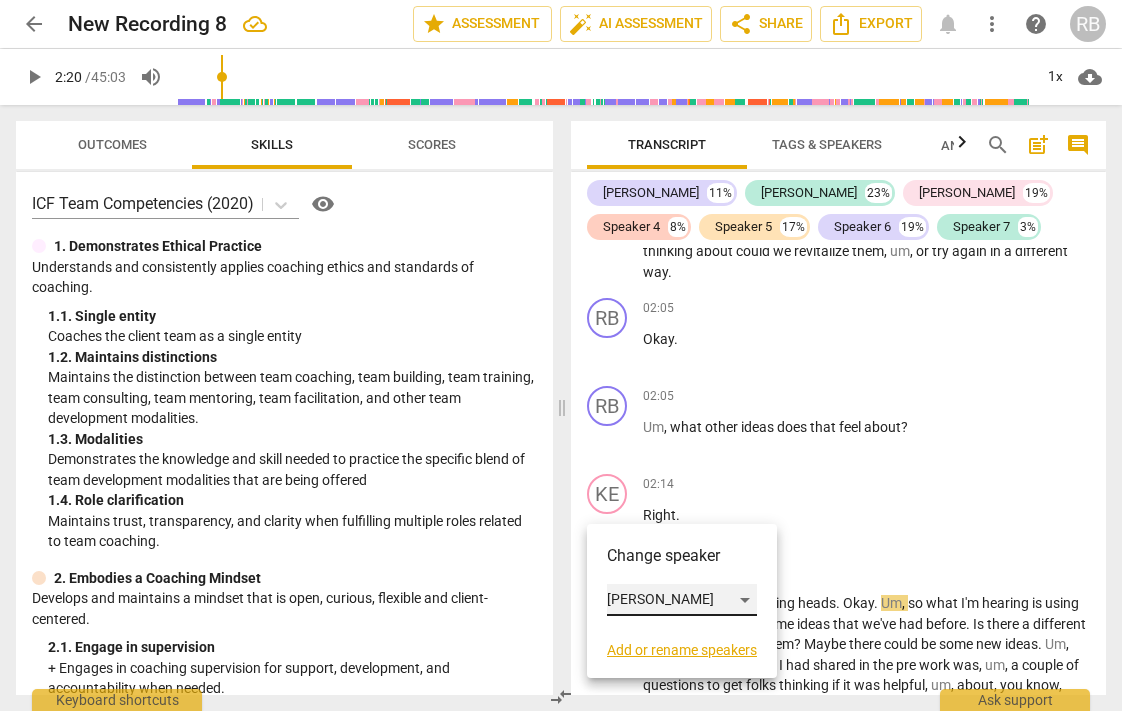 click on "Kevin" at bounding box center [682, 600] 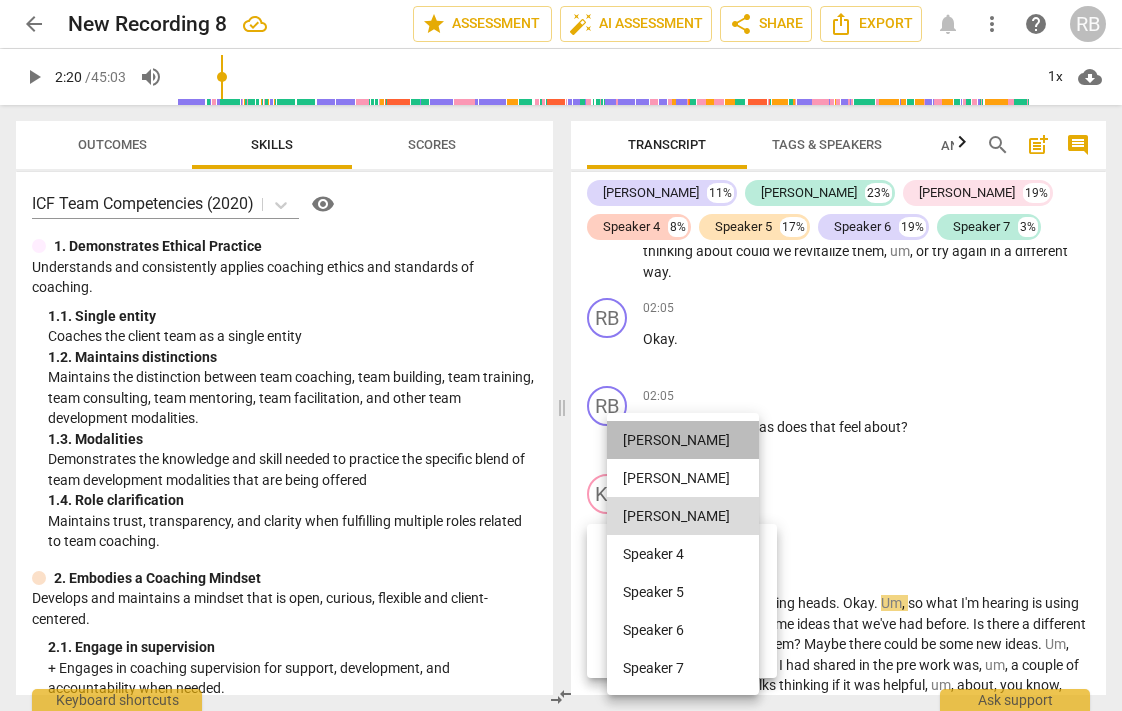 click on "[PERSON_NAME]" at bounding box center [683, 440] 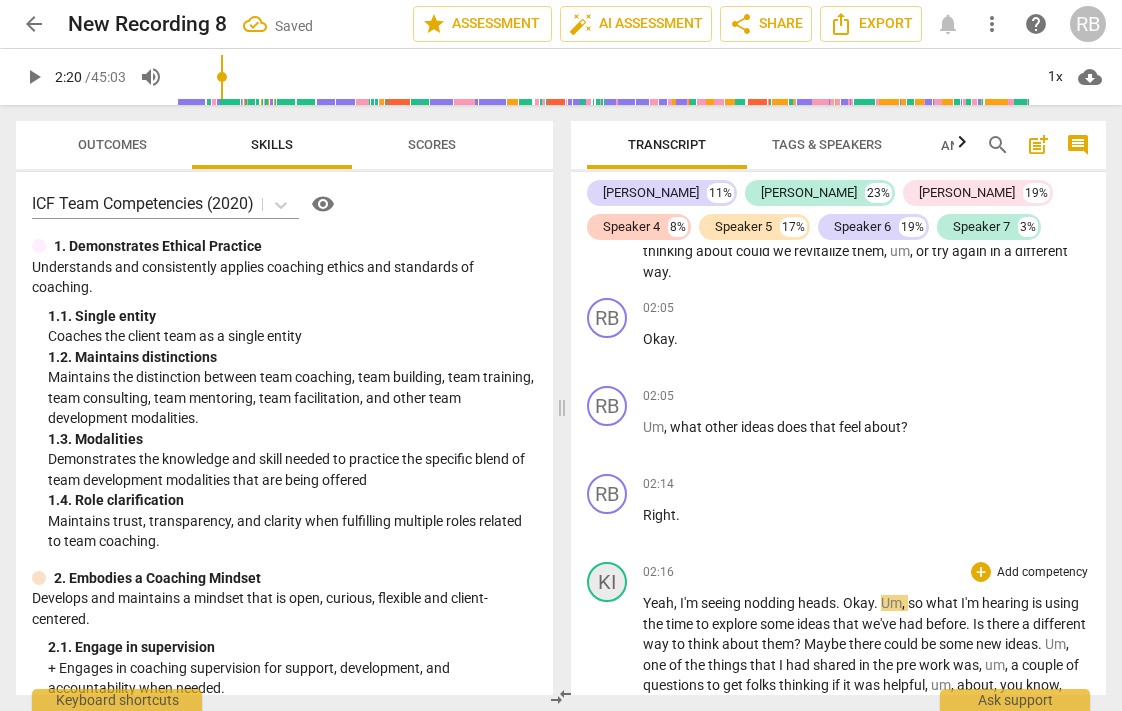click on "KI" at bounding box center (607, 582) 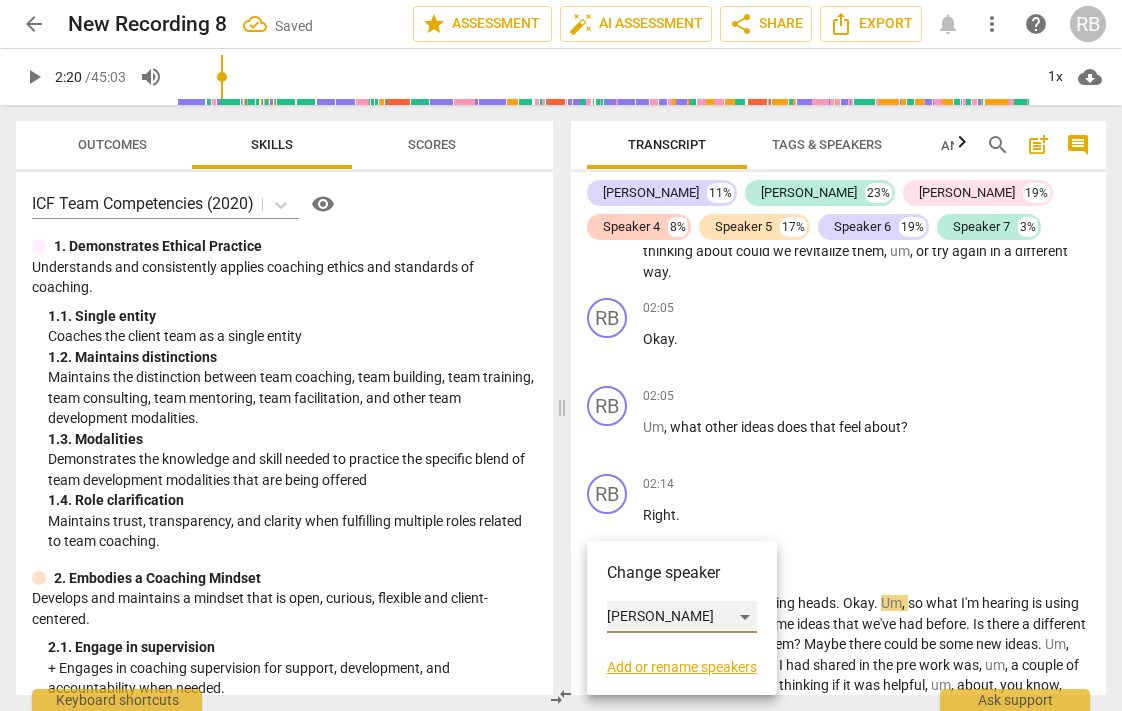 click on "Kirsten" at bounding box center [682, 617] 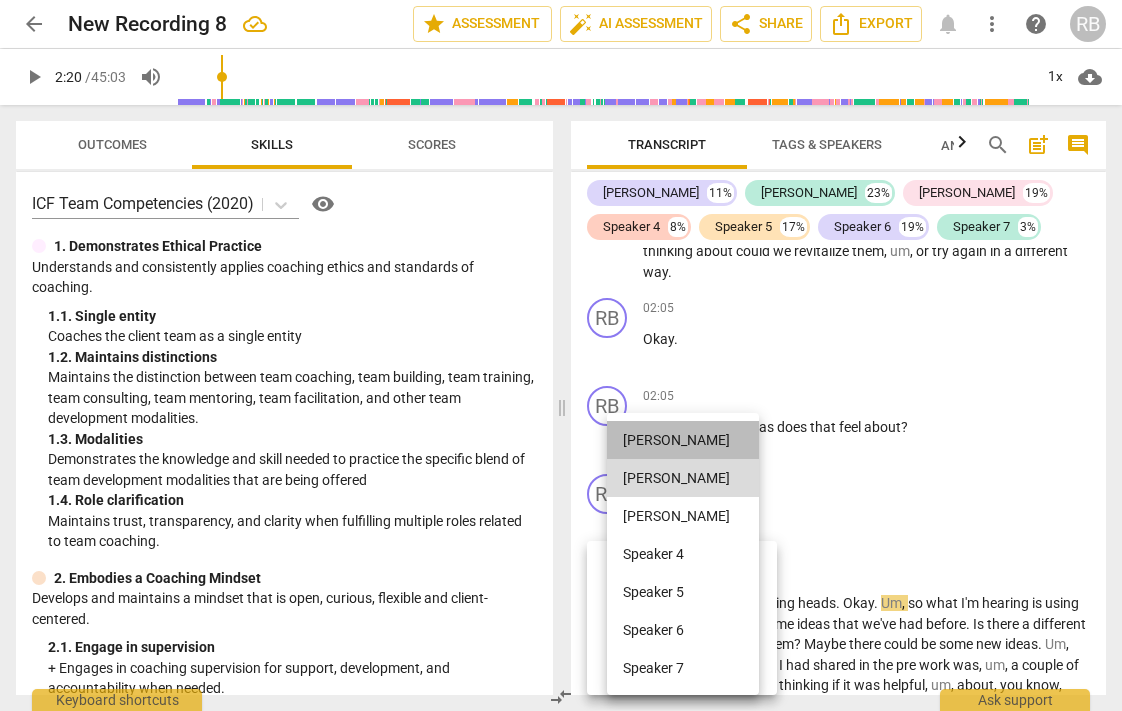 click on "[PERSON_NAME]" at bounding box center (683, 440) 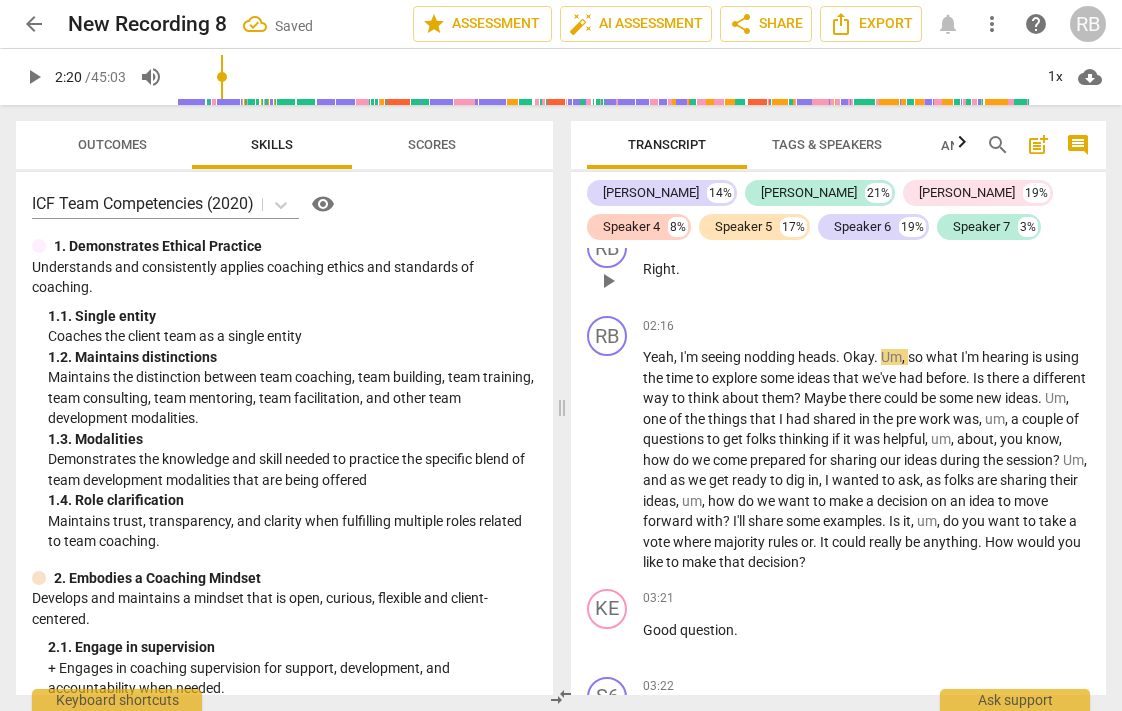 scroll, scrollTop: 973, scrollLeft: 0, axis: vertical 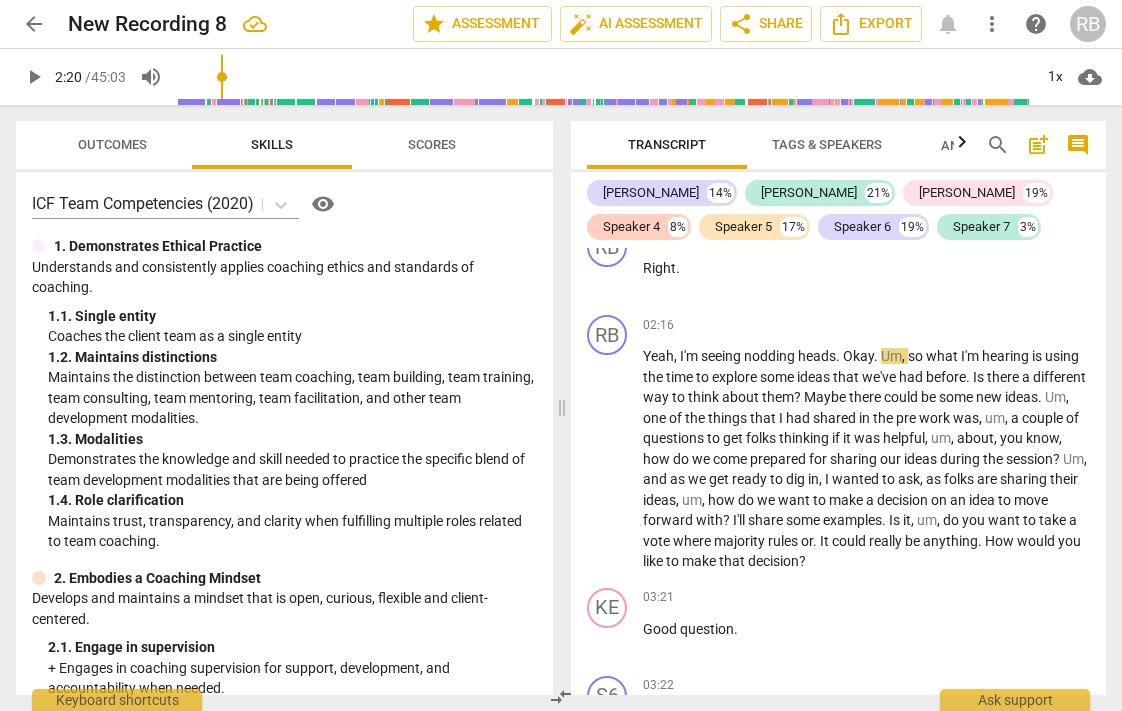 click on "play_arrow" at bounding box center [34, 77] 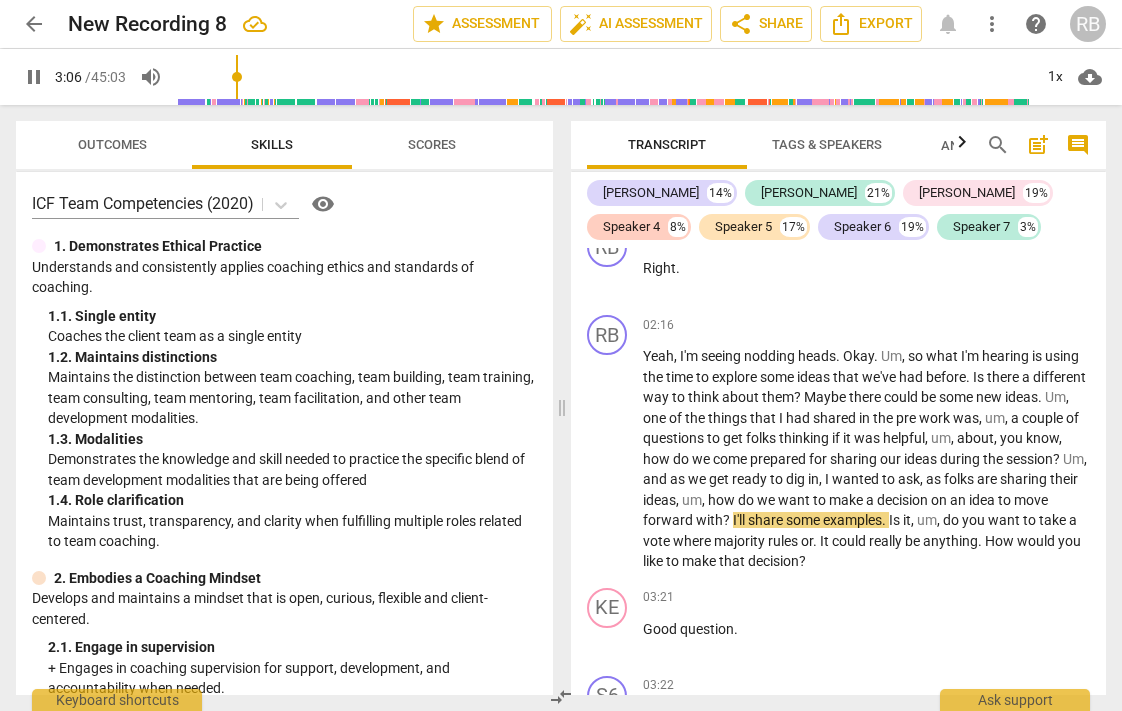 click at bounding box center (604, 77) 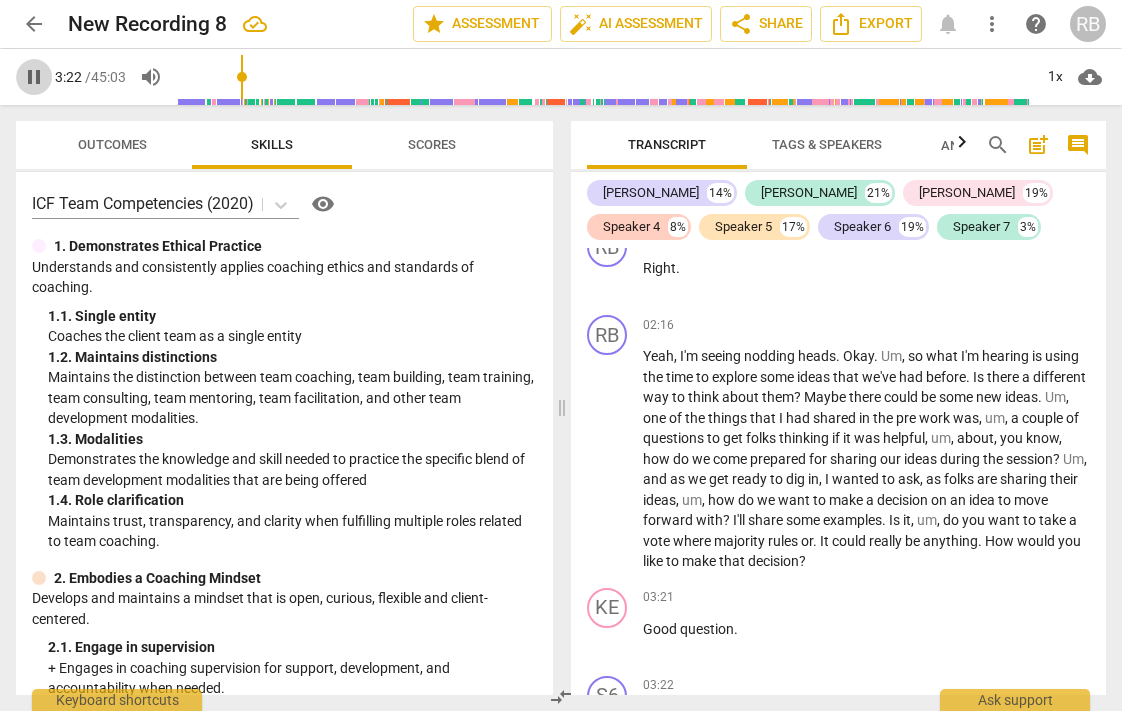 scroll, scrollTop: 1438, scrollLeft: 0, axis: vertical 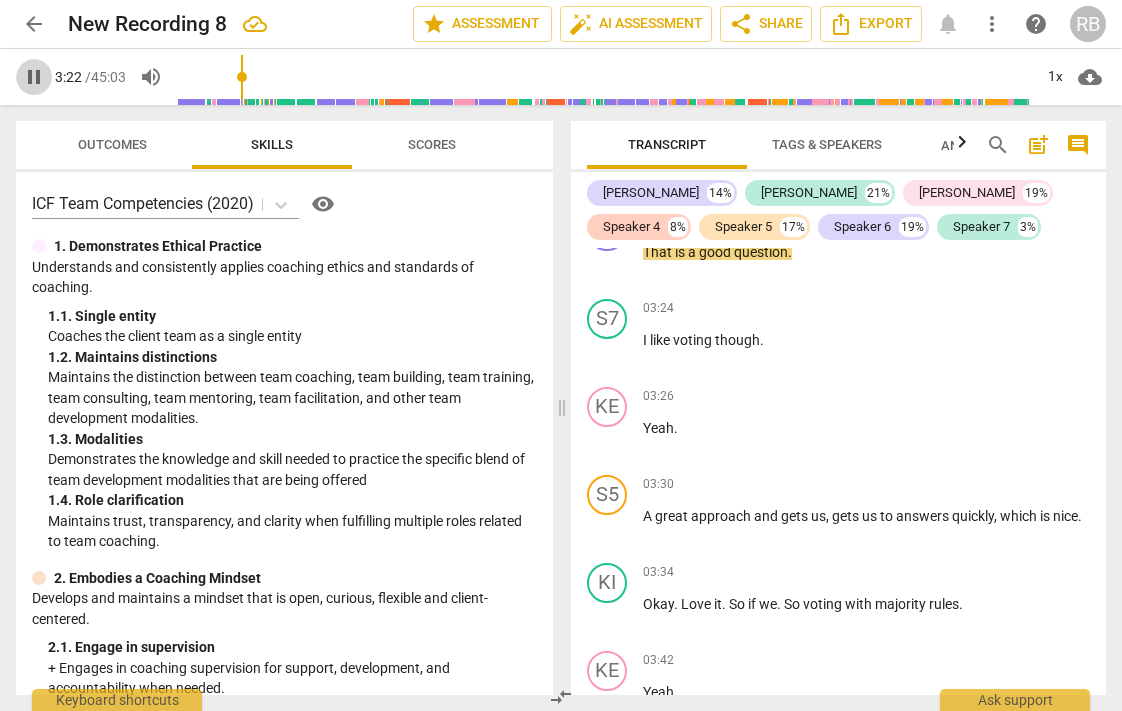click on "pause" at bounding box center [34, 77] 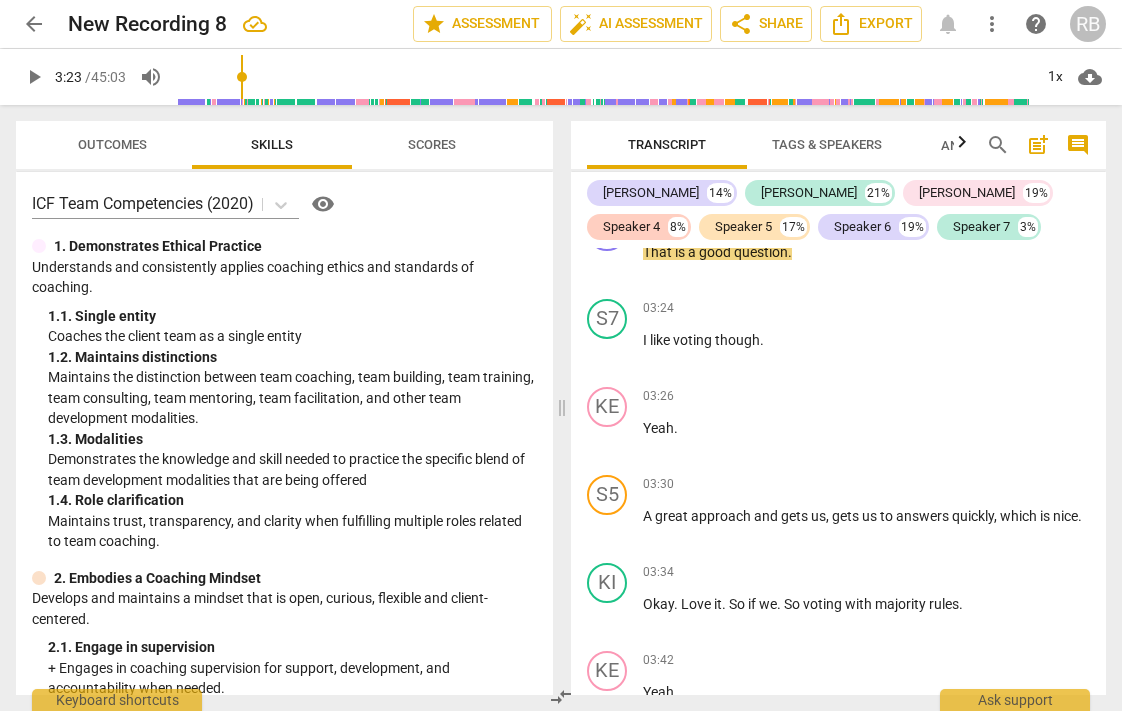 type on "203" 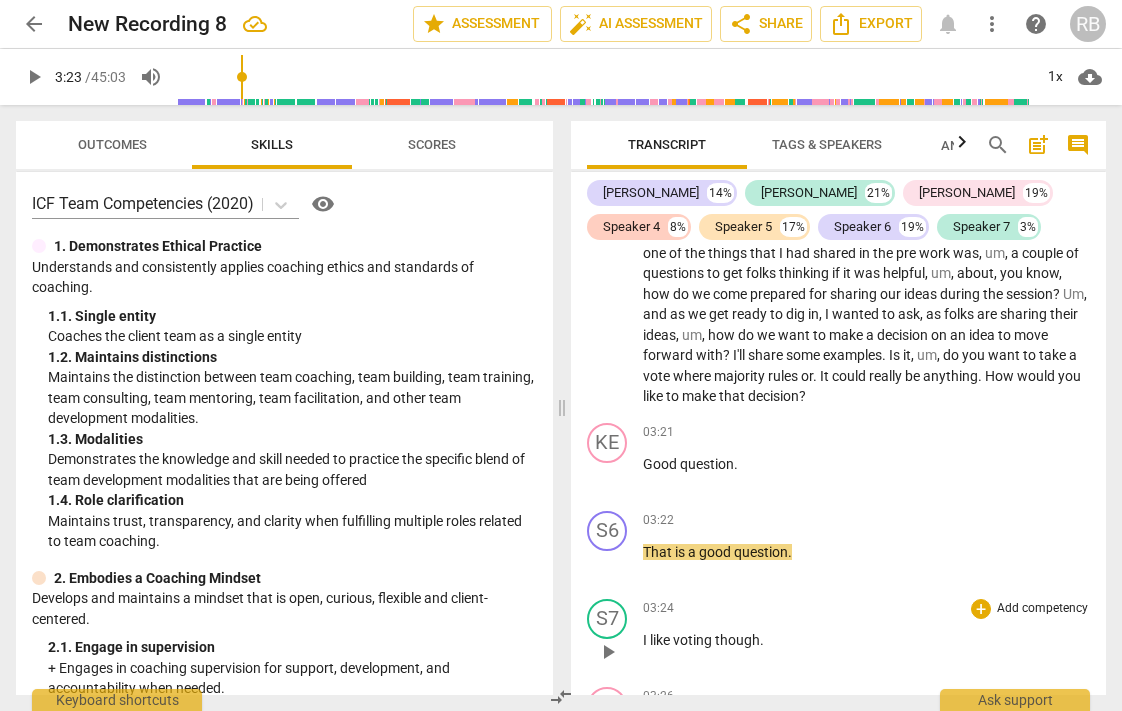 scroll, scrollTop: 1101, scrollLeft: 0, axis: vertical 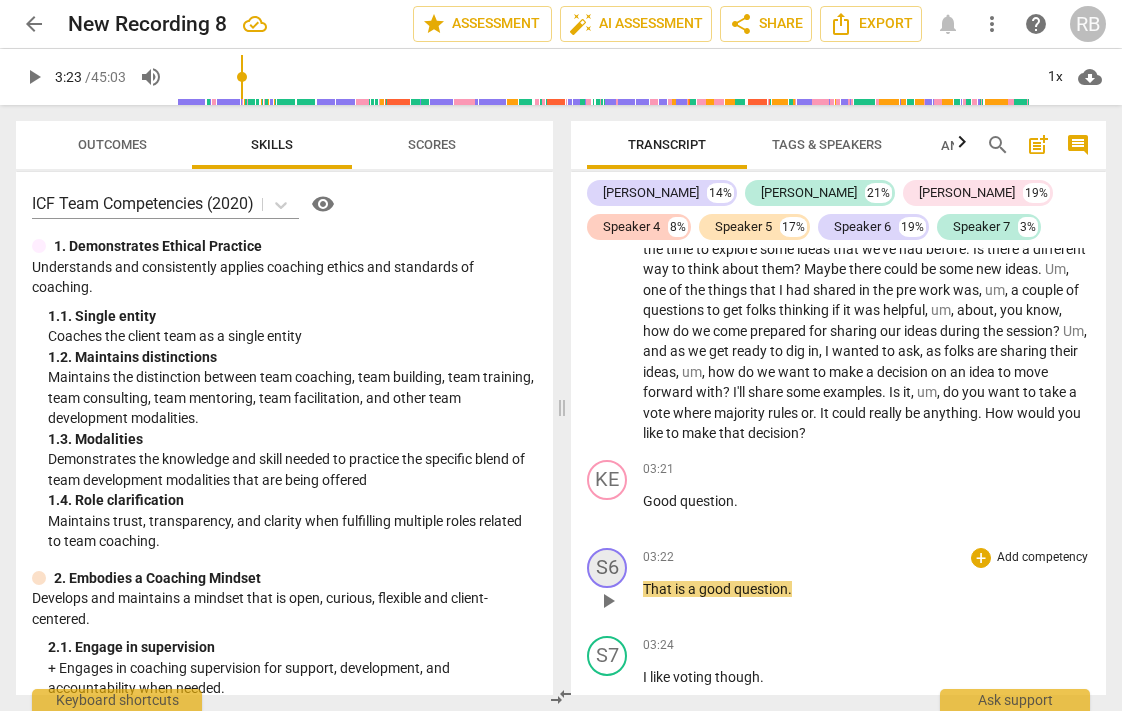 click on "S6" at bounding box center [607, 568] 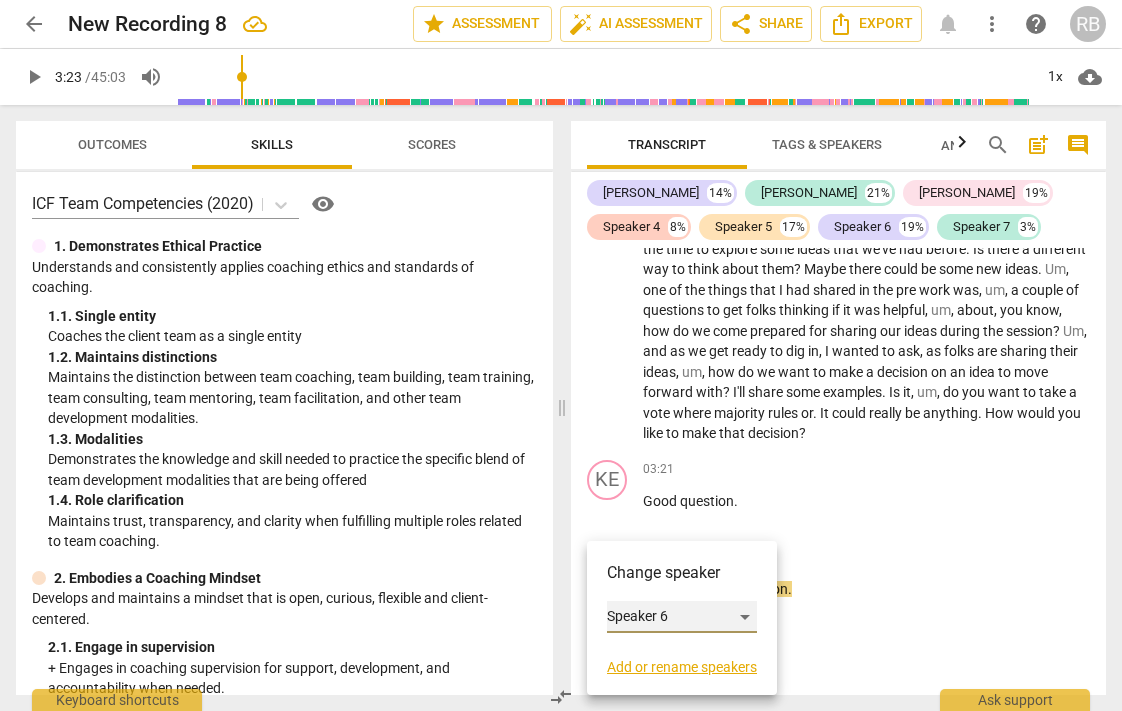 click on "Speaker 6" at bounding box center [682, 617] 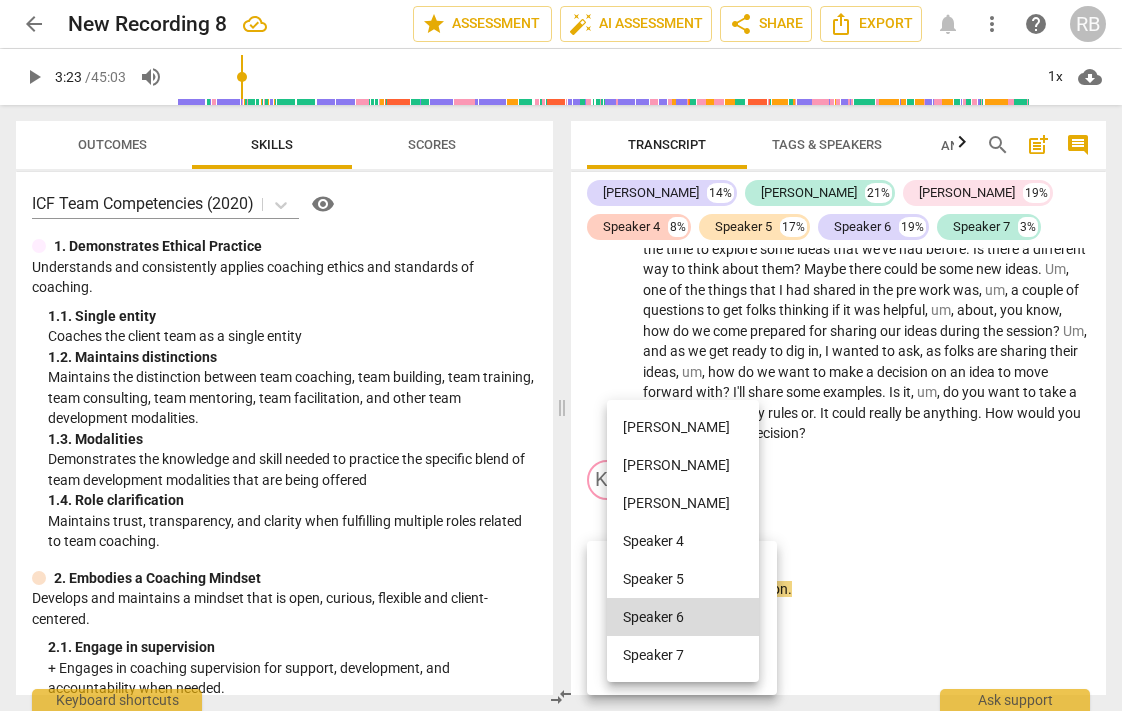 click at bounding box center (561, 355) 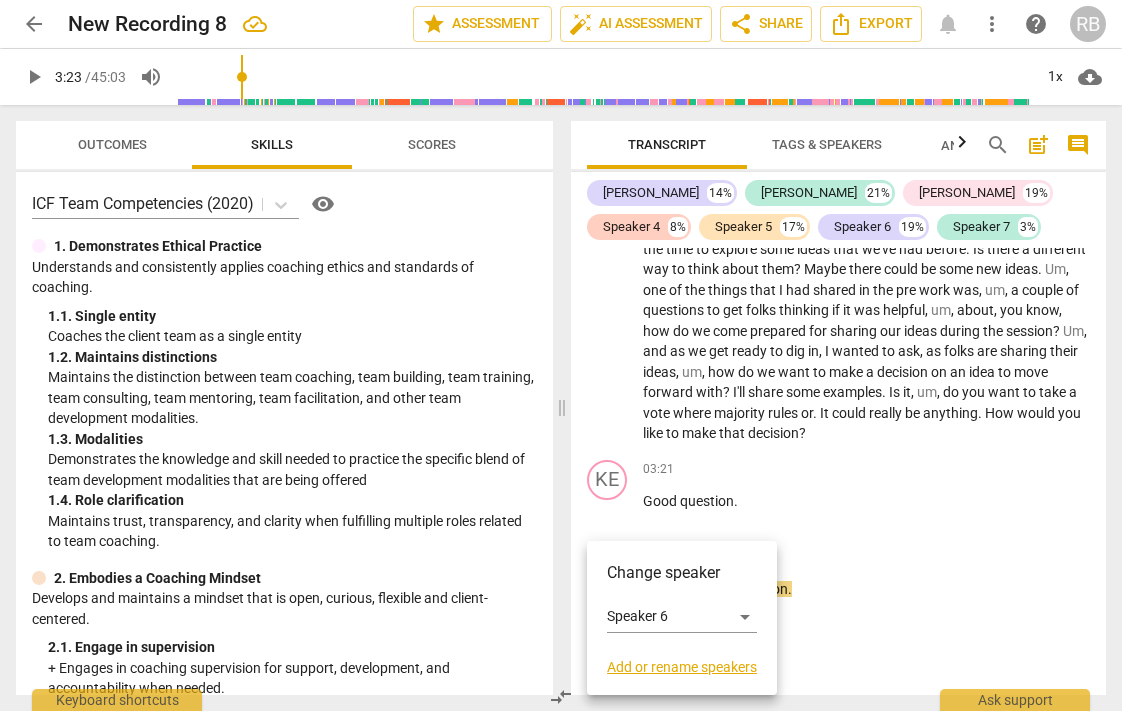click on "Add or rename speakers" at bounding box center (682, 667) 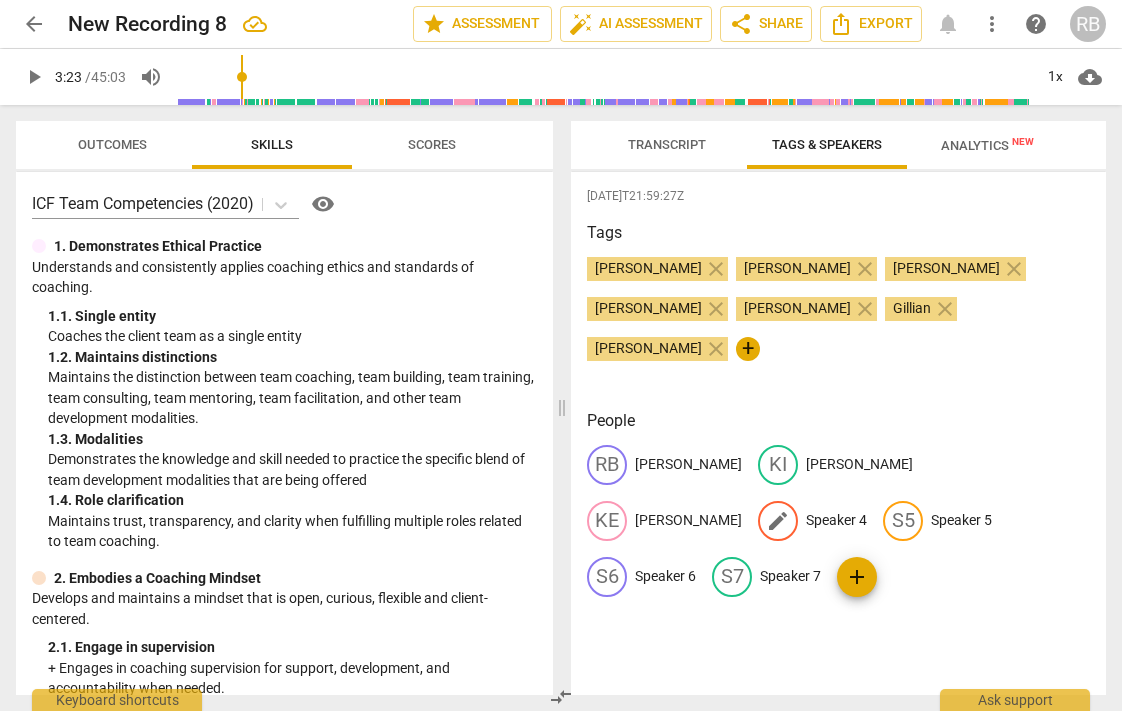 click on "edit" at bounding box center (778, 521) 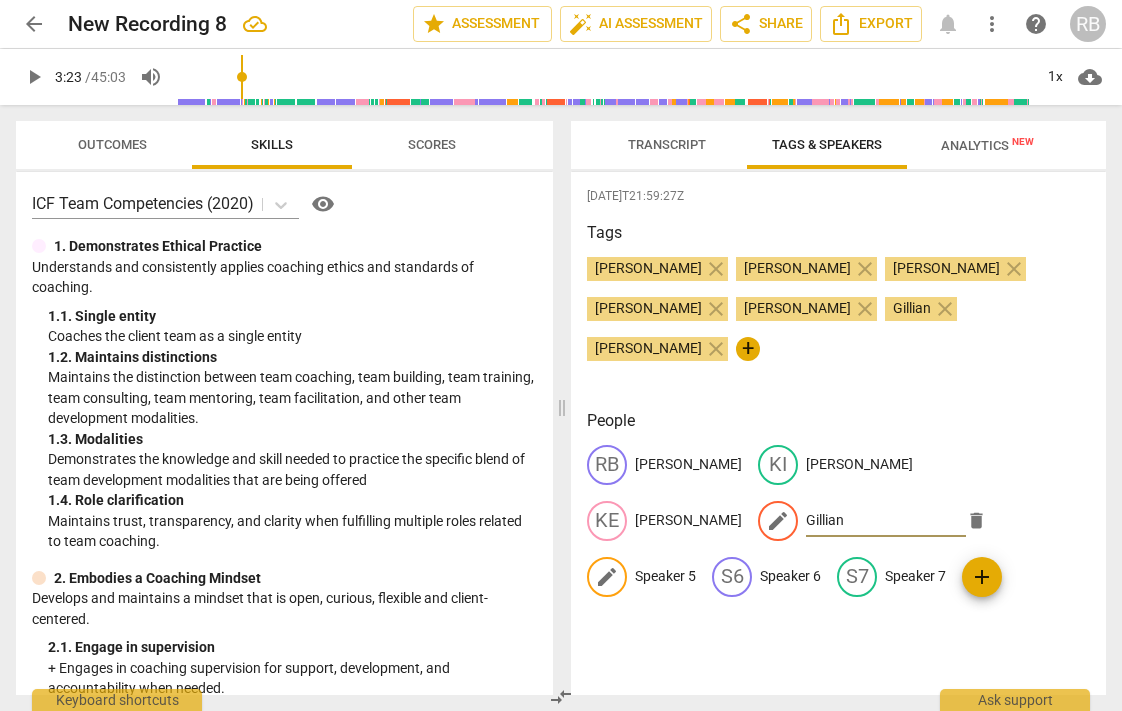 type on "Gillian" 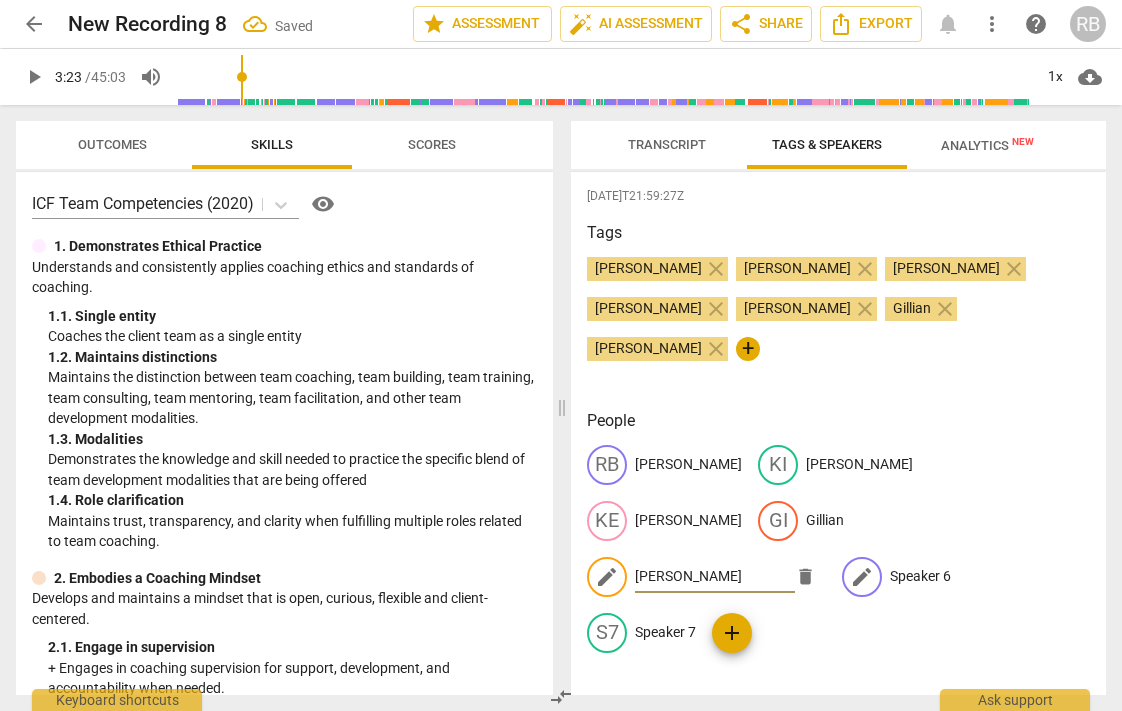 type on "Jenny" 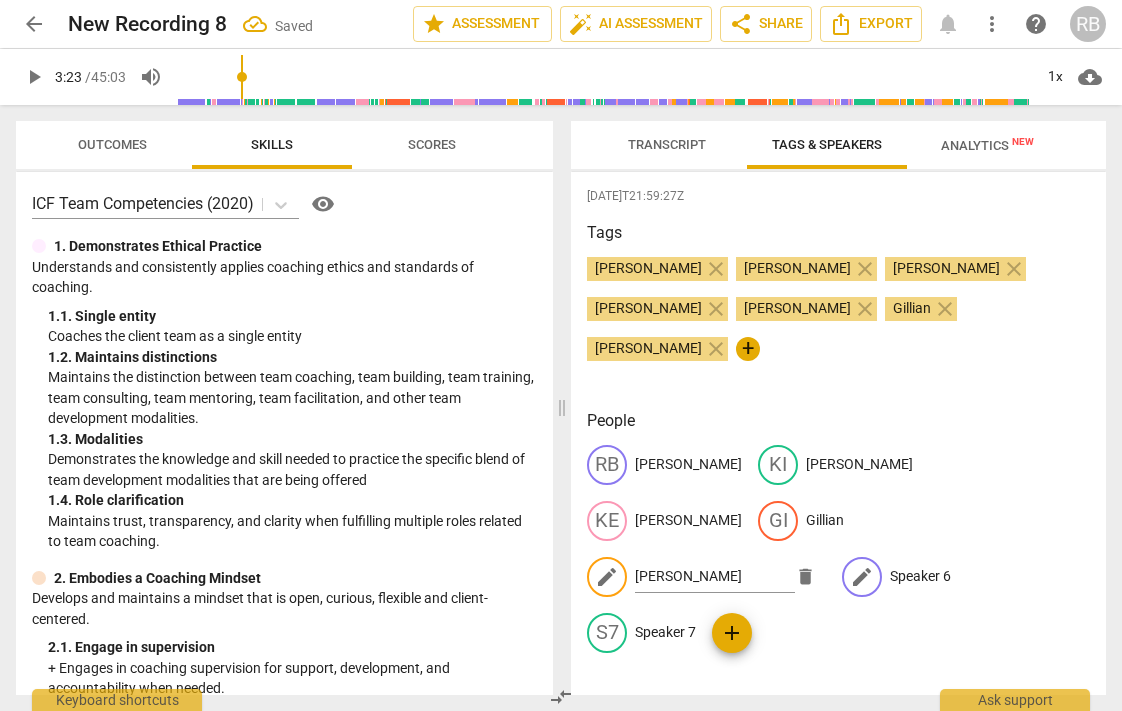 click on "edit" at bounding box center [862, 577] 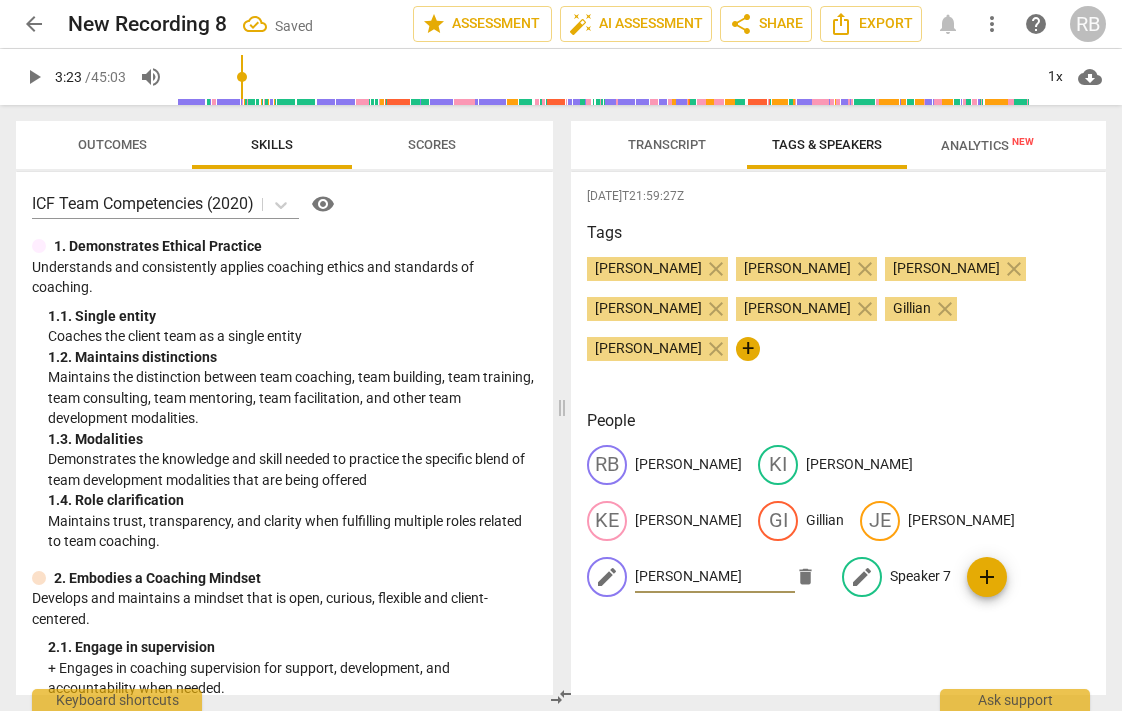 type on "Sarah" 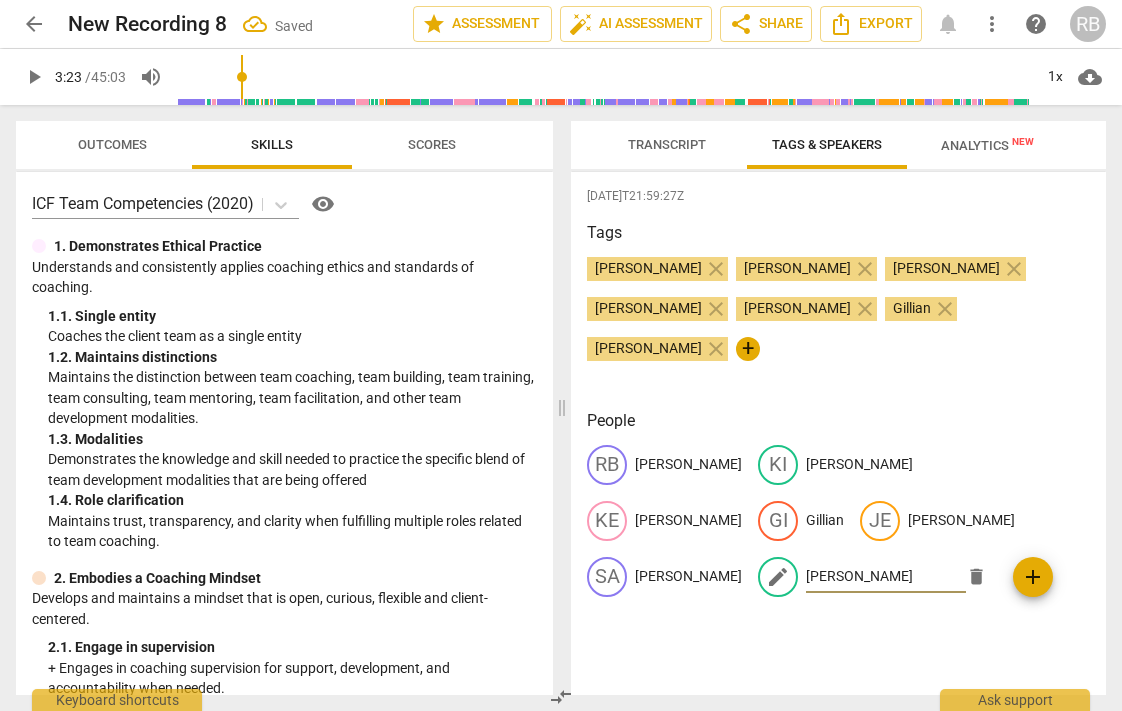 type on "Kulas" 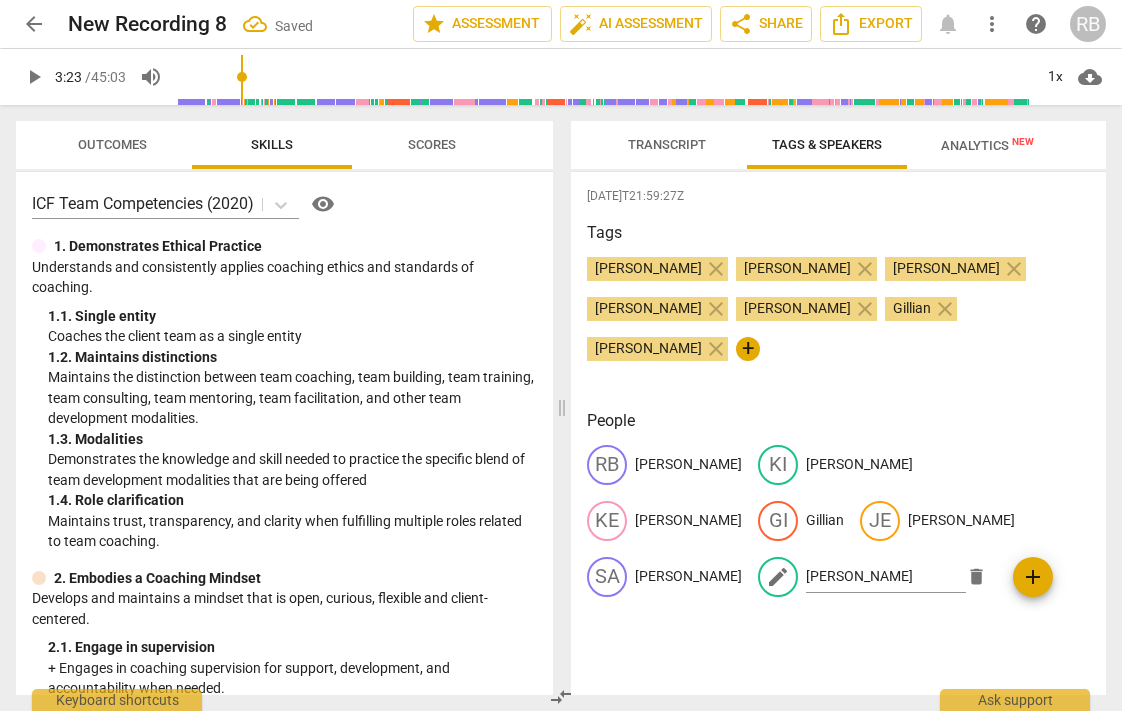 click on "2025-07-23T21:59:27Z Tags Rebecca Bravakis close Kirsten close Sarah close Kevin close Kulas close Gillian close Jenny close + People RB Rebecca Bravakis KI Kirsten KE Kevin GI Gillian JE Jenny SA Sarah edit Kulas delete add" at bounding box center (838, 433) 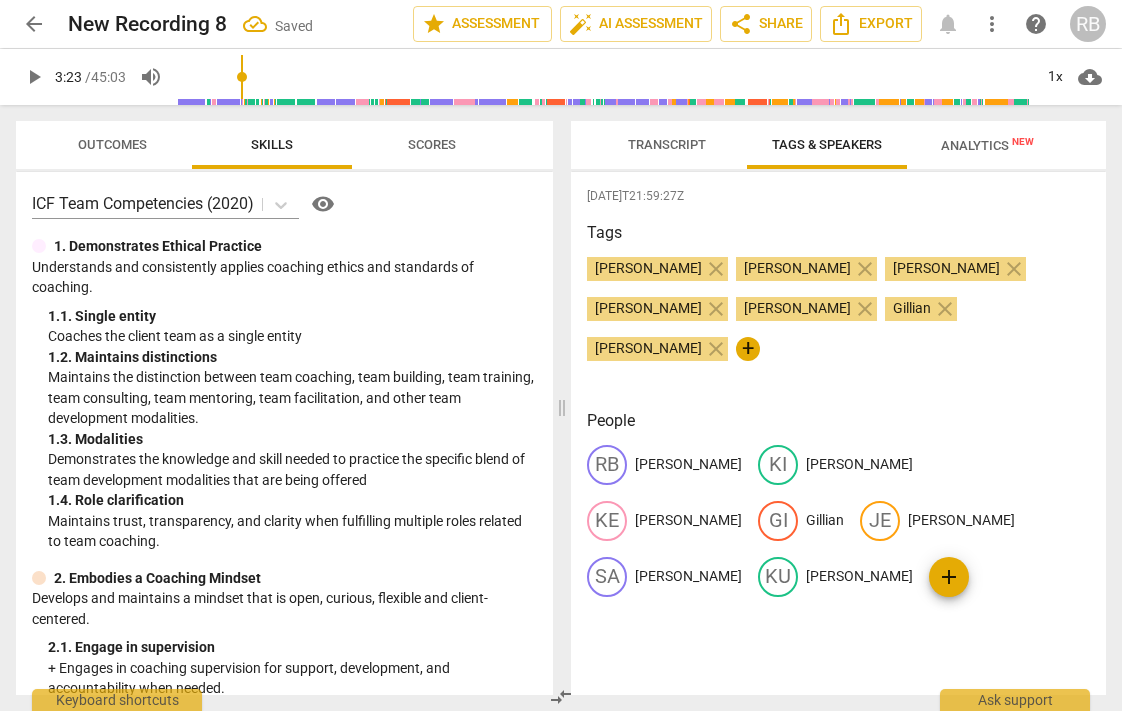 click on "Transcript" at bounding box center (667, 145) 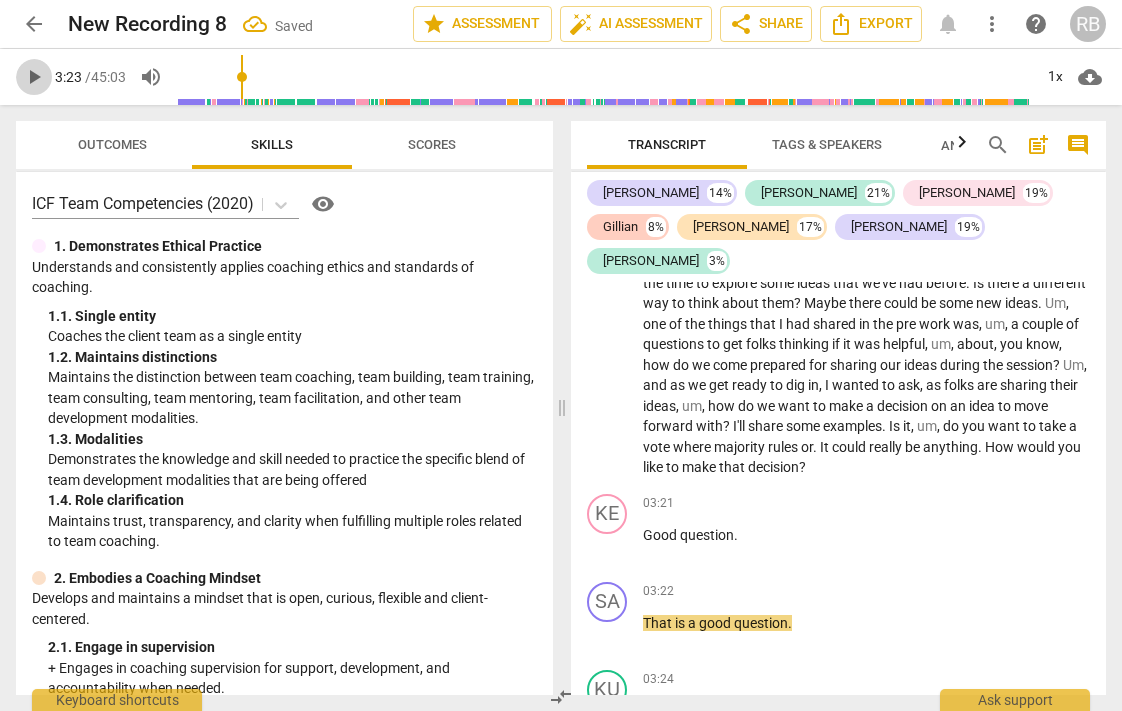 click on "play_arrow" at bounding box center (34, 77) 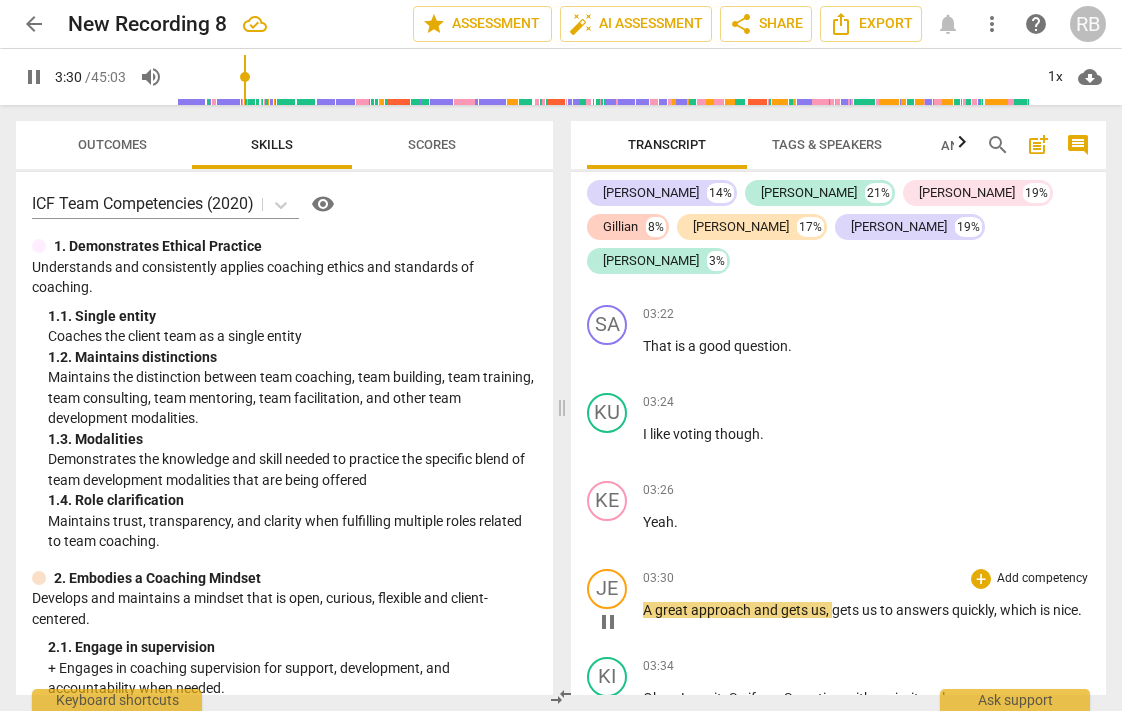 scroll, scrollTop: 1376, scrollLeft: 0, axis: vertical 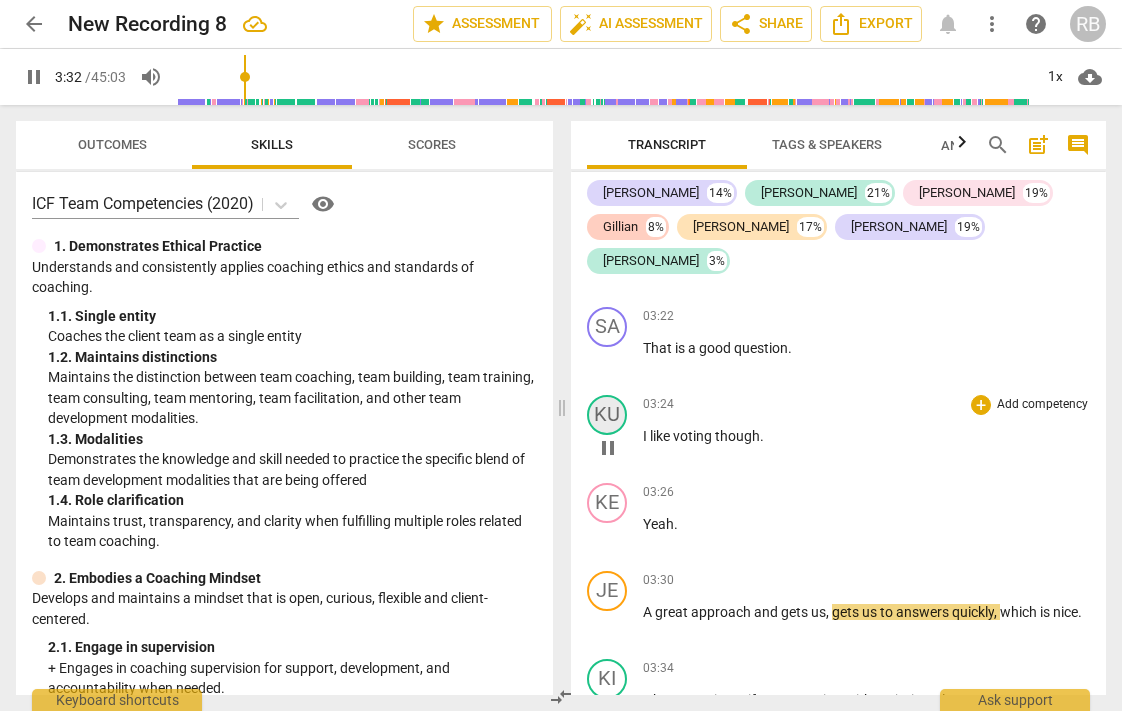 click on "KU" at bounding box center (607, 415) 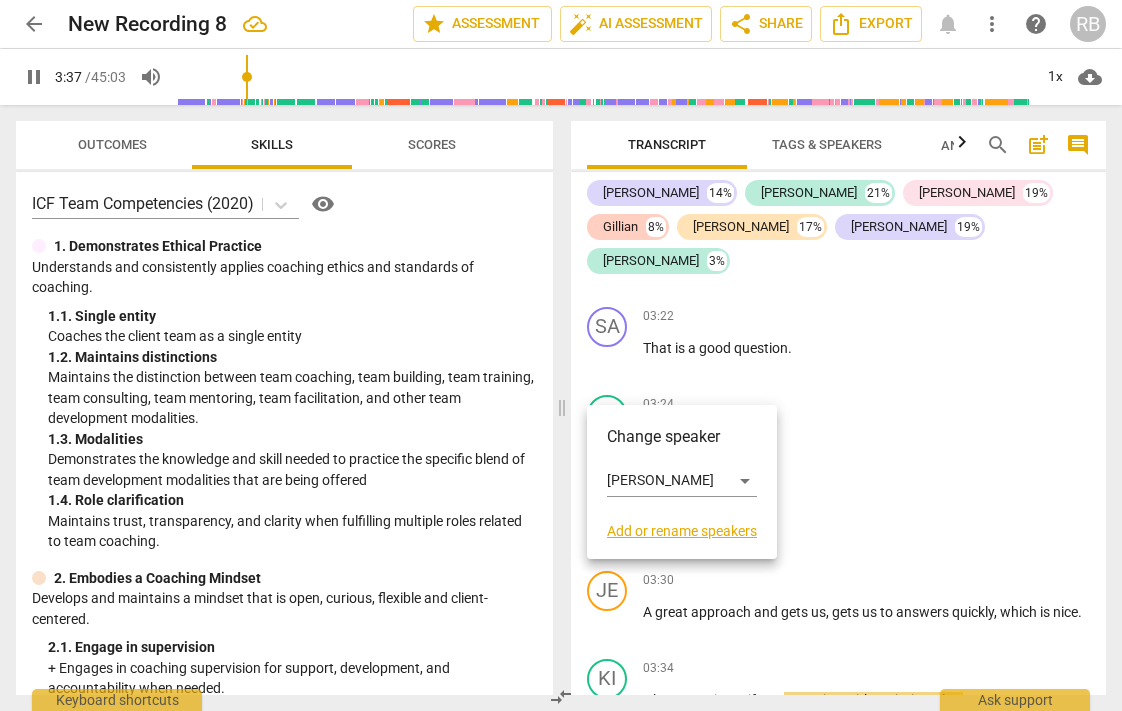 click at bounding box center (561, 355) 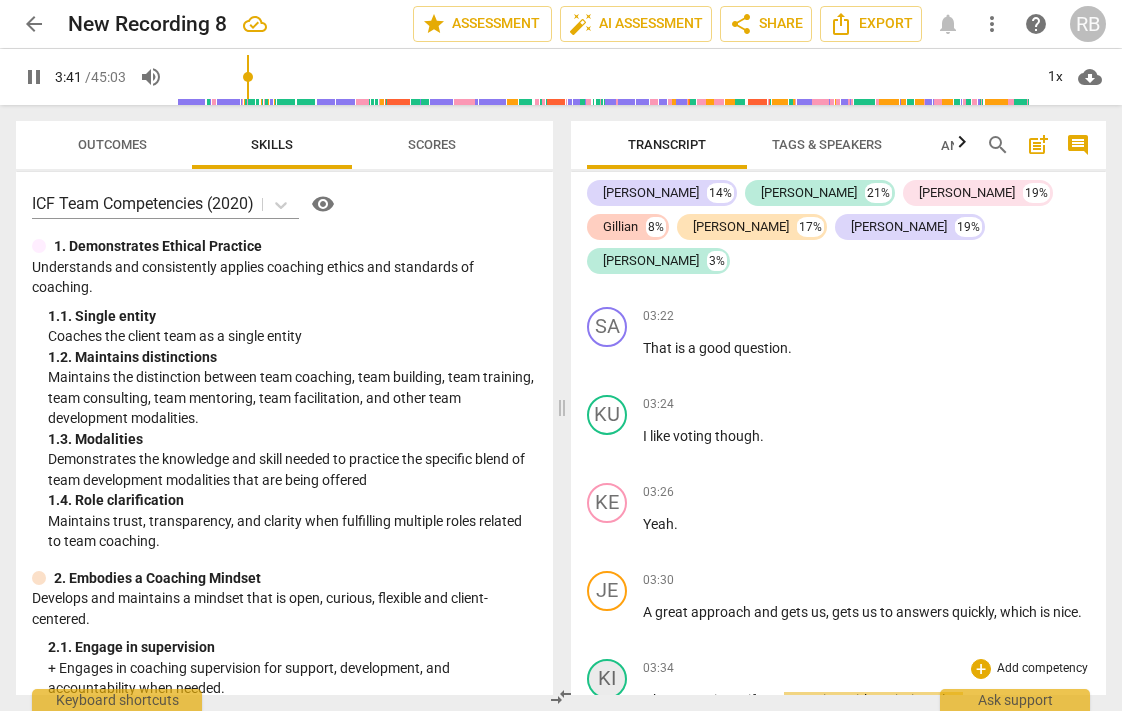 click on "KI" at bounding box center [607, 679] 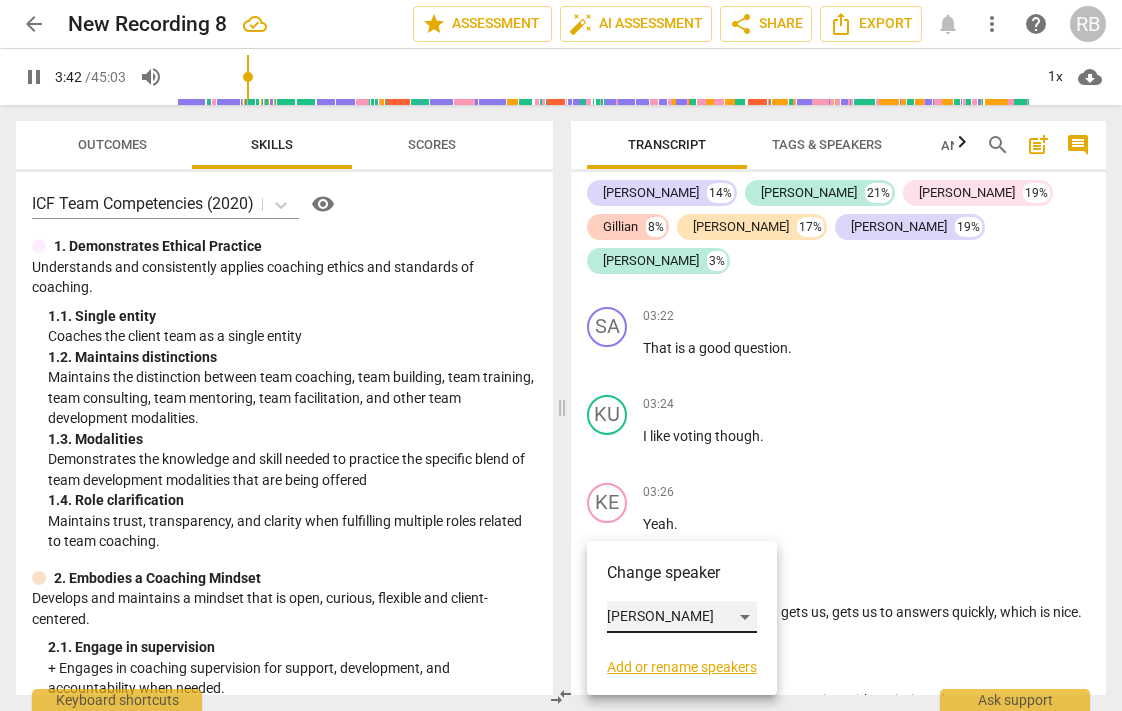 scroll, scrollTop: 1878, scrollLeft: 0, axis: vertical 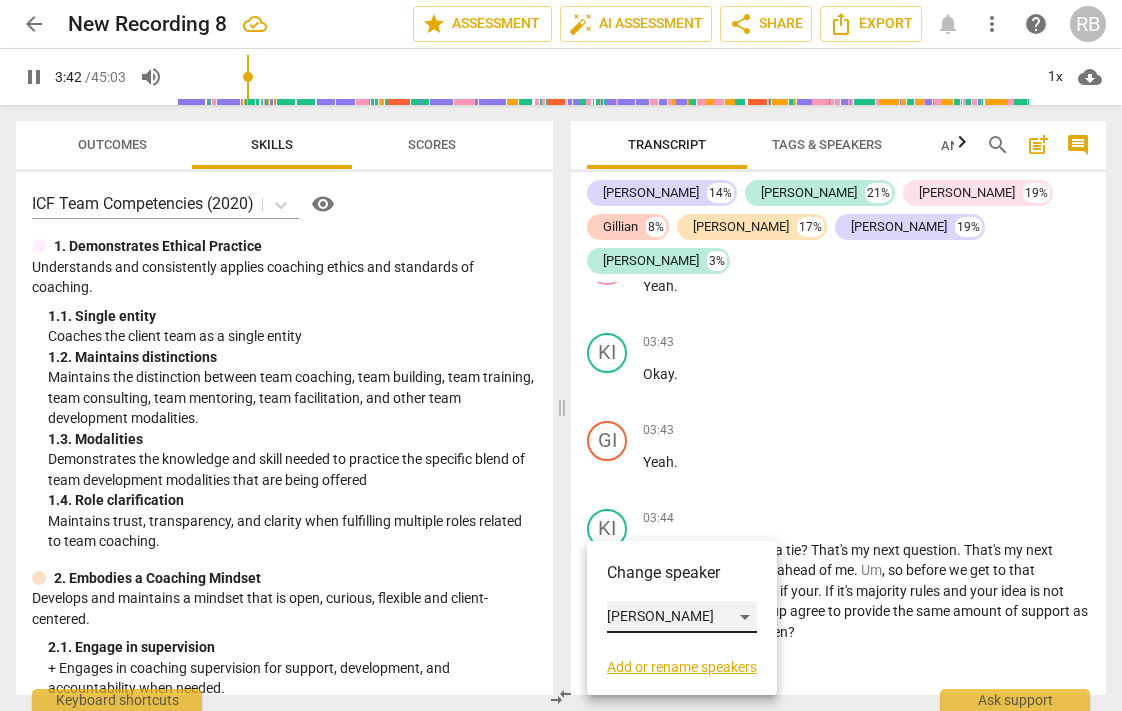 click on "Kirsten" at bounding box center (682, 617) 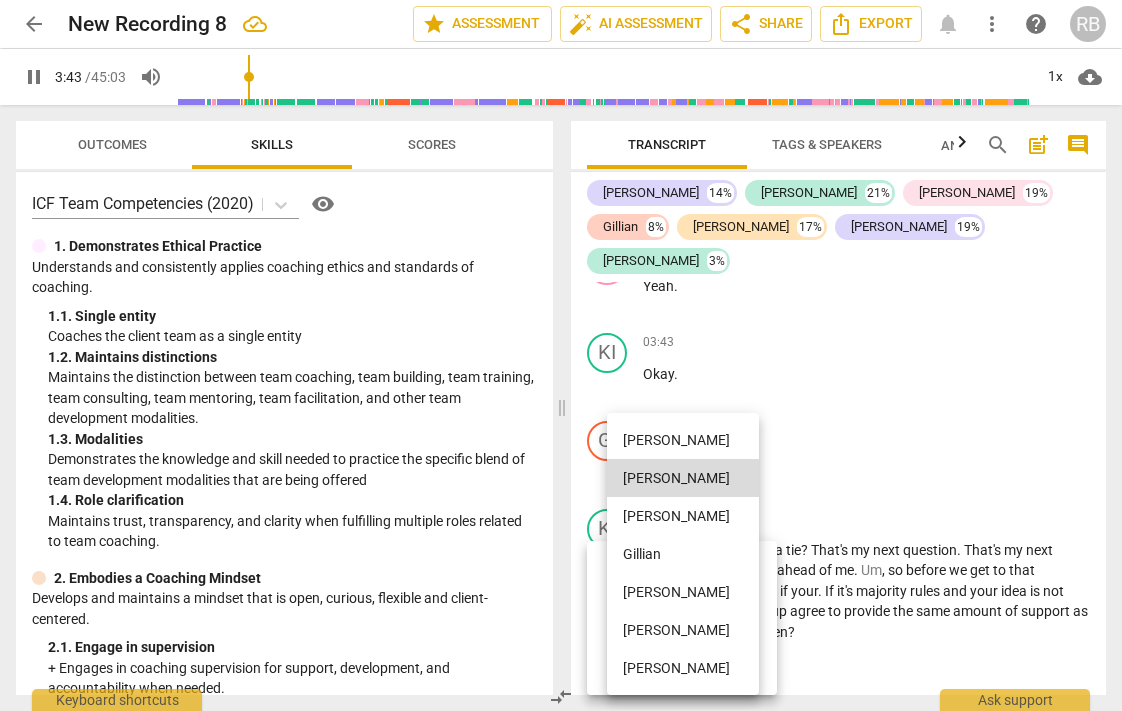 click on "[PERSON_NAME]" at bounding box center [683, 440] 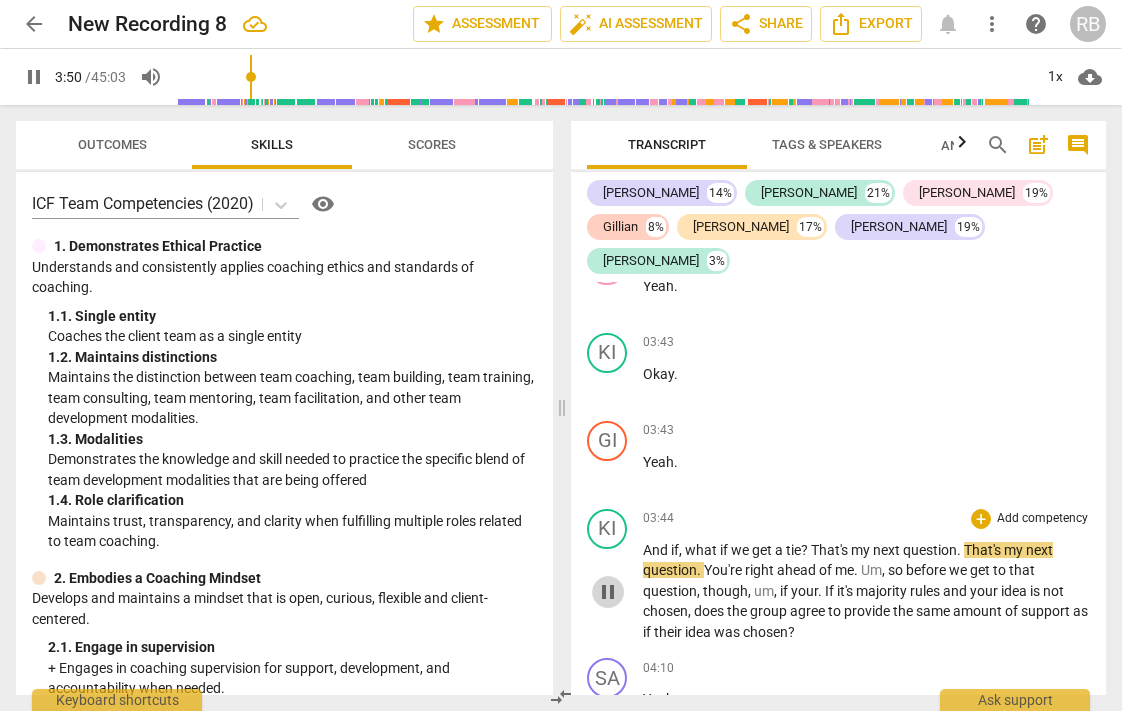 click on "pause" at bounding box center [608, 592] 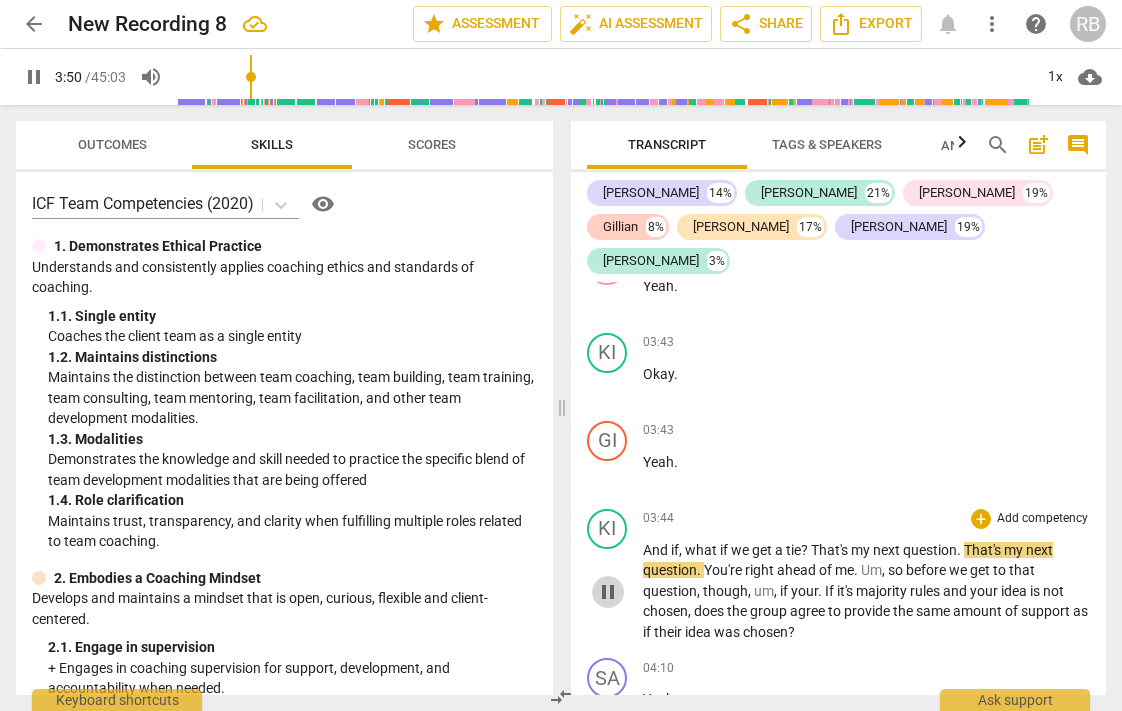 type on "231" 